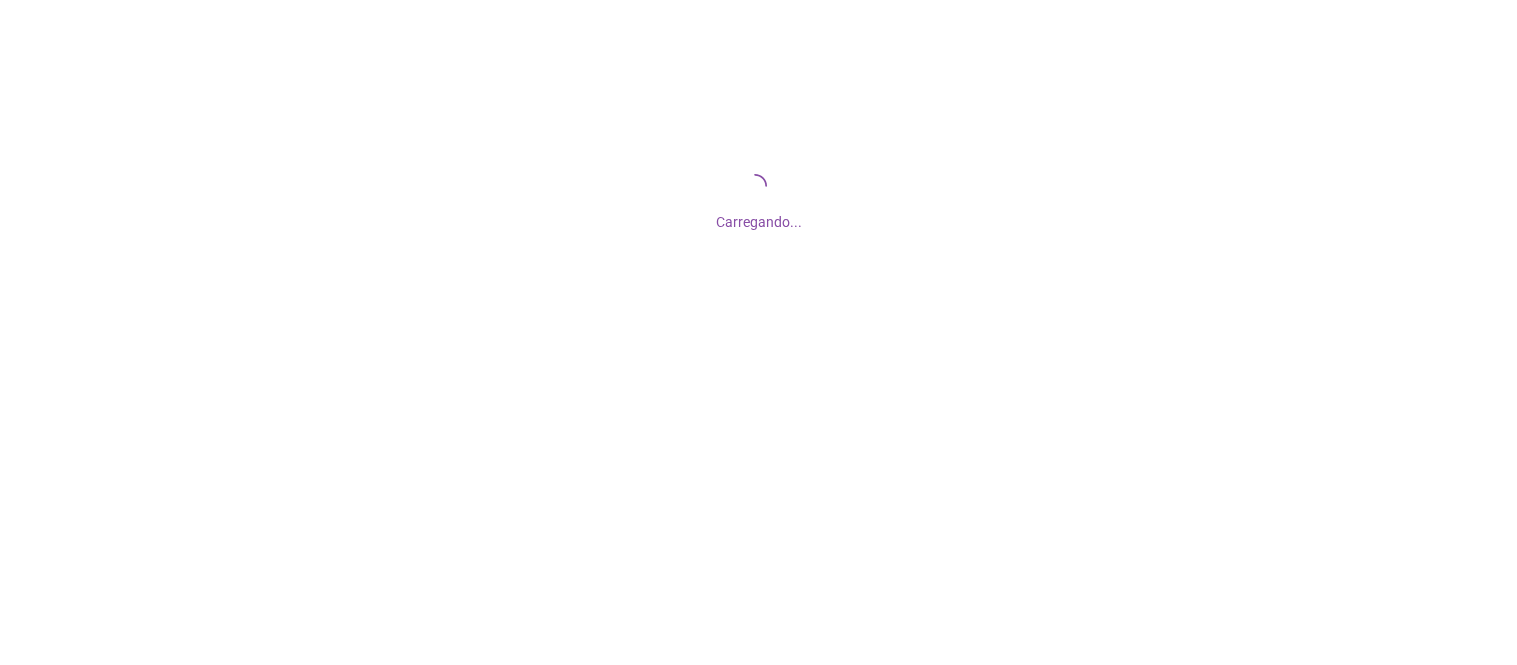 scroll, scrollTop: 0, scrollLeft: 0, axis: both 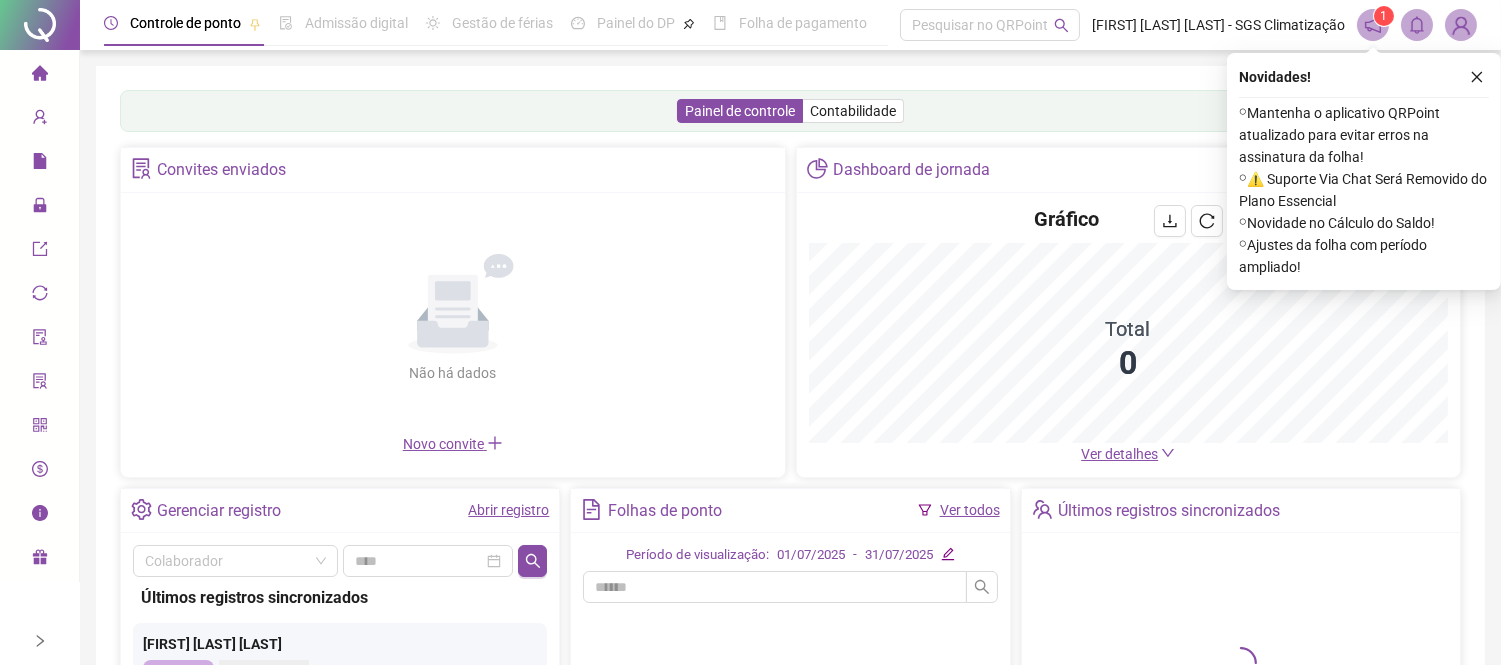 click at bounding box center [1477, 77] 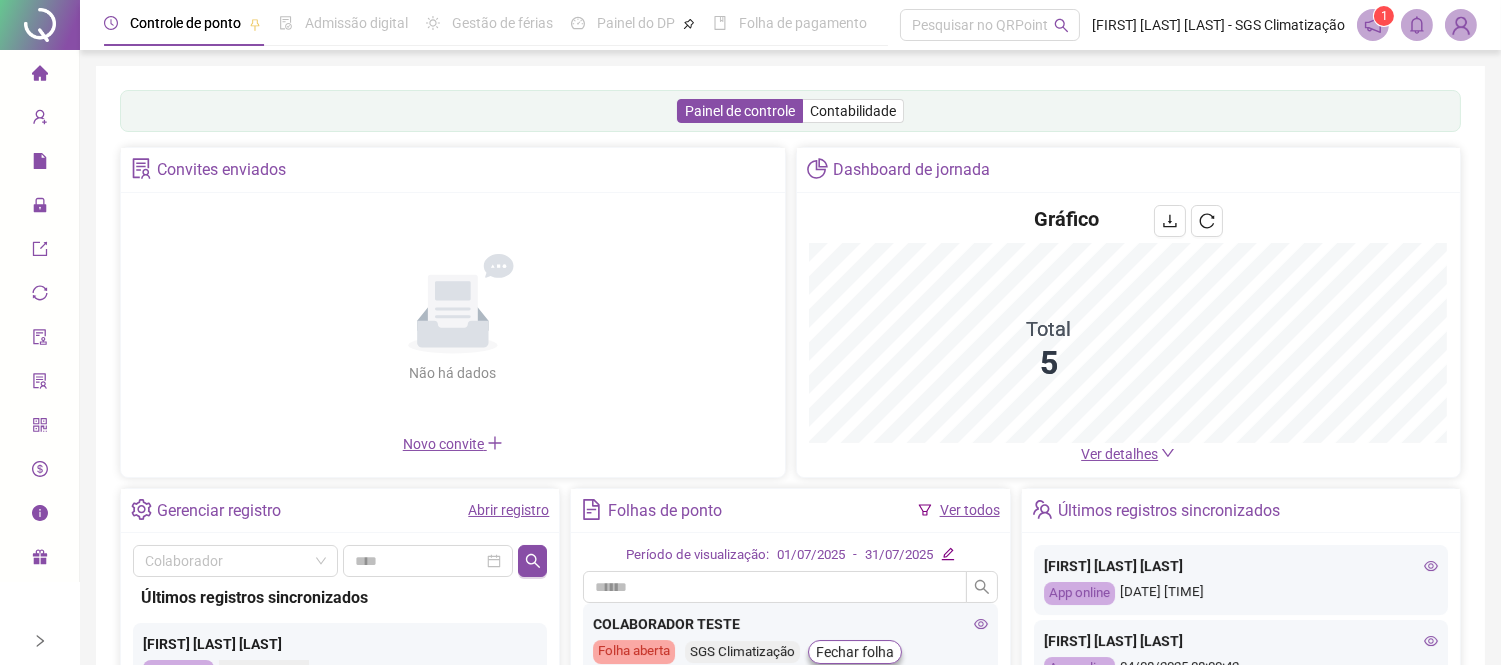 scroll, scrollTop: 222, scrollLeft: 0, axis: vertical 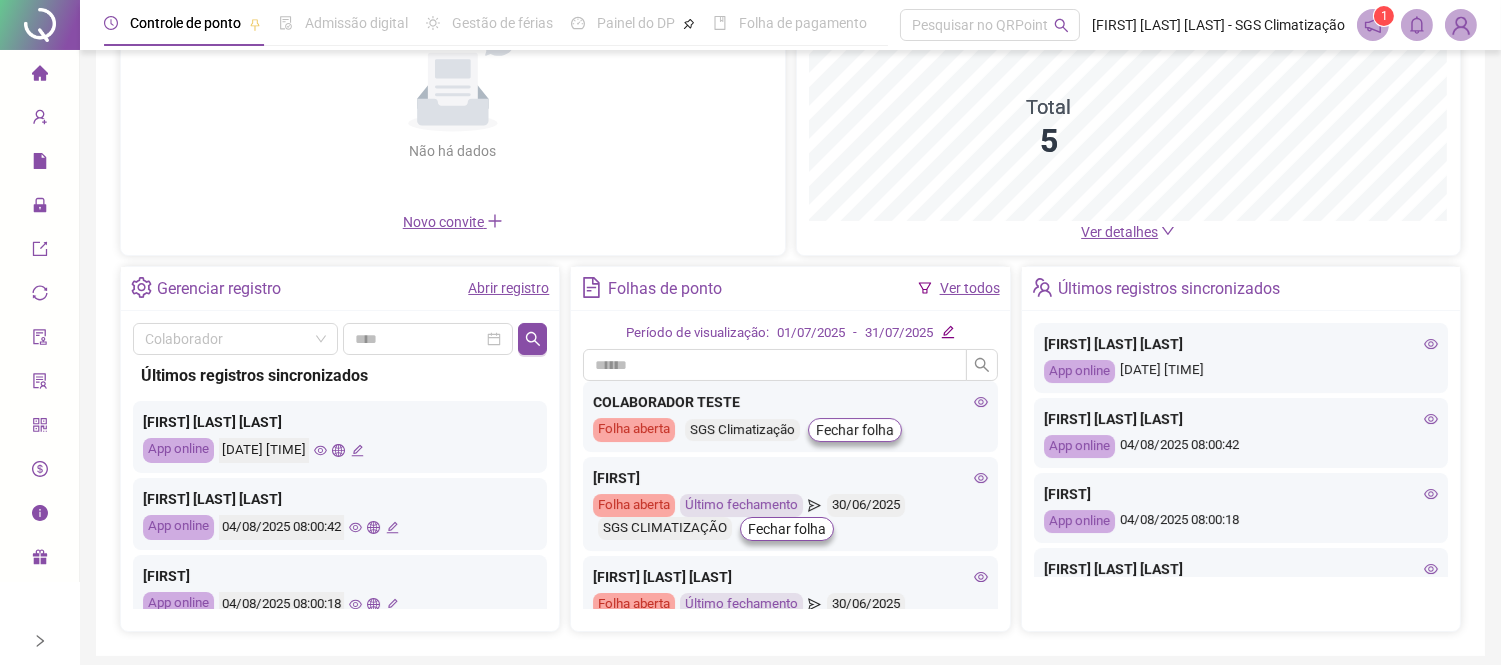 click 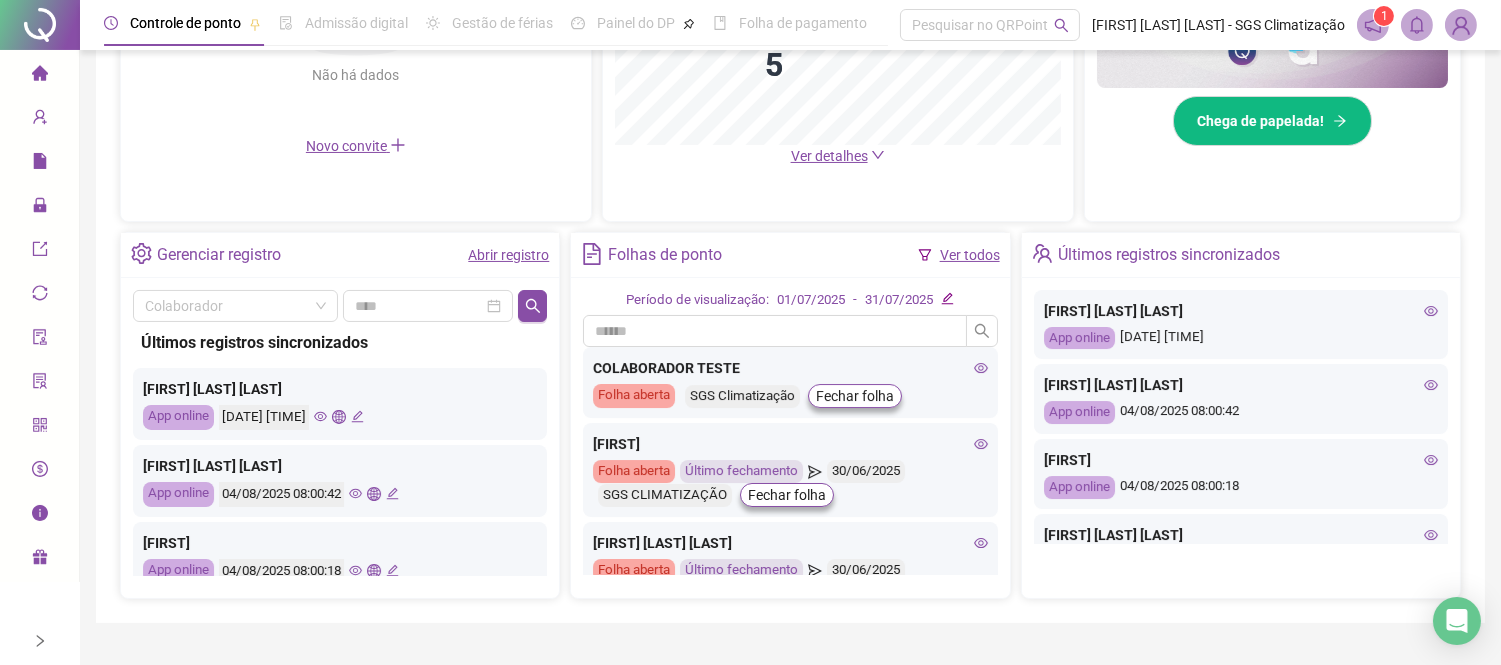 scroll, scrollTop: 636, scrollLeft: 0, axis: vertical 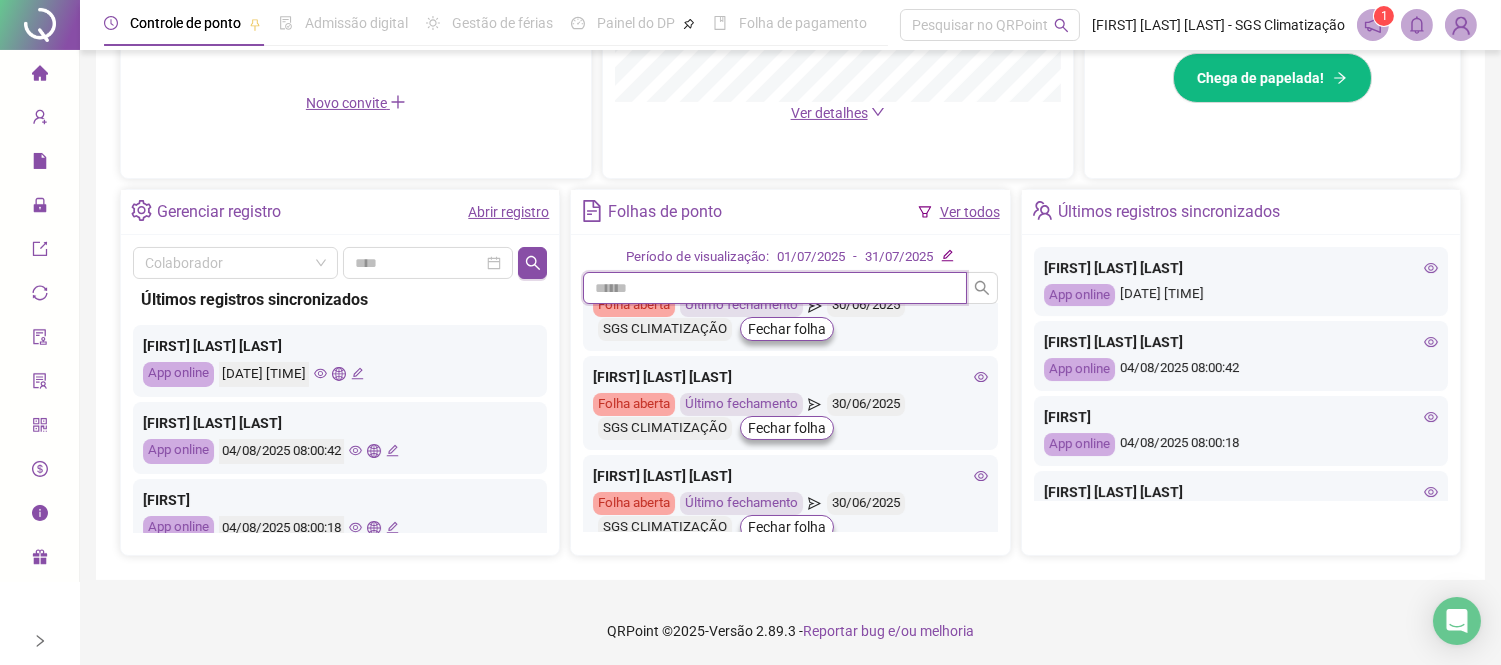 click at bounding box center (774, 288) 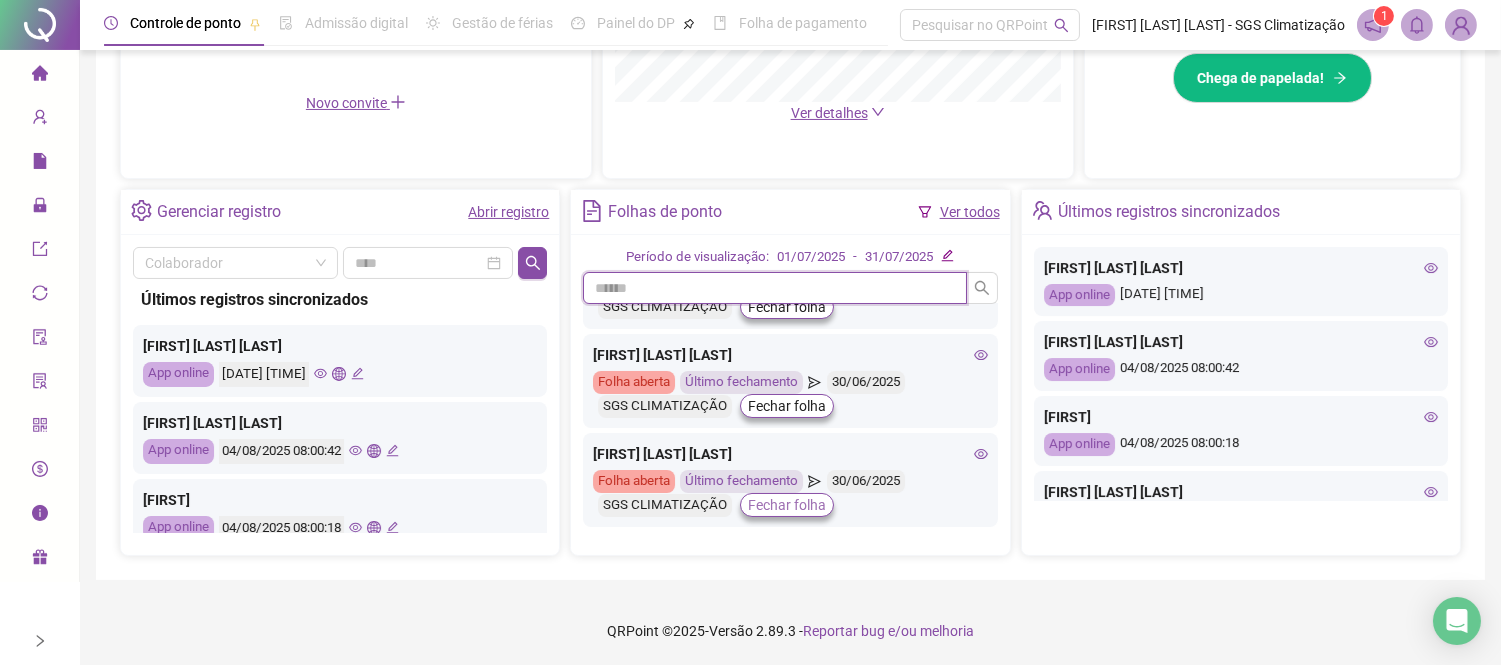 scroll, scrollTop: 243, scrollLeft: 0, axis: vertical 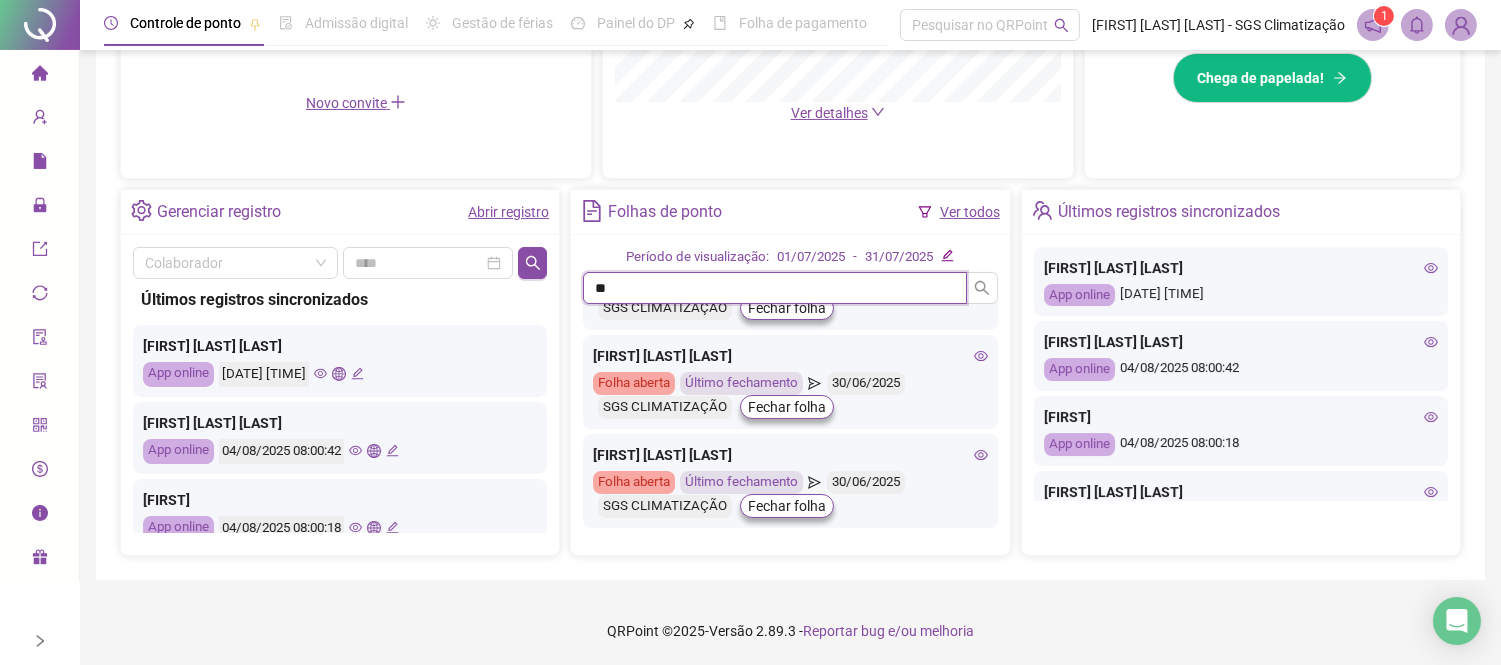 type on "*" 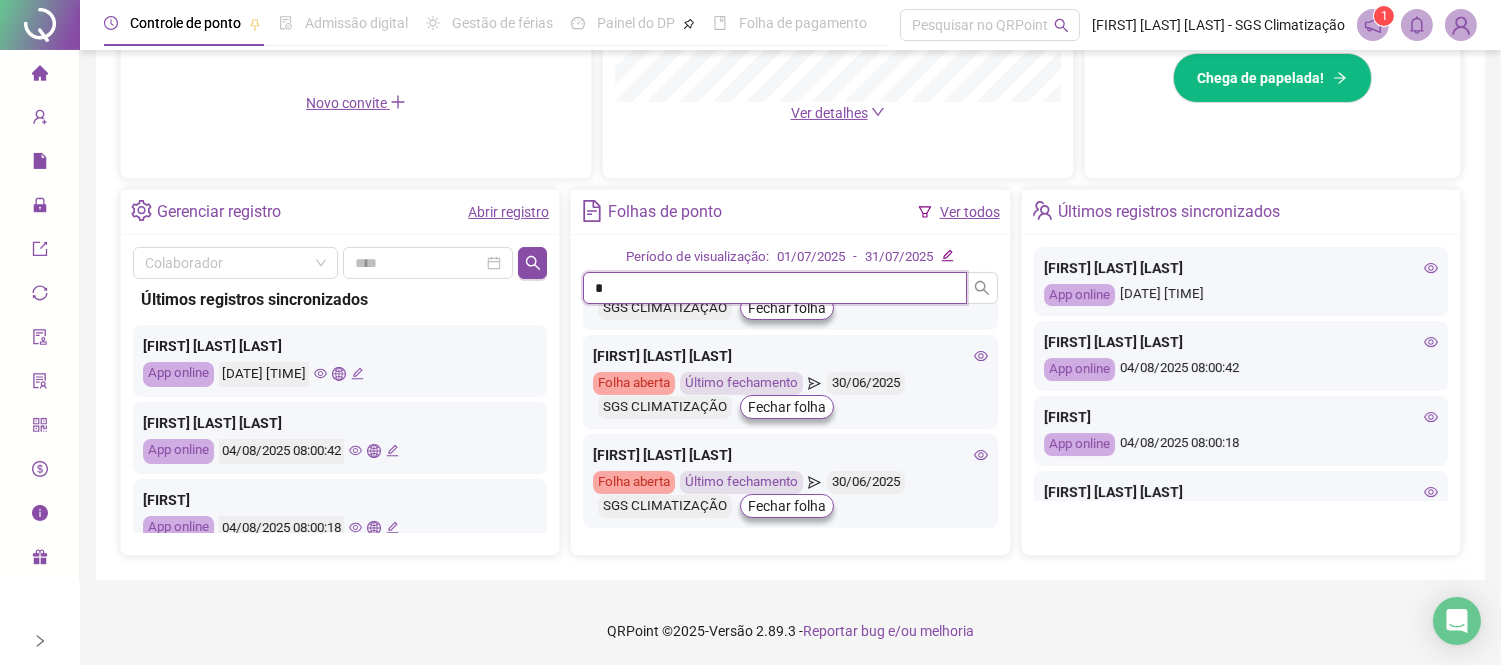 type 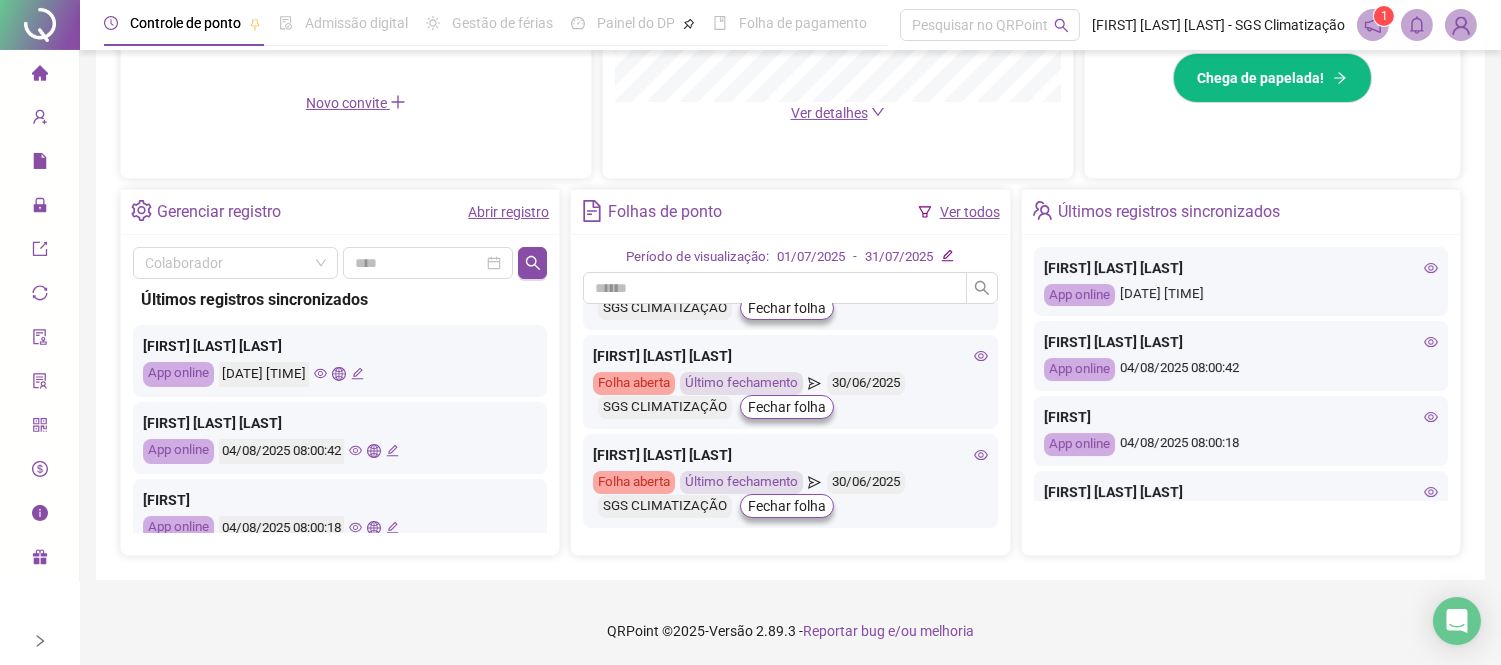 click on "Ver todos" at bounding box center [970, 212] 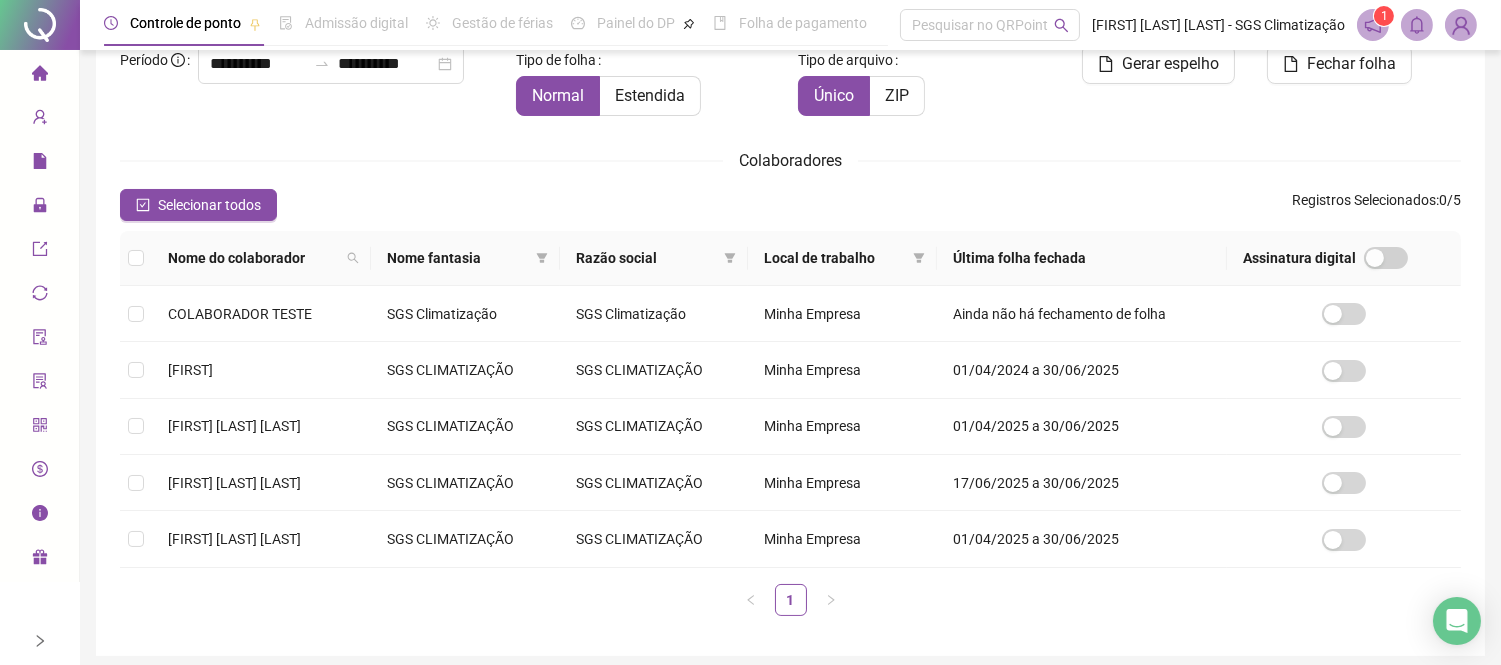 scroll, scrollTop: 221, scrollLeft: 0, axis: vertical 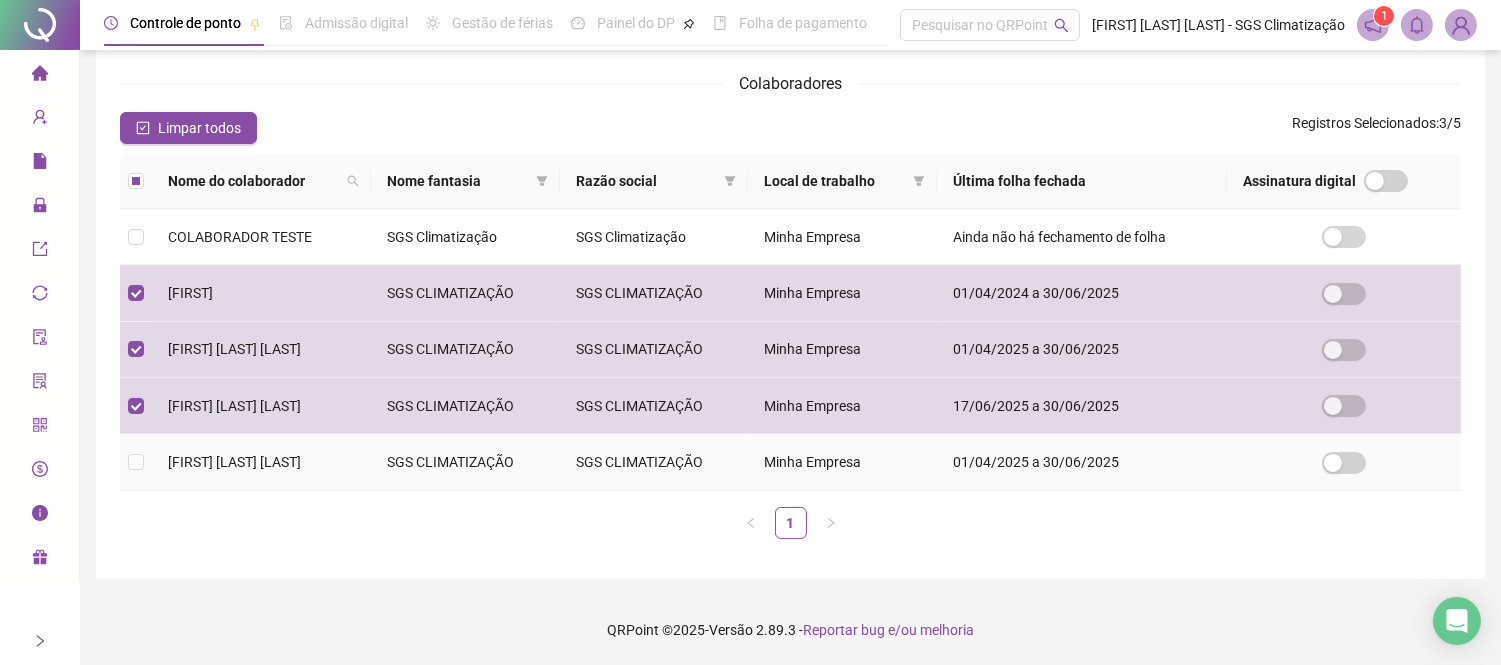 click at bounding box center (136, 462) 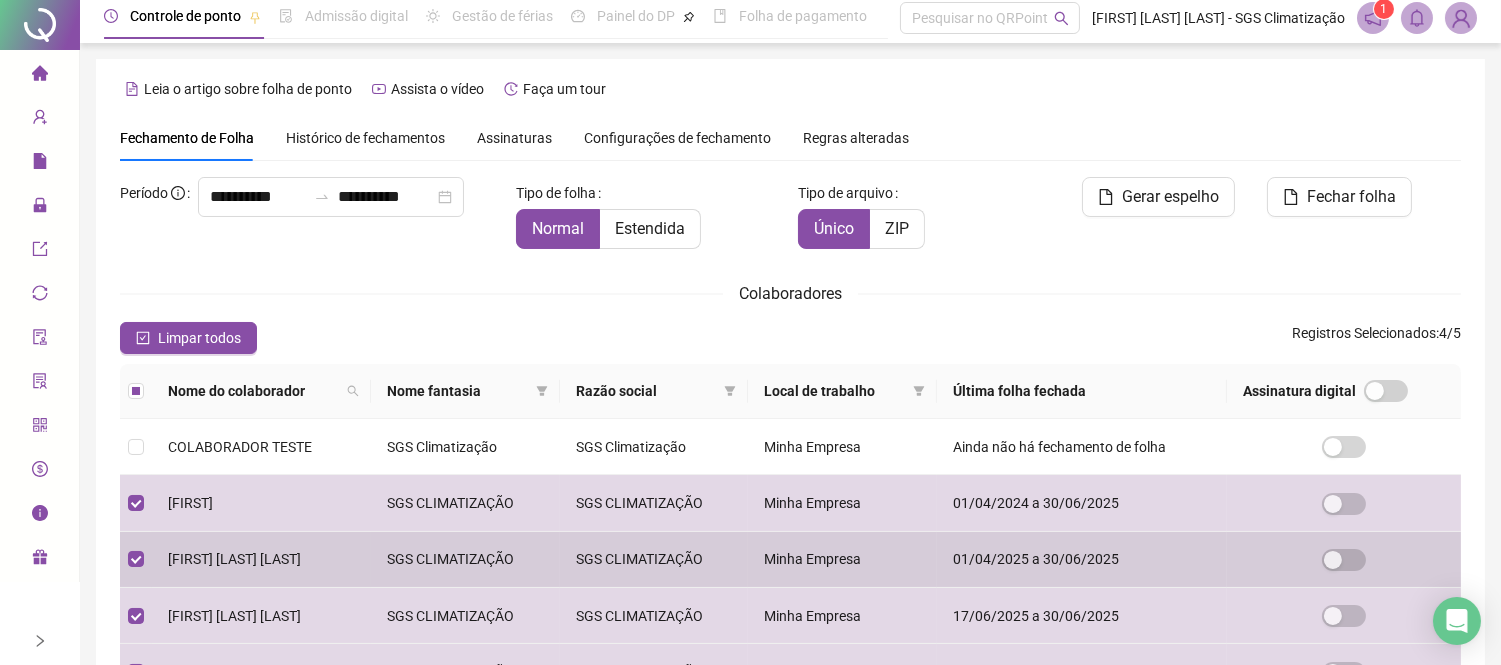 scroll, scrollTop: 0, scrollLeft: 0, axis: both 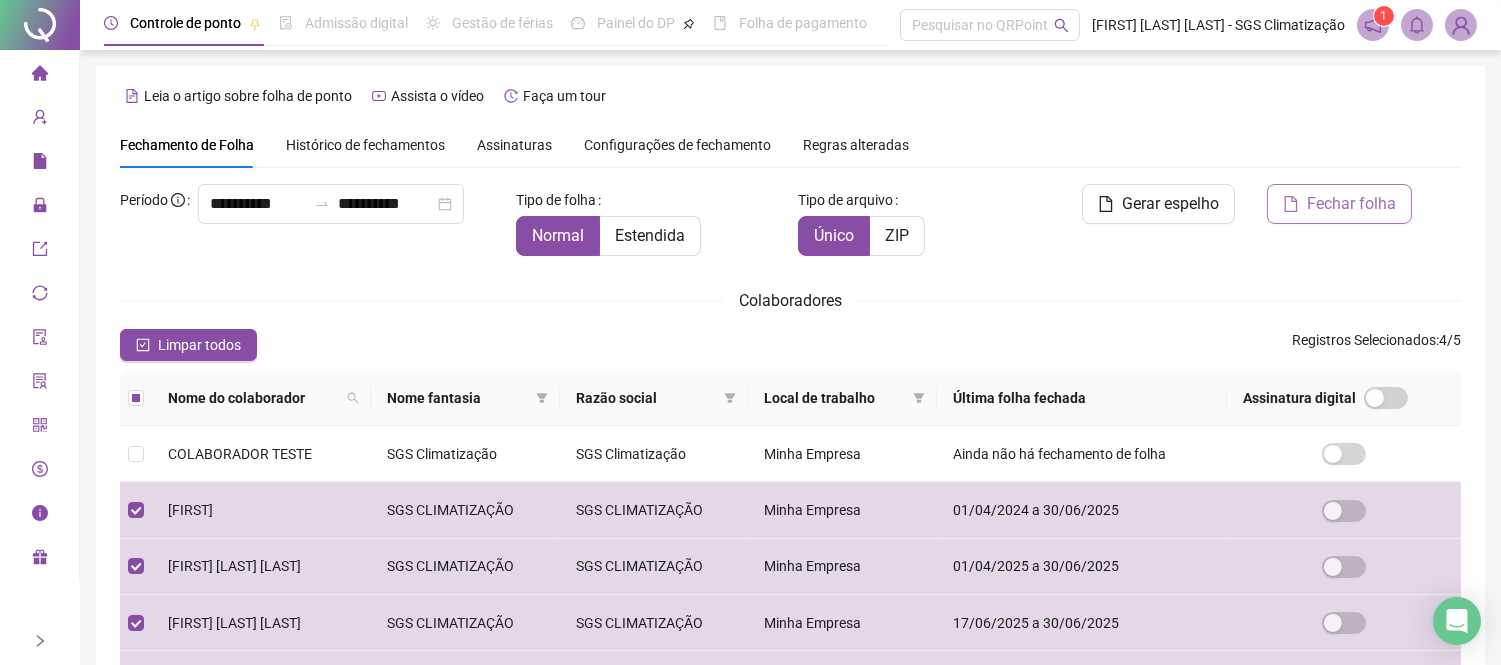 click on "Fechar folha" at bounding box center (1351, 204) 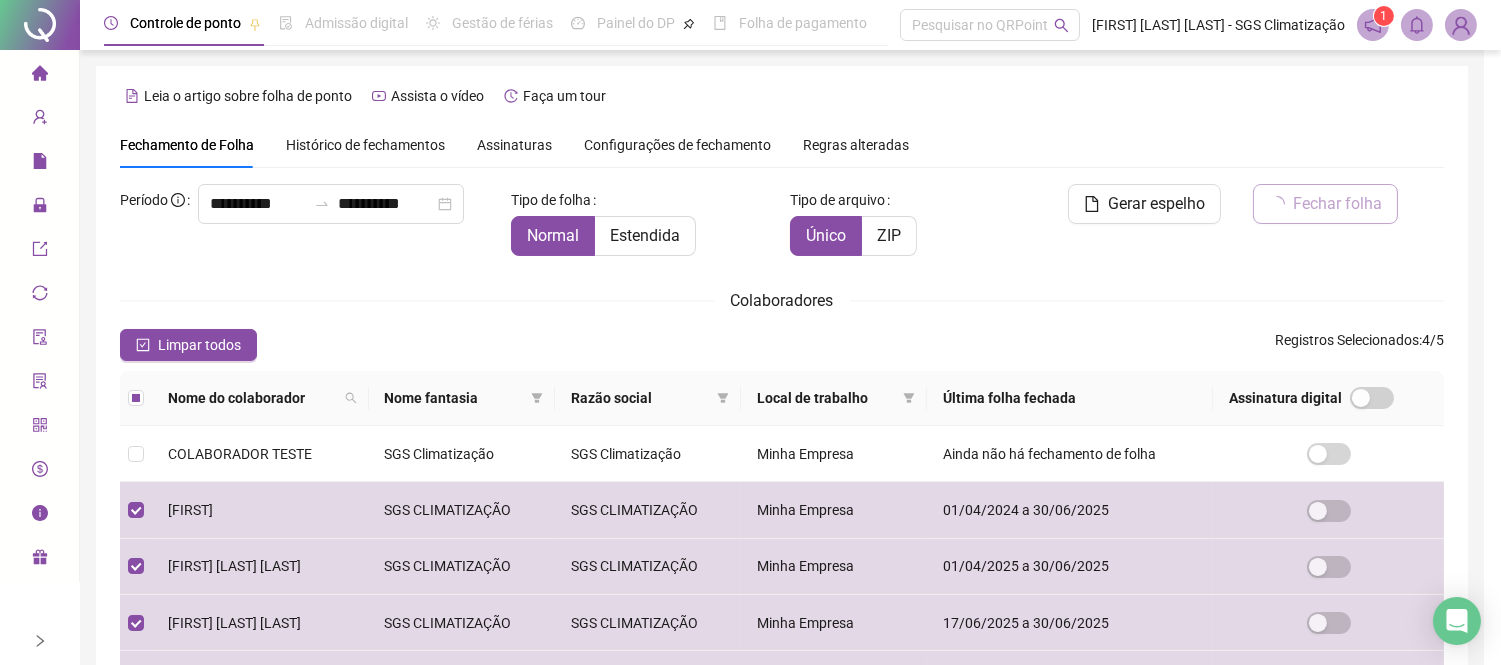 scroll, scrollTop: 65, scrollLeft: 0, axis: vertical 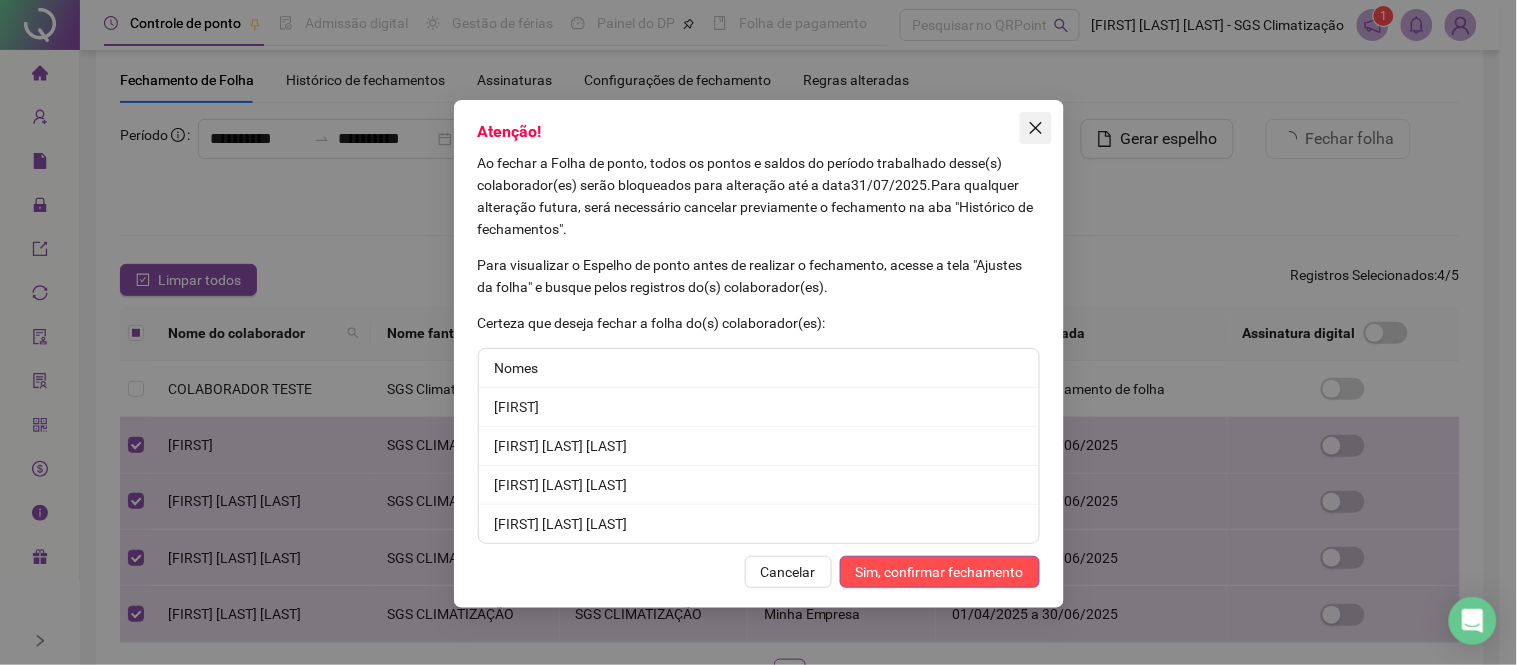 click at bounding box center (1036, 128) 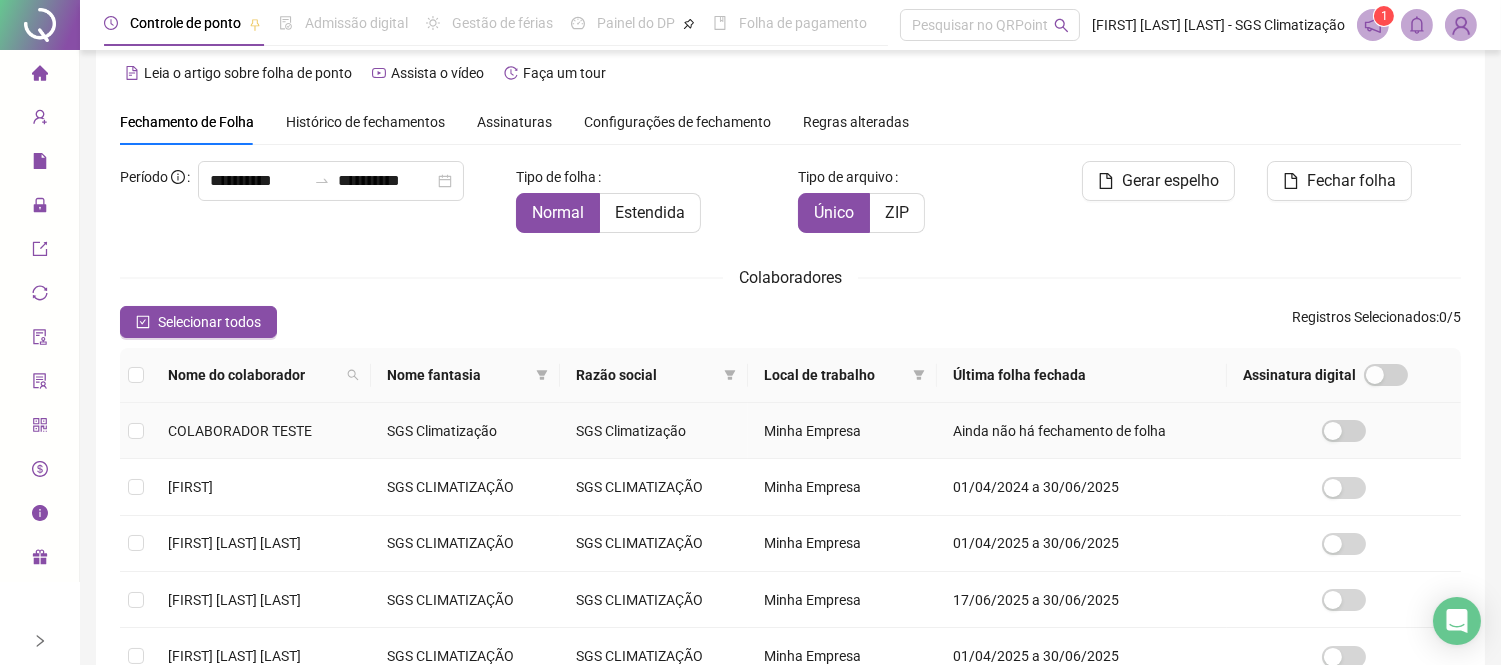 scroll, scrollTop: 0, scrollLeft: 0, axis: both 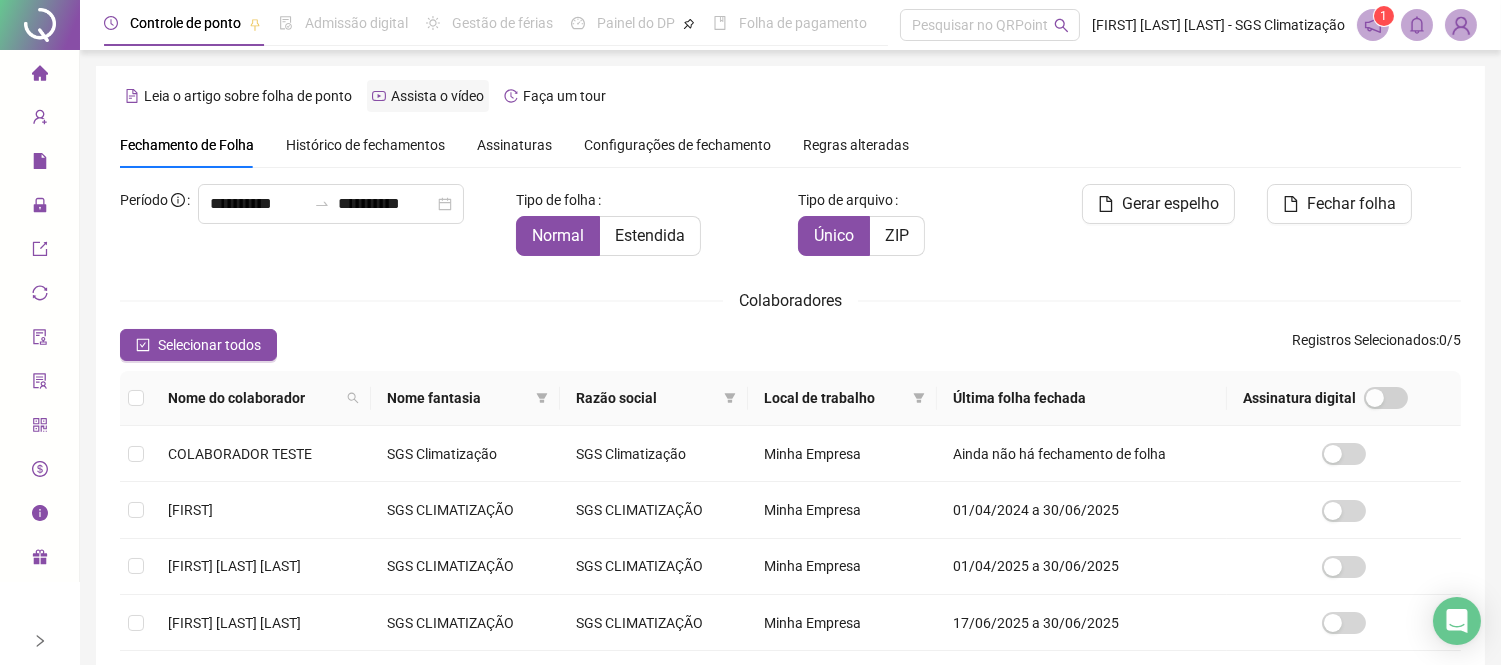 click on "Assista o vídeo" at bounding box center (437, 96) 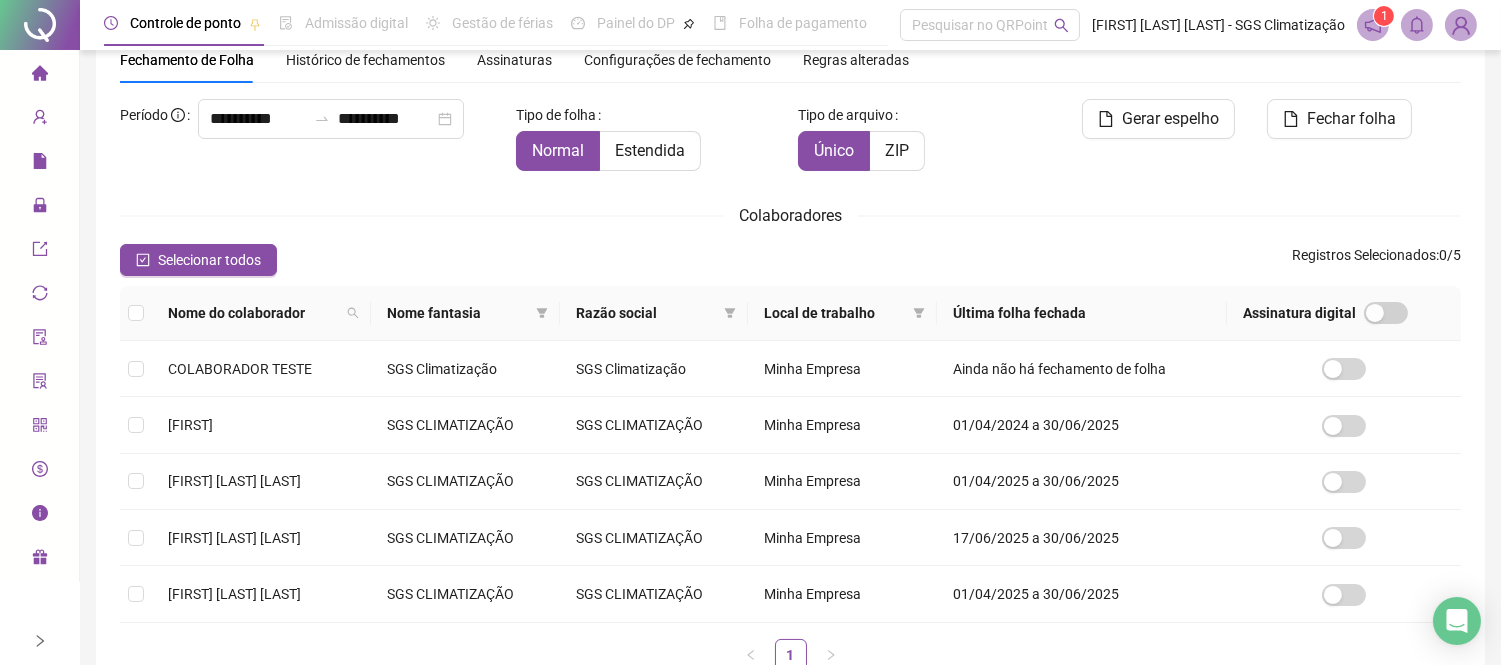scroll, scrollTop: 221, scrollLeft: 0, axis: vertical 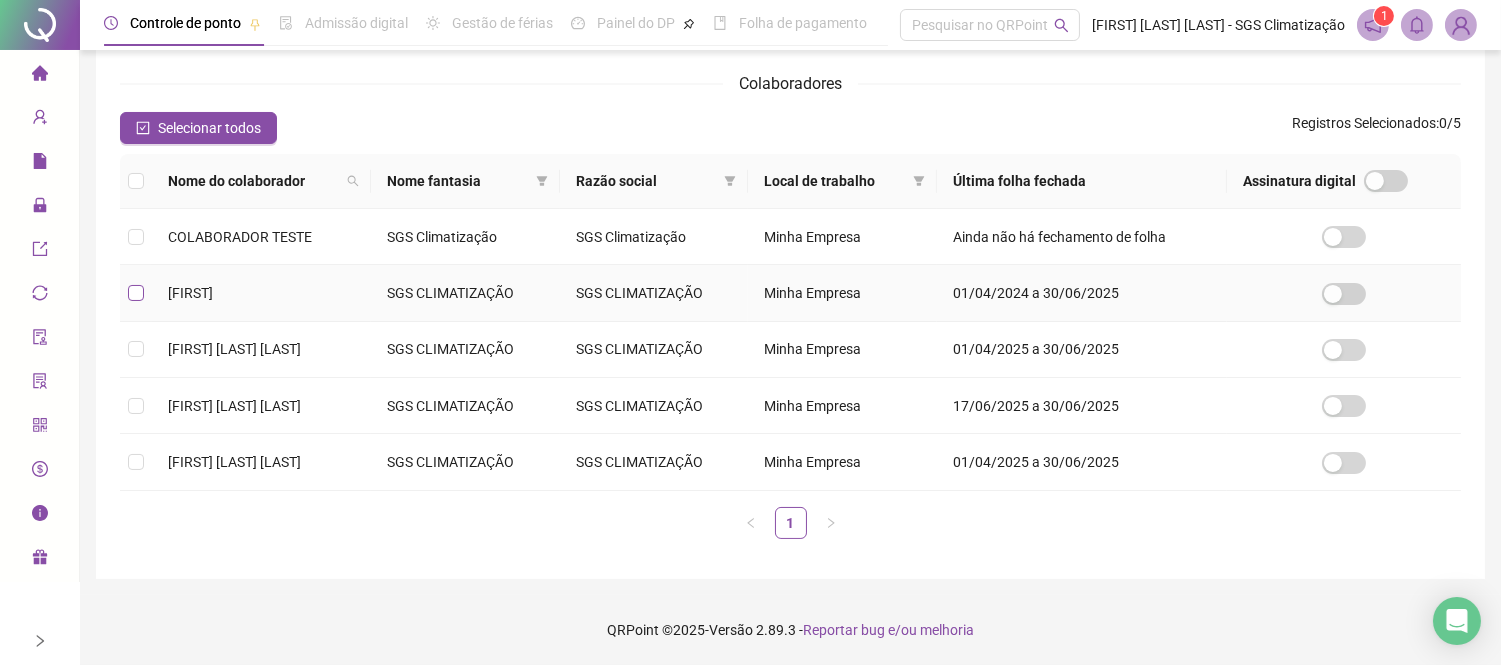 click at bounding box center (136, 293) 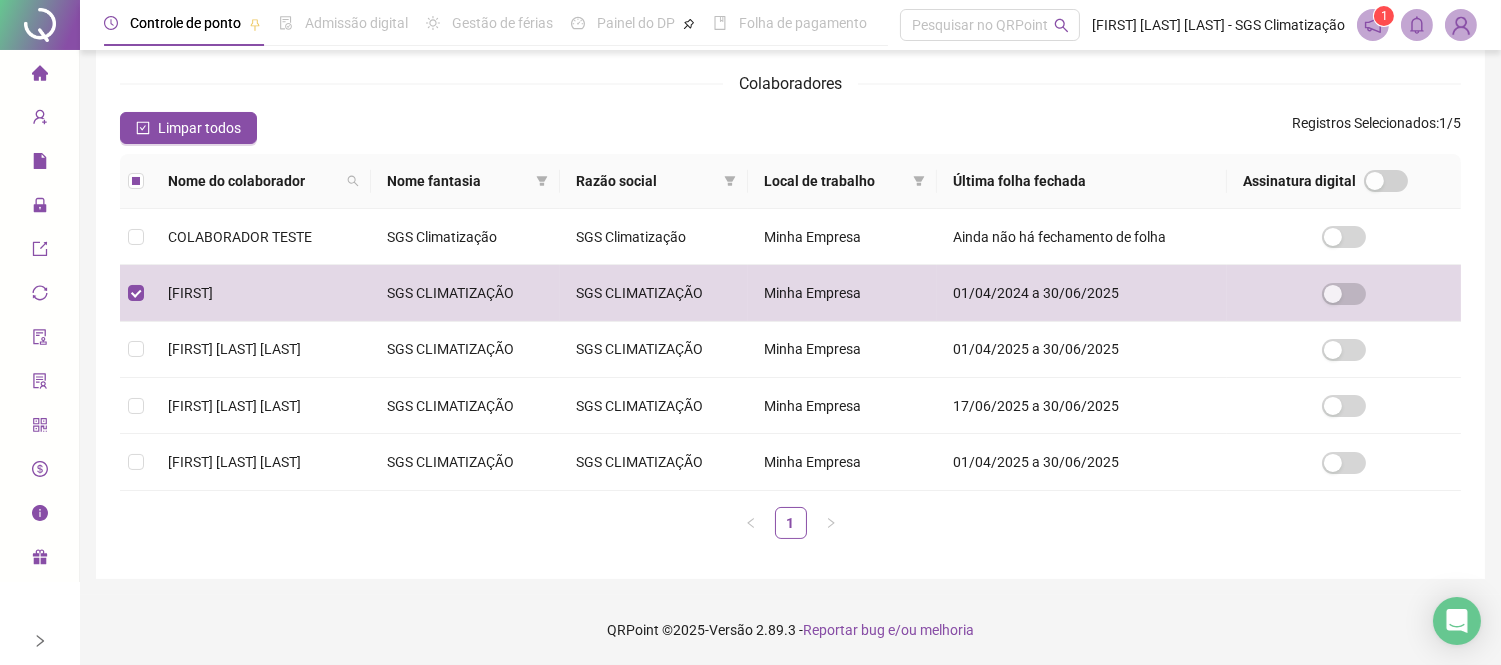 scroll, scrollTop: 65, scrollLeft: 0, axis: vertical 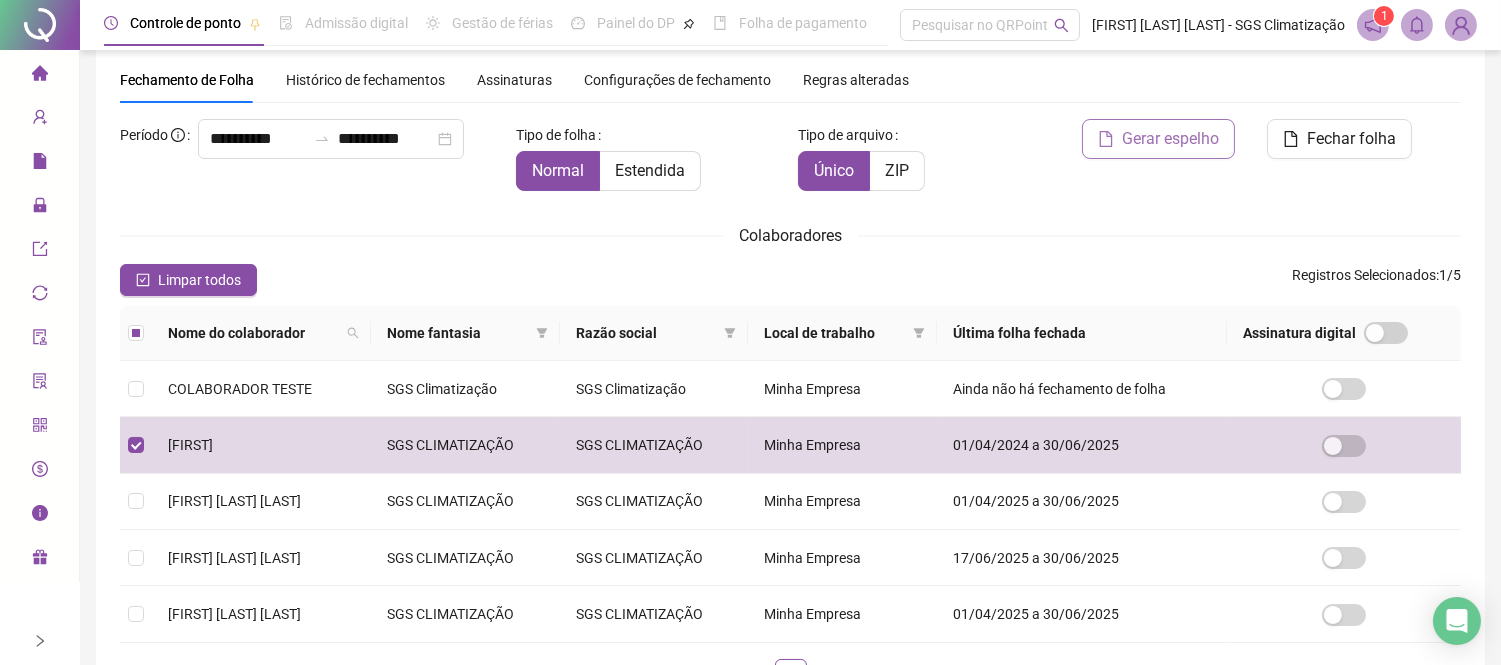 click on "Gerar espelho" at bounding box center [1170, 139] 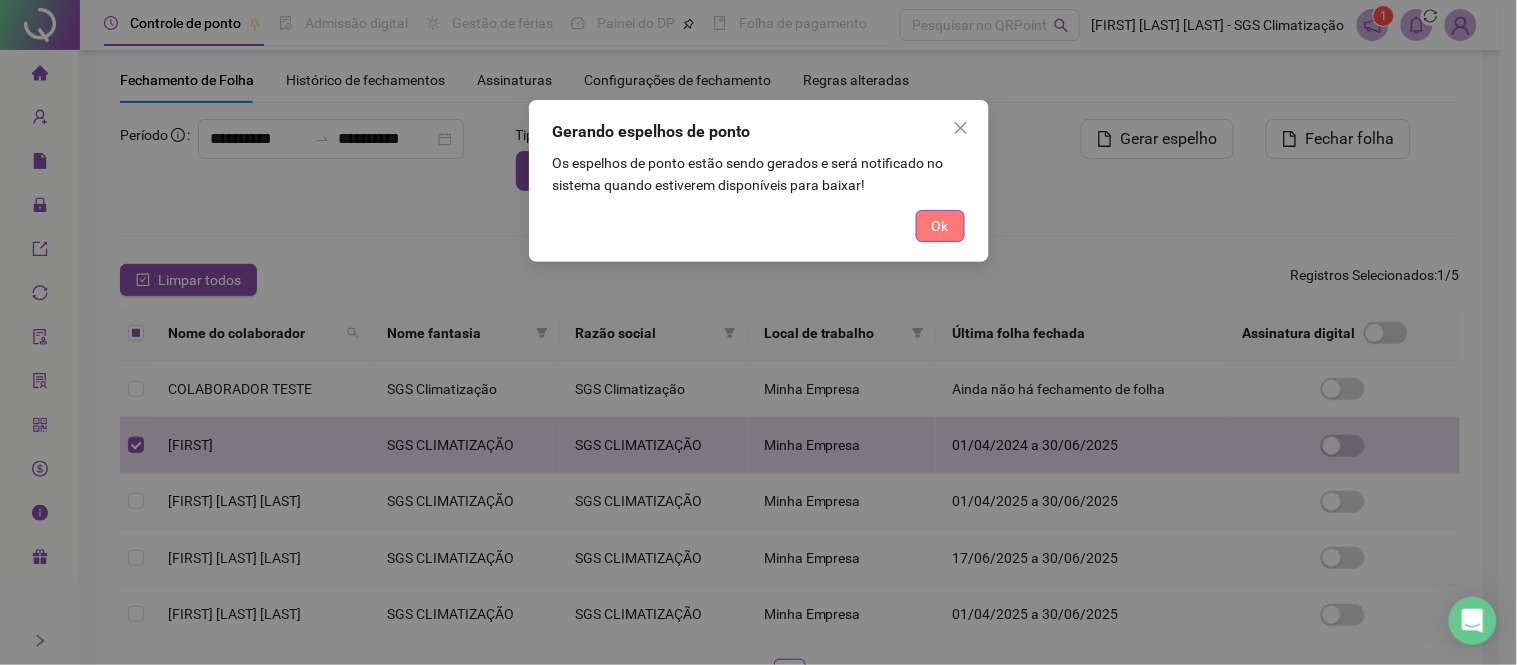 click on "Ok" at bounding box center [940, 226] 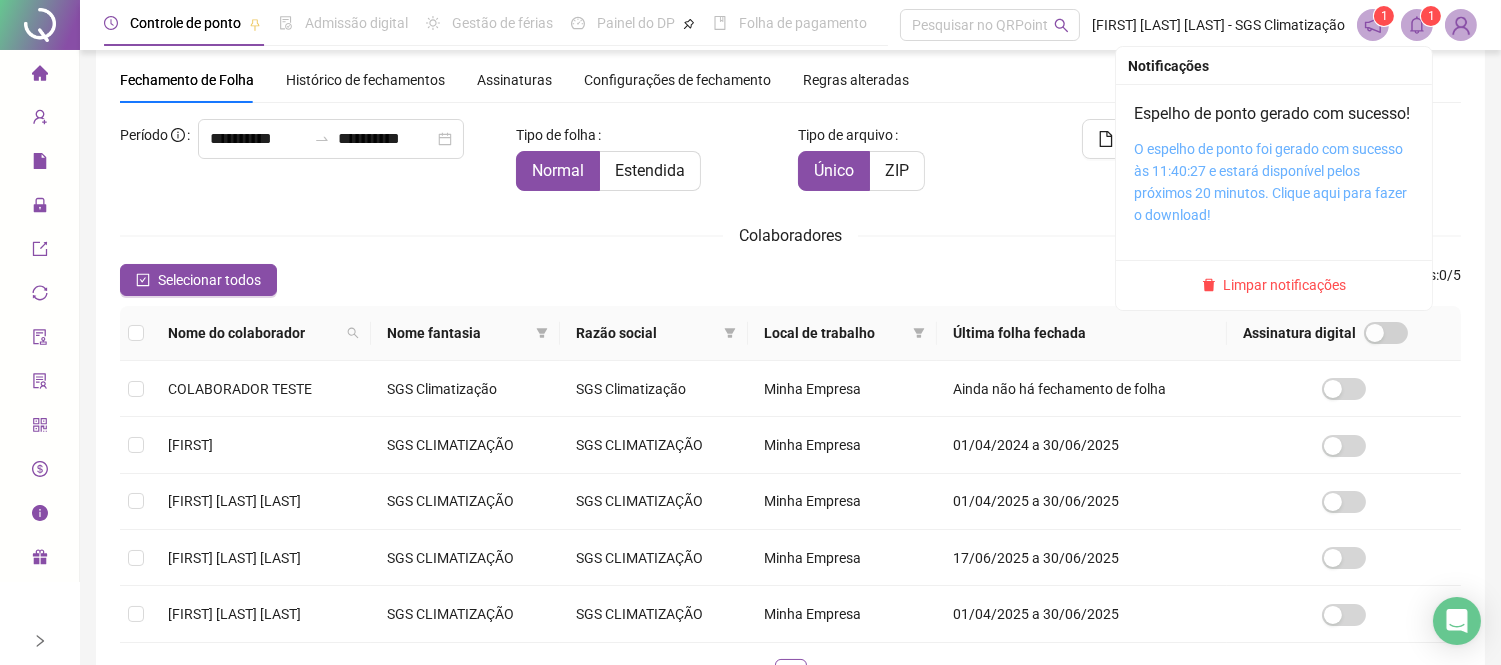 click on "O espelho de ponto foi gerado com sucesso às 11:40:27 e estará disponível pelos próximos 20 minutos.
Clique aqui para fazer o download!" at bounding box center [1270, 182] 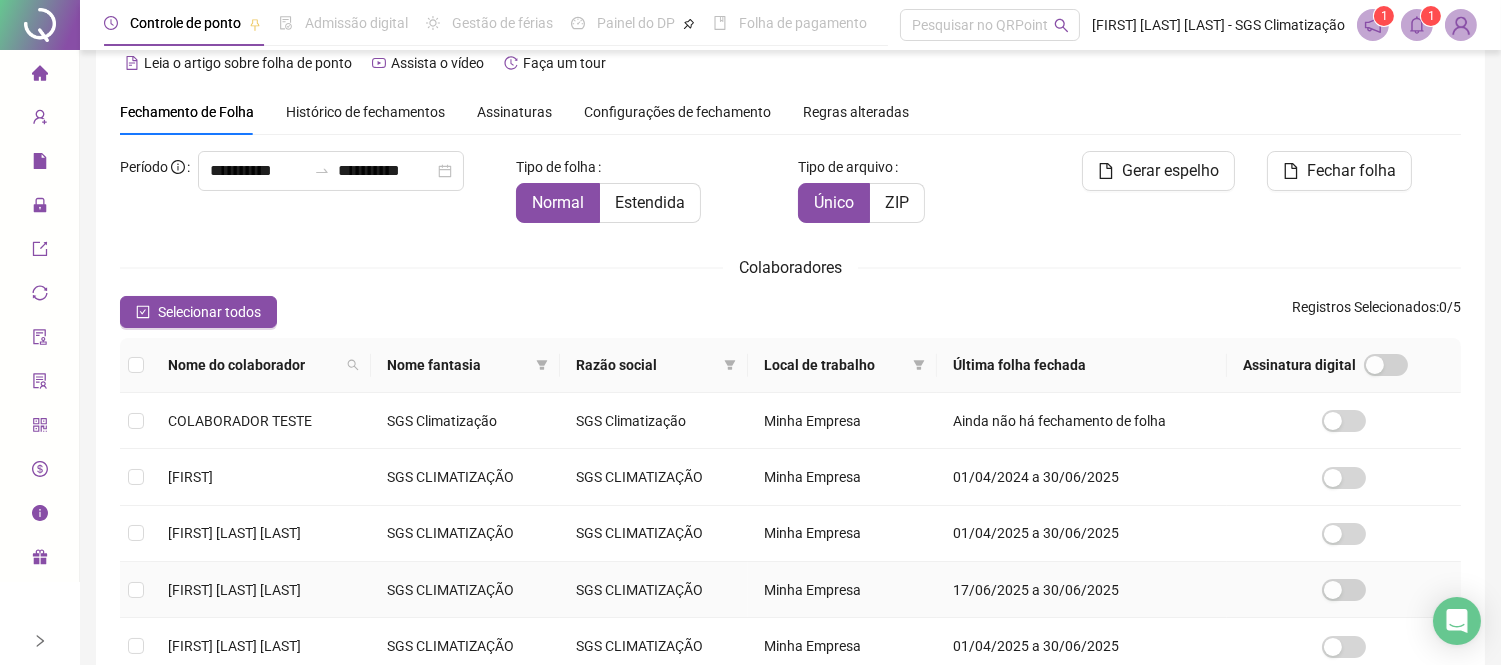 scroll, scrollTop: 221, scrollLeft: 0, axis: vertical 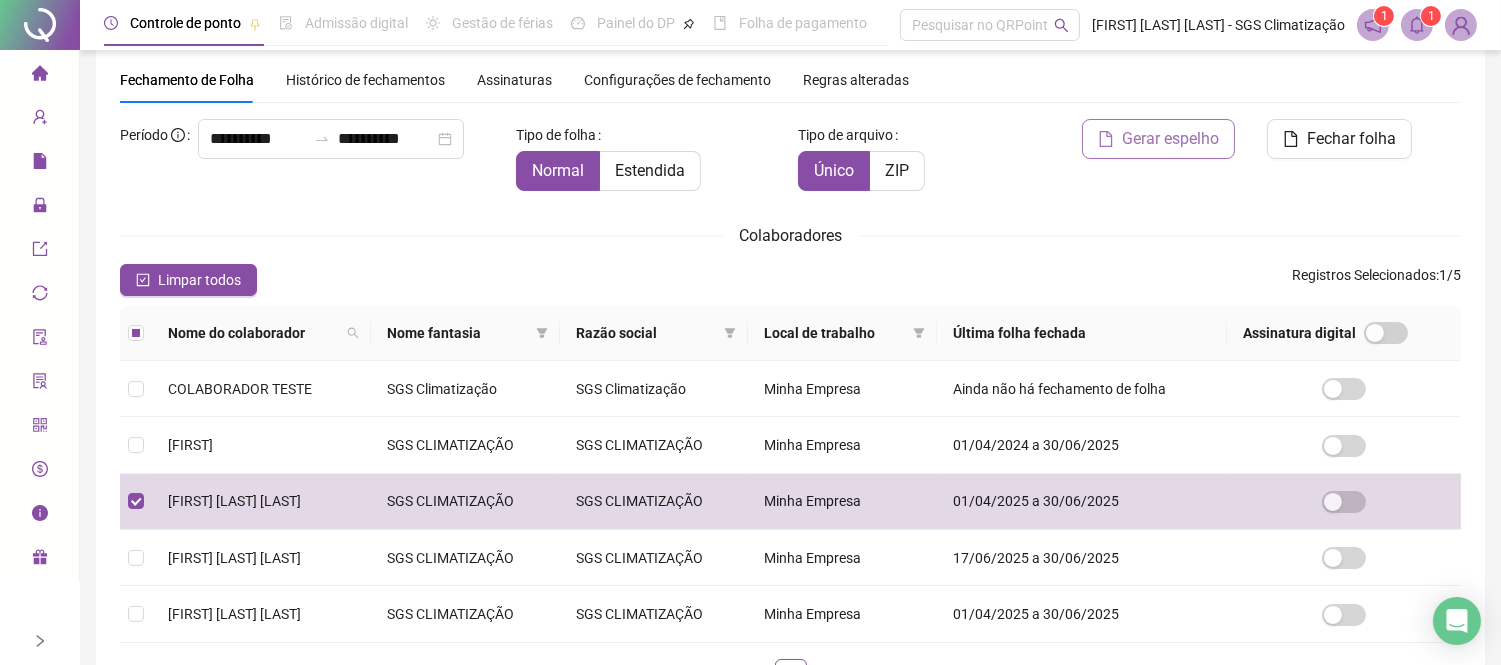 click on "Gerar espelho" at bounding box center [1170, 139] 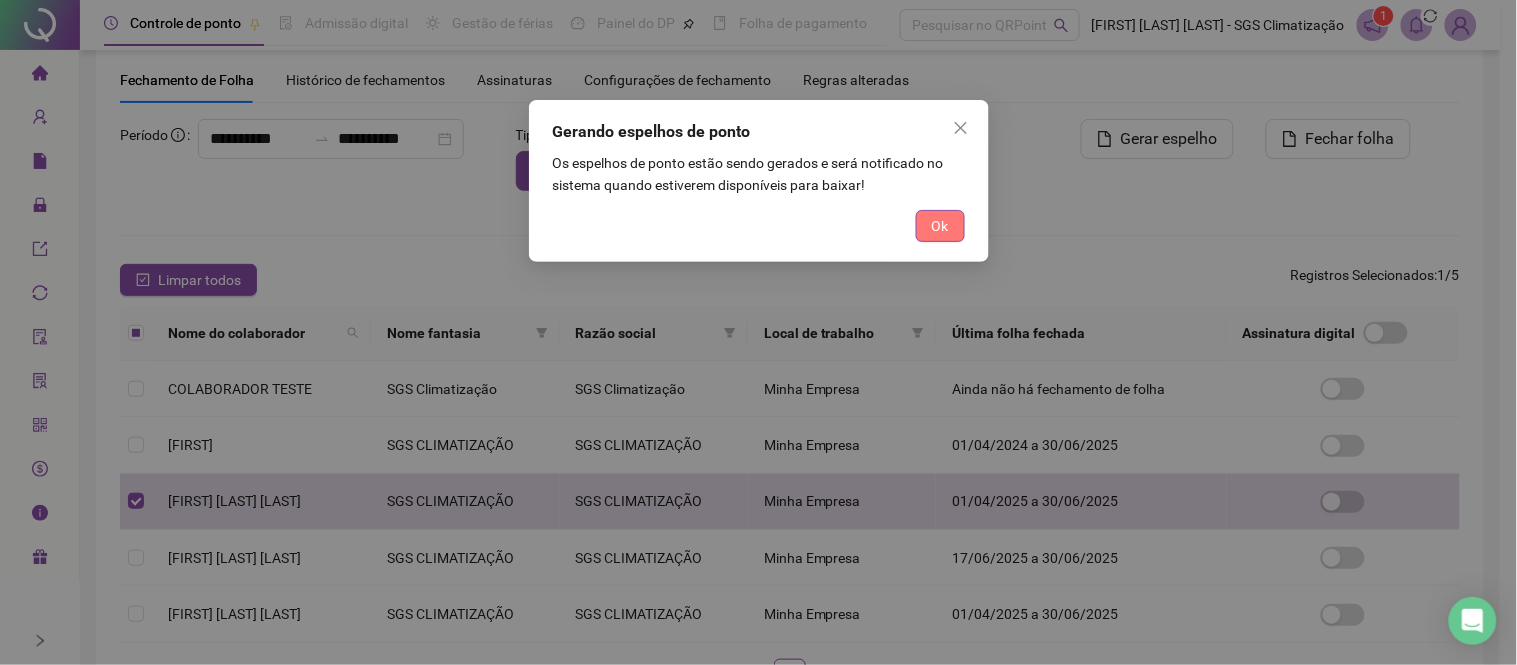 click on "Ok" at bounding box center [940, 226] 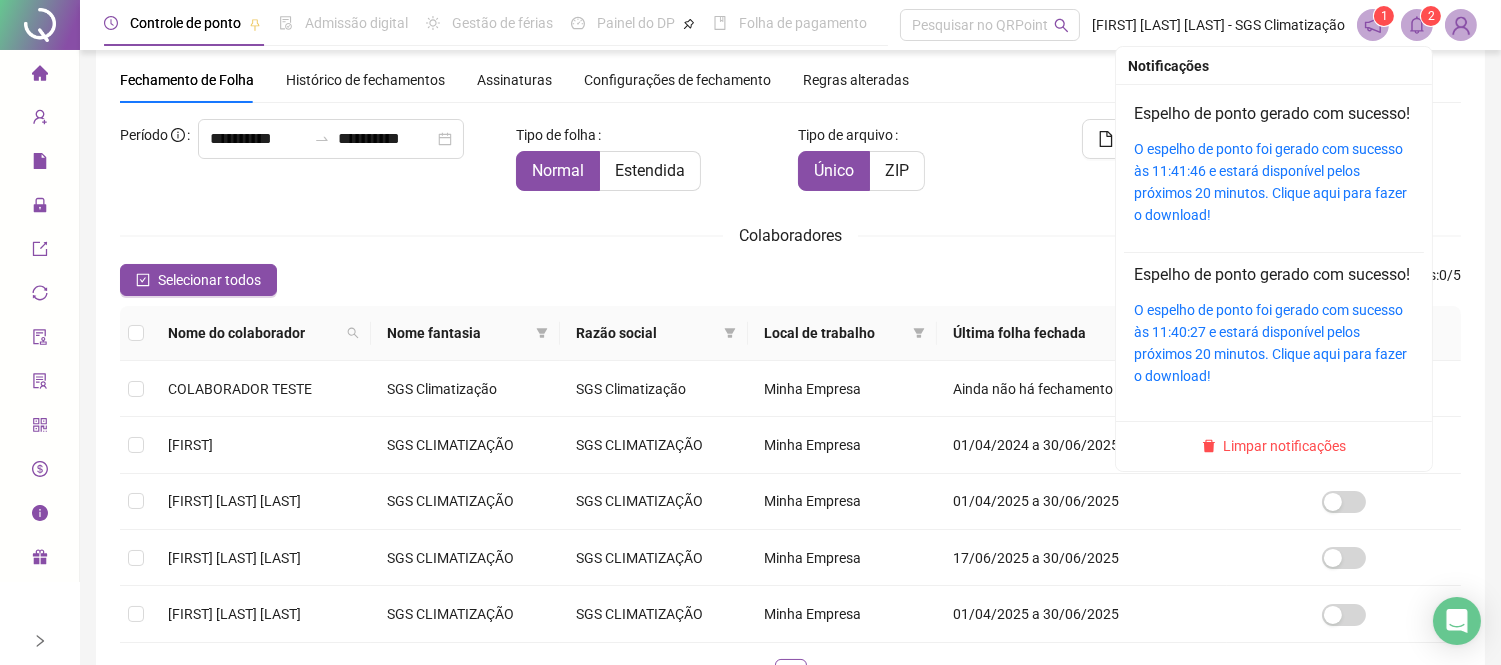 click 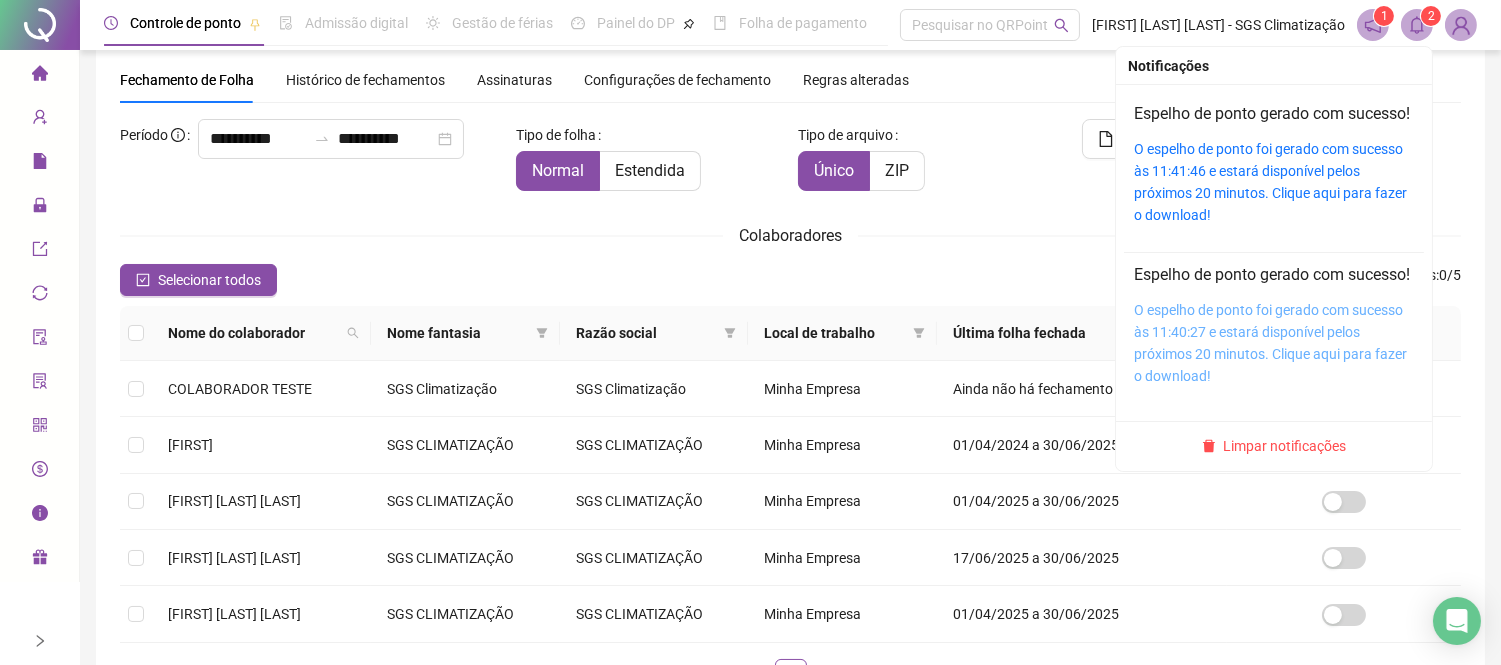 scroll, scrollTop: 8, scrollLeft: 0, axis: vertical 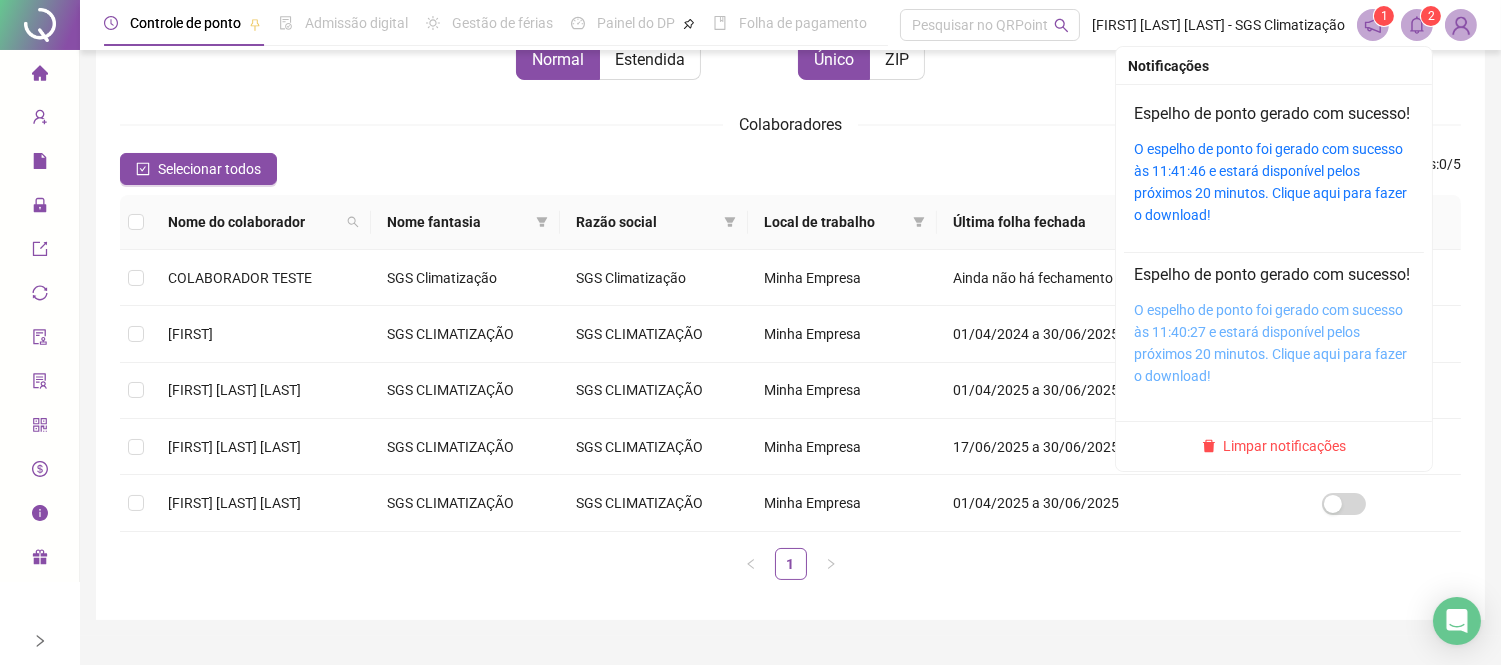 click on "O espelho de ponto foi gerado com sucesso às 11:40:27 e estará disponível pelos próximos 20 minutos.
Clique aqui para fazer o download!" at bounding box center [1270, 343] 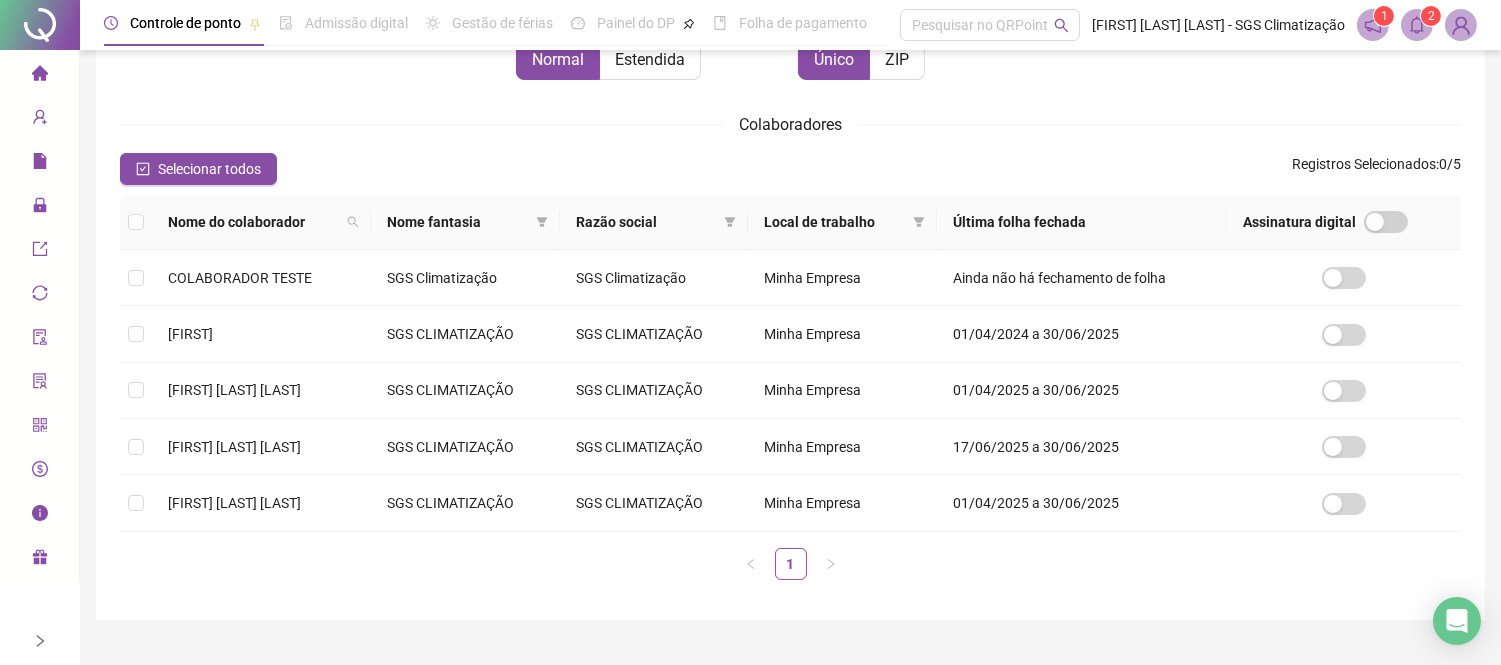 click on "**********" at bounding box center (790, 302) 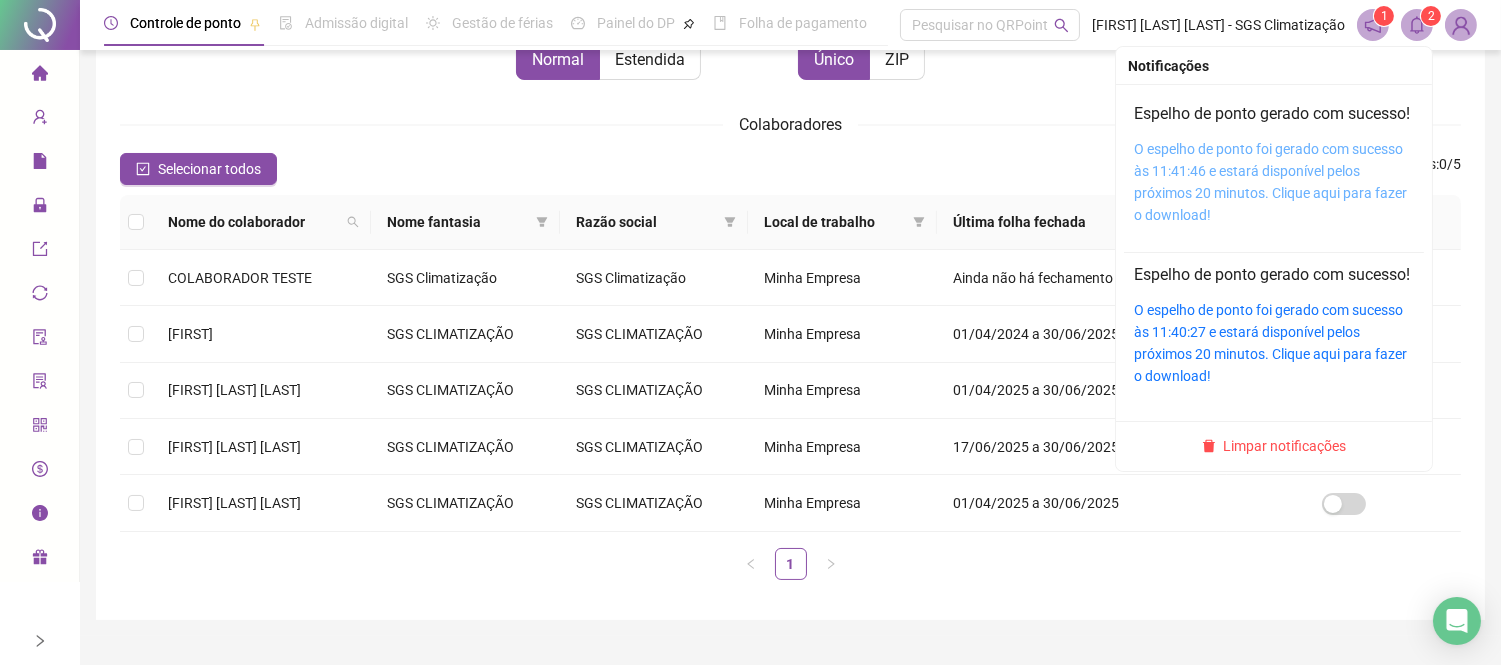 click on "O espelho de ponto foi gerado com sucesso às 11:41:46 e estará disponível pelos próximos 20 minutos.
Clique aqui para fazer o download!" at bounding box center [1270, 182] 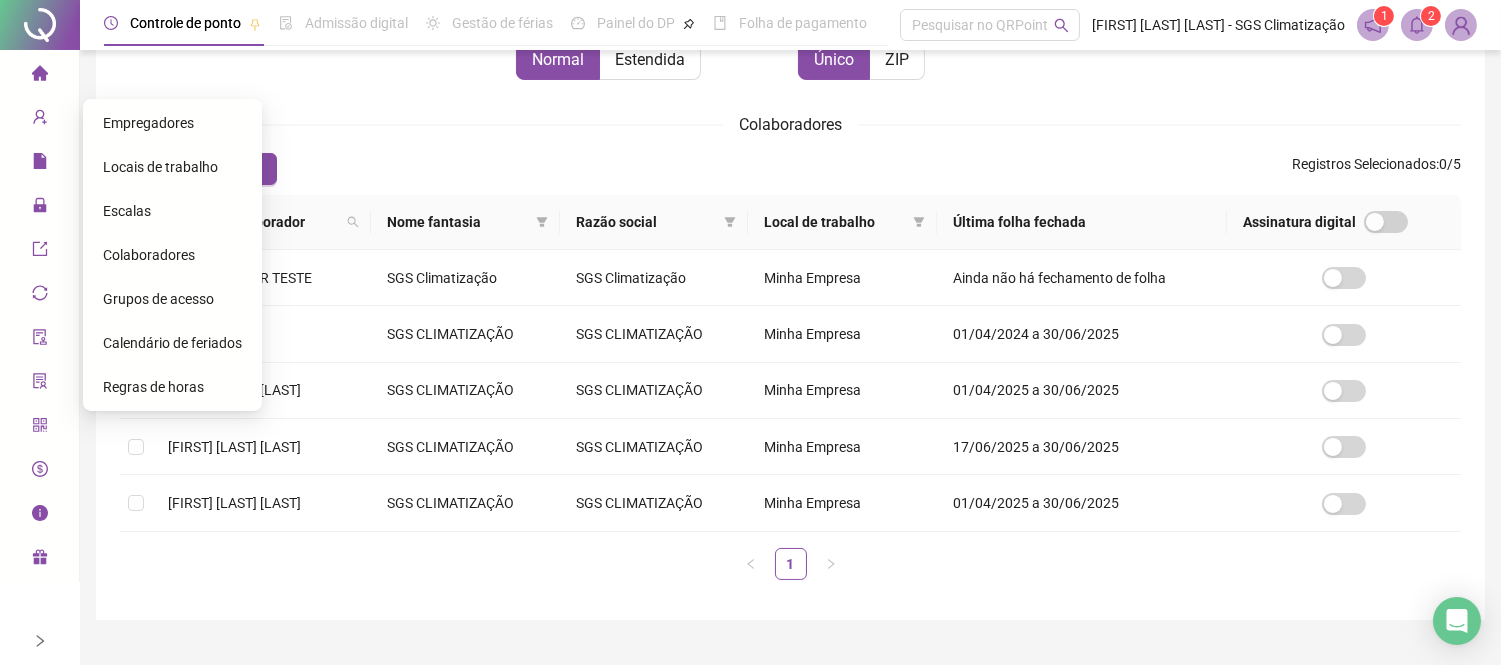 click on "Empregadores" at bounding box center (148, 123) 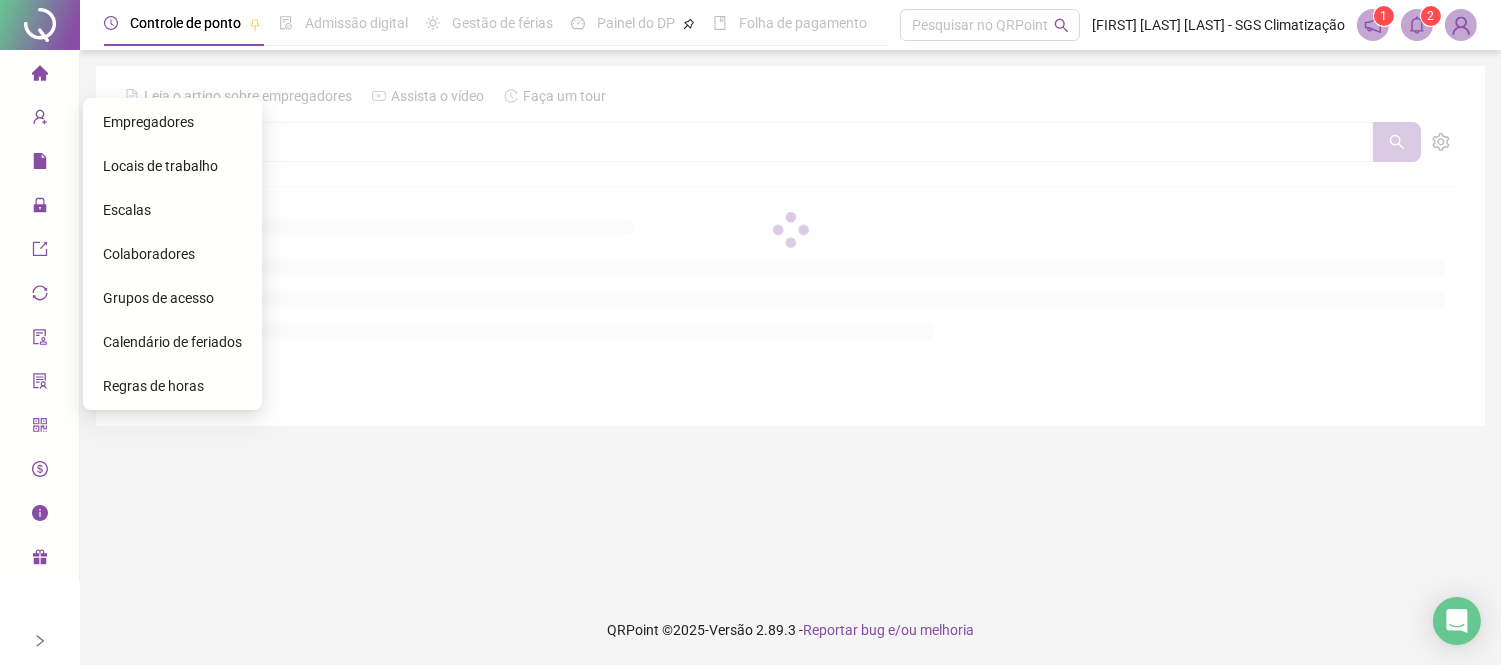 scroll, scrollTop: 0, scrollLeft: 0, axis: both 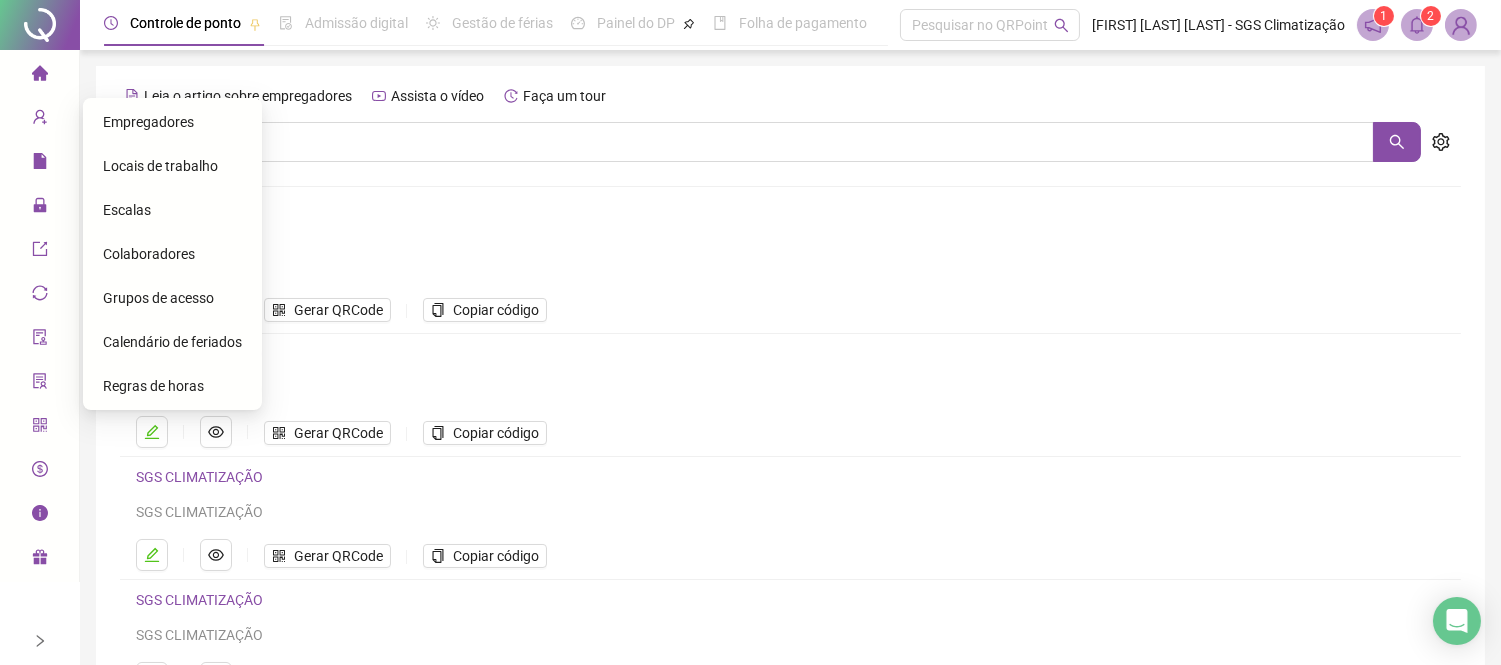 click on "Regras de horas" at bounding box center (153, 386) 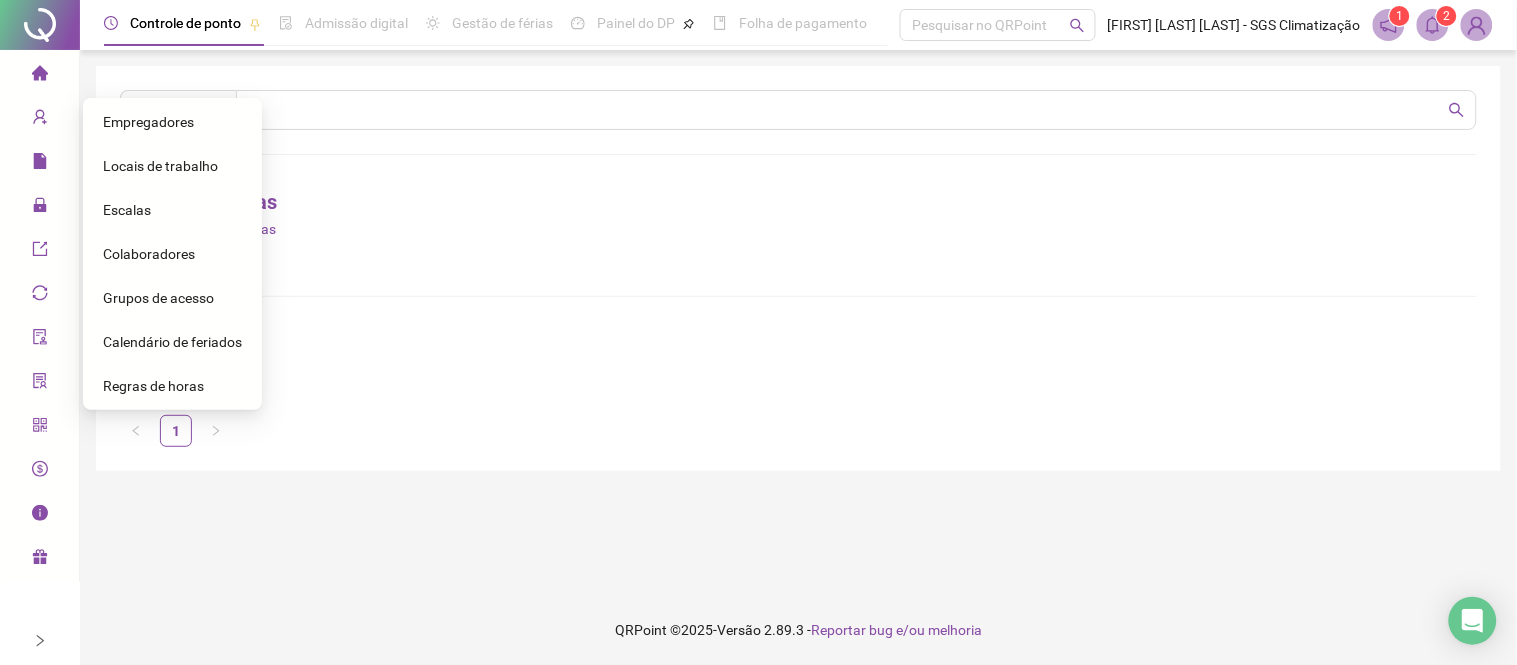 click on "Colaboradores" at bounding box center (149, 254) 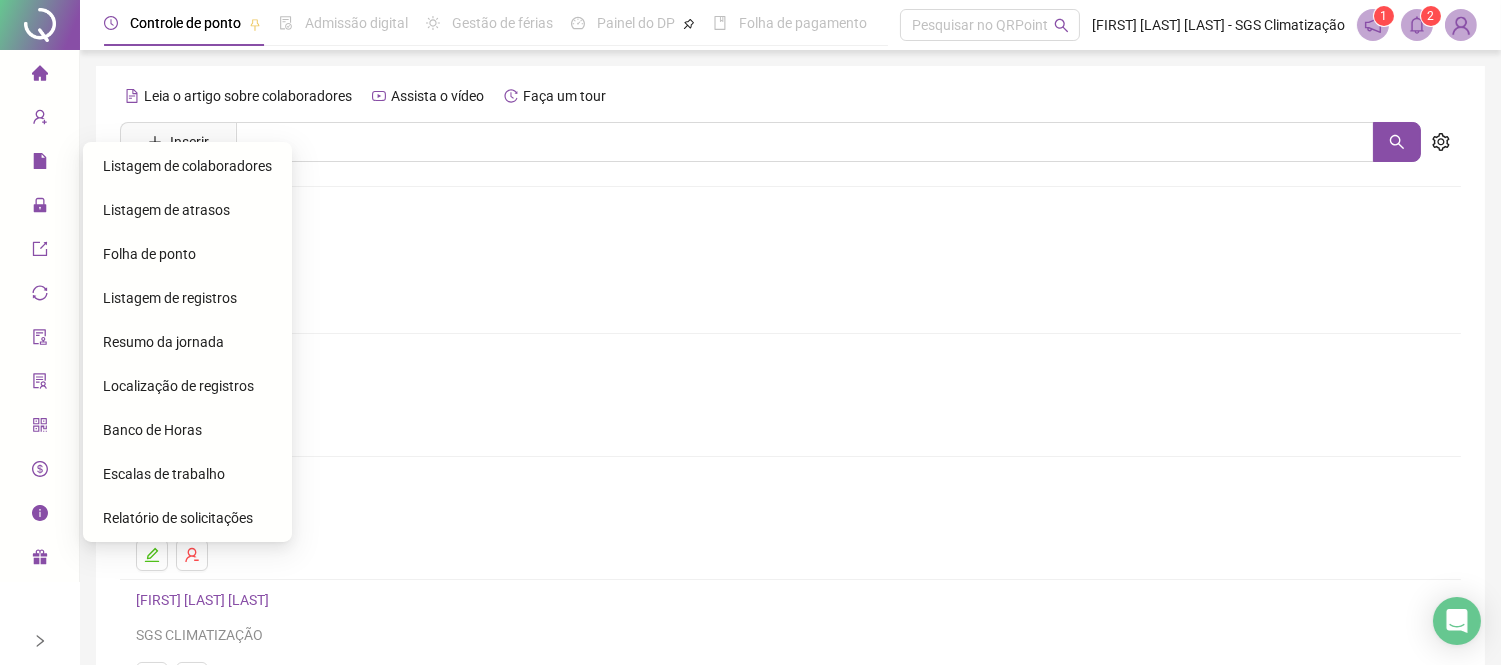click on "Folha de ponto" at bounding box center [149, 254] 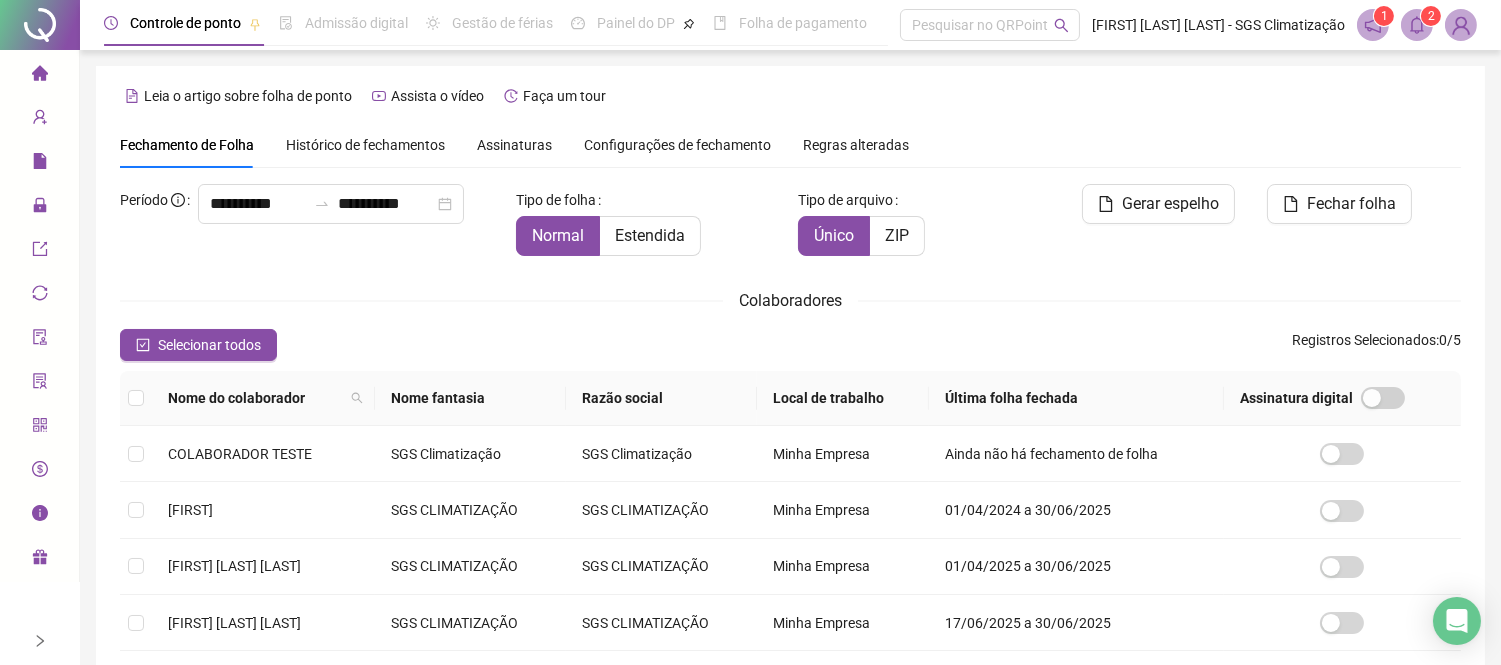 scroll, scrollTop: 65, scrollLeft: 0, axis: vertical 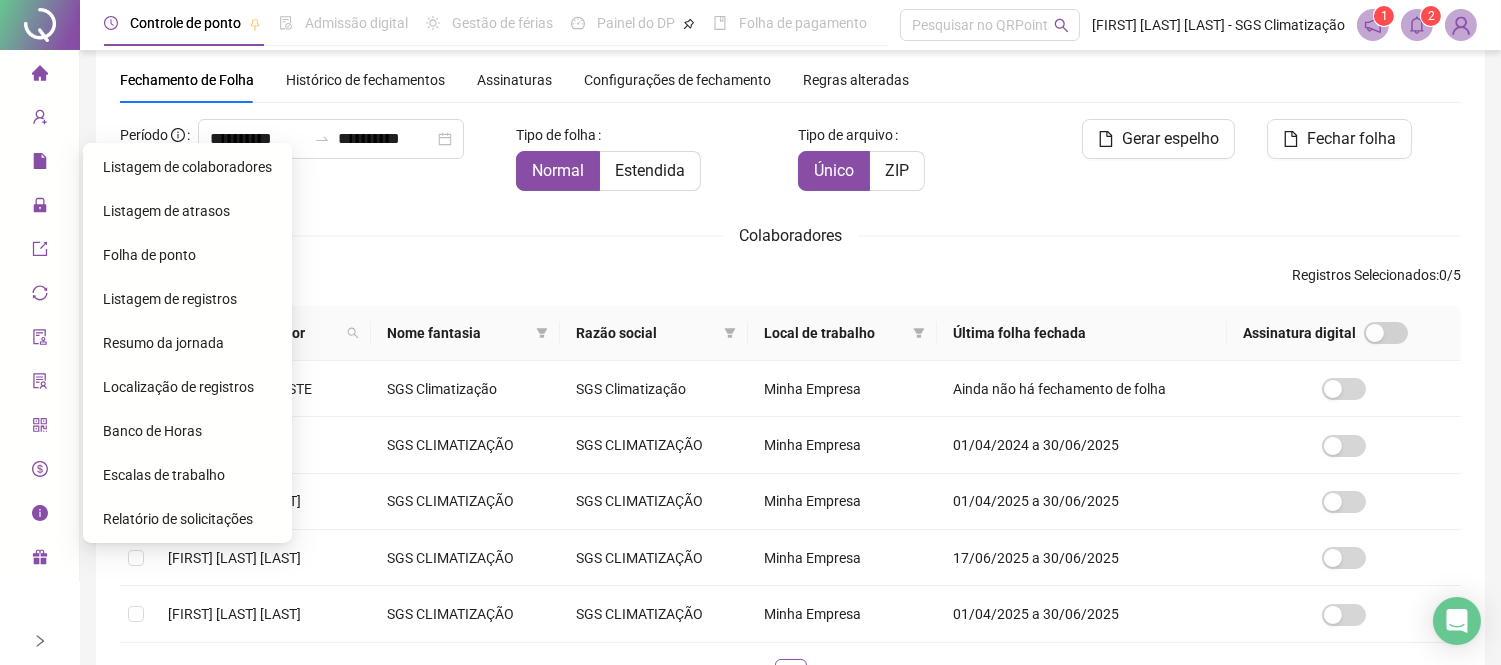click on "Relatório de solicitações" at bounding box center [178, 519] 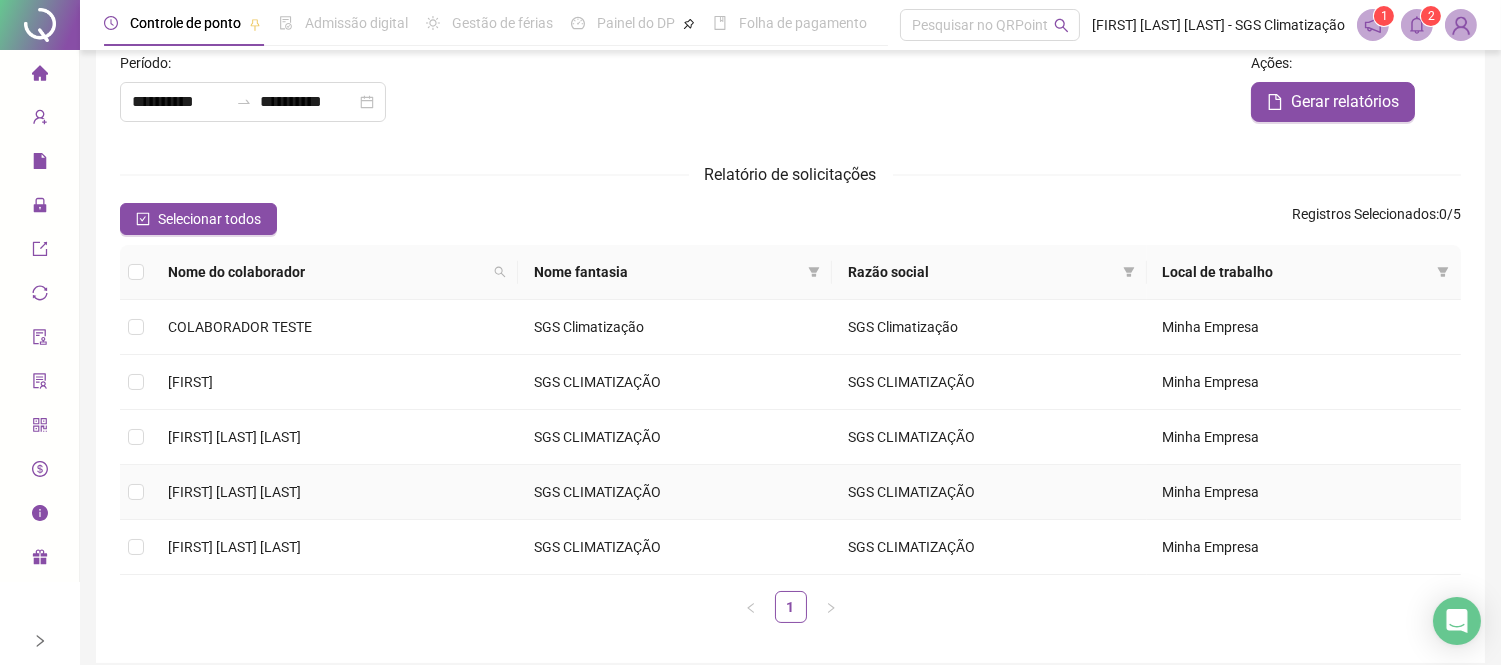 scroll, scrollTop: 0, scrollLeft: 0, axis: both 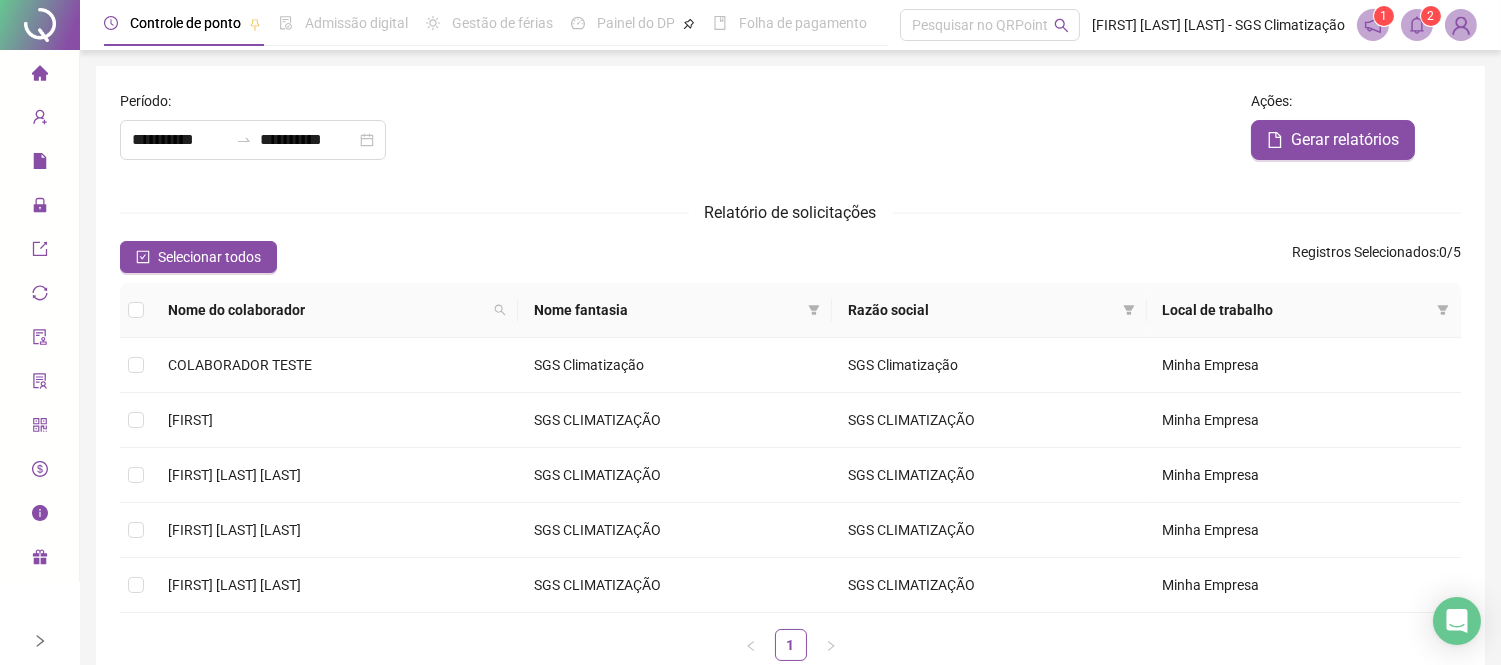 click 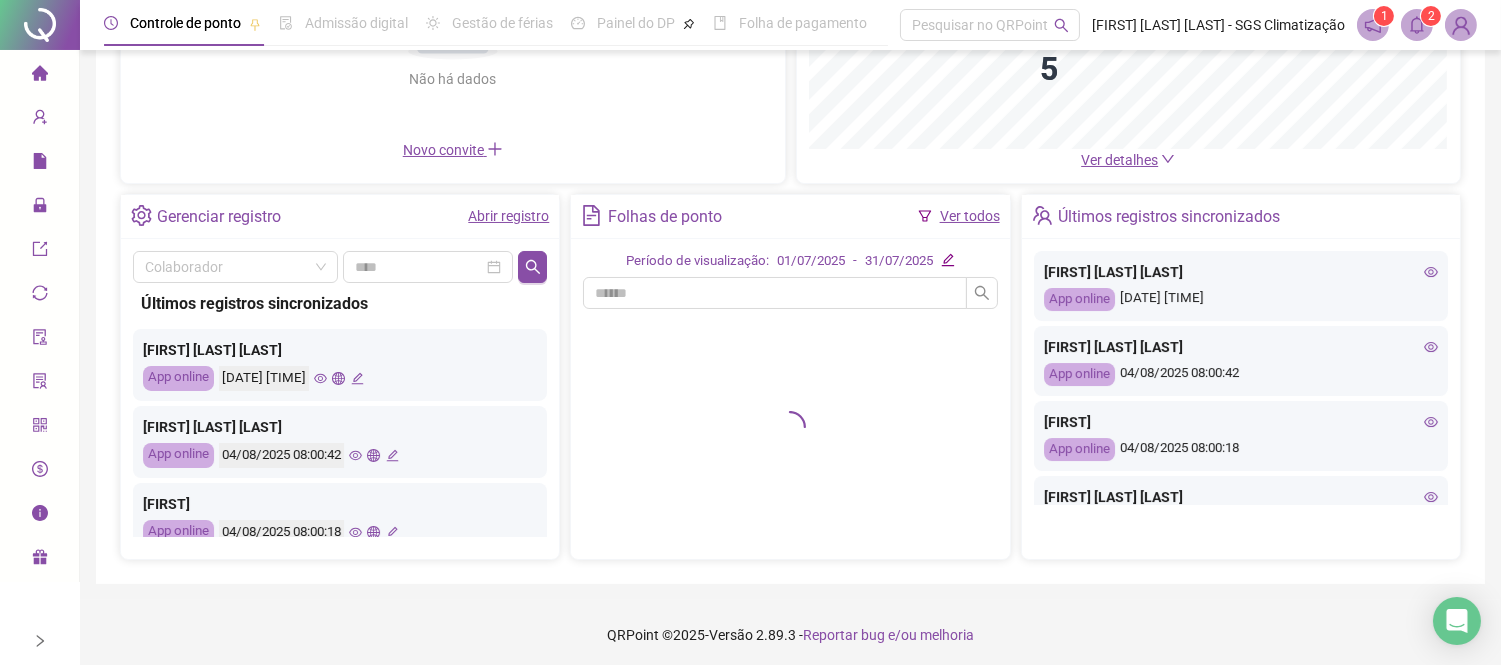 scroll, scrollTop: 298, scrollLeft: 0, axis: vertical 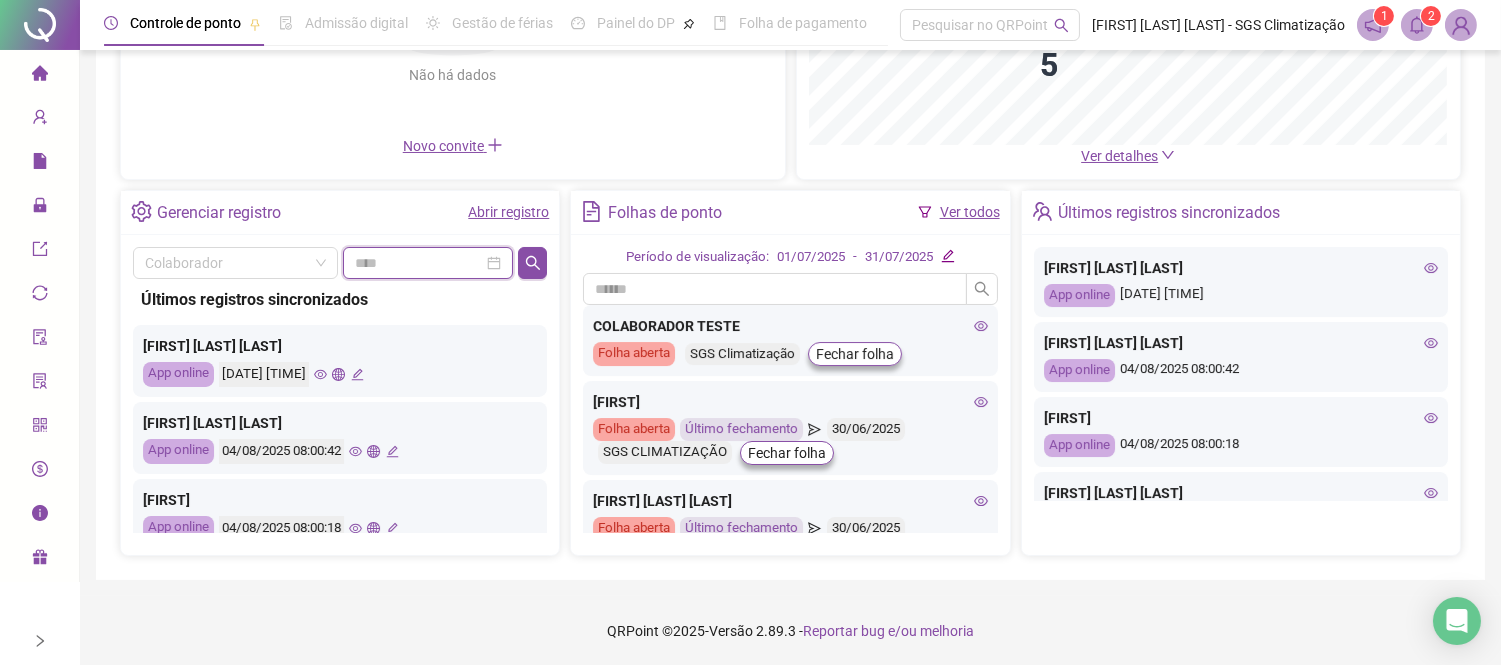 click at bounding box center [419, 263] 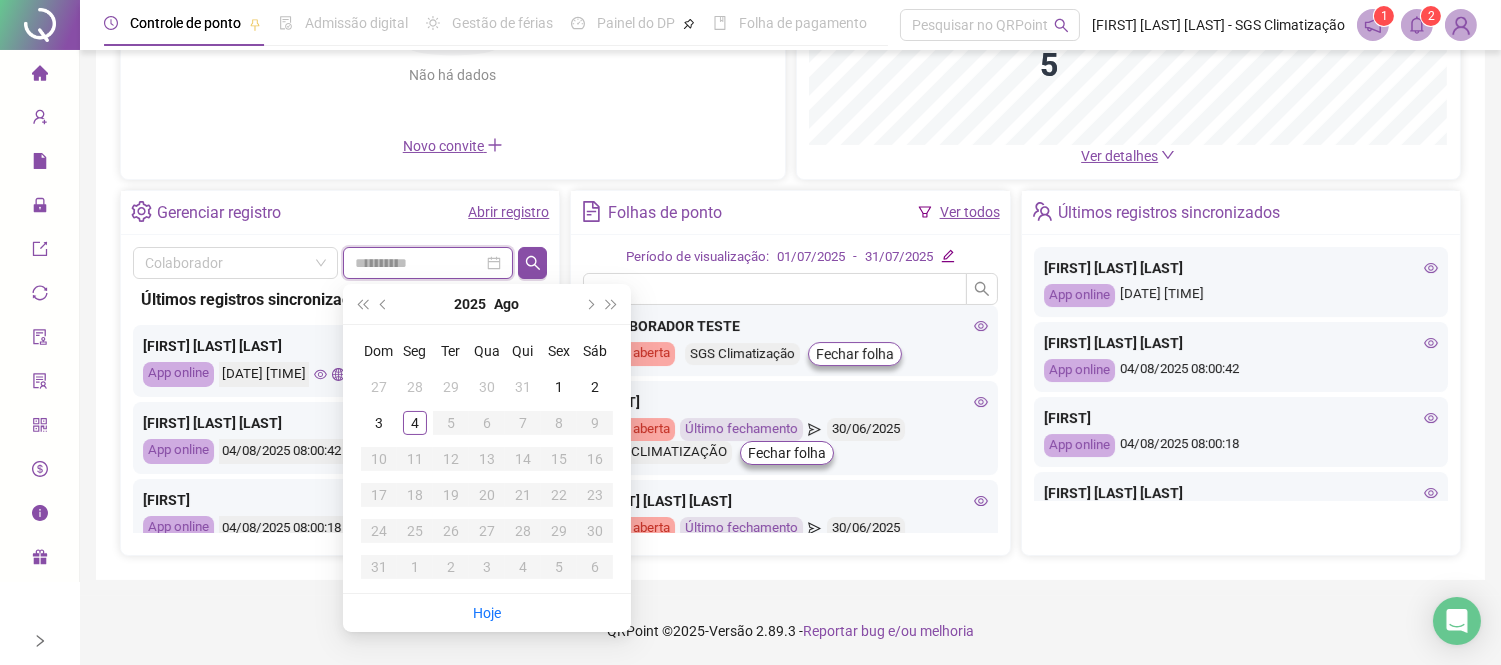 type on "**********" 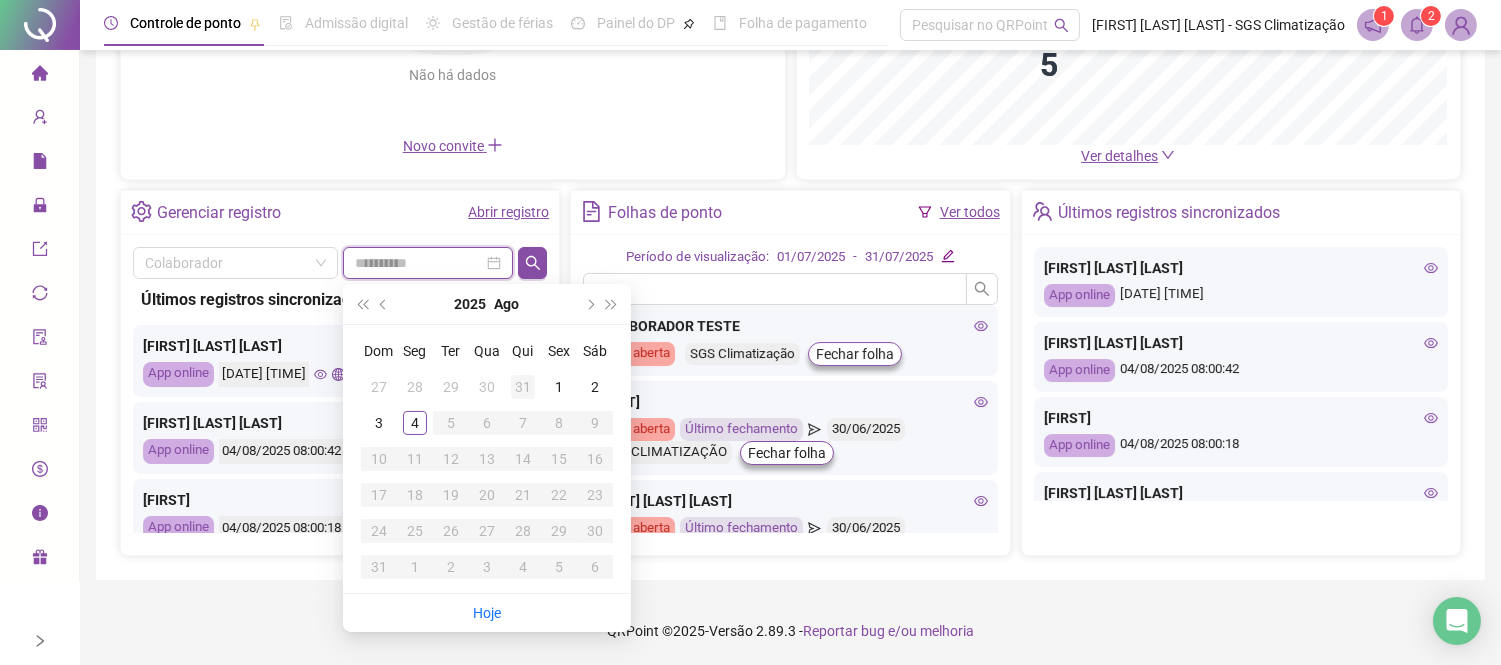 type on "**********" 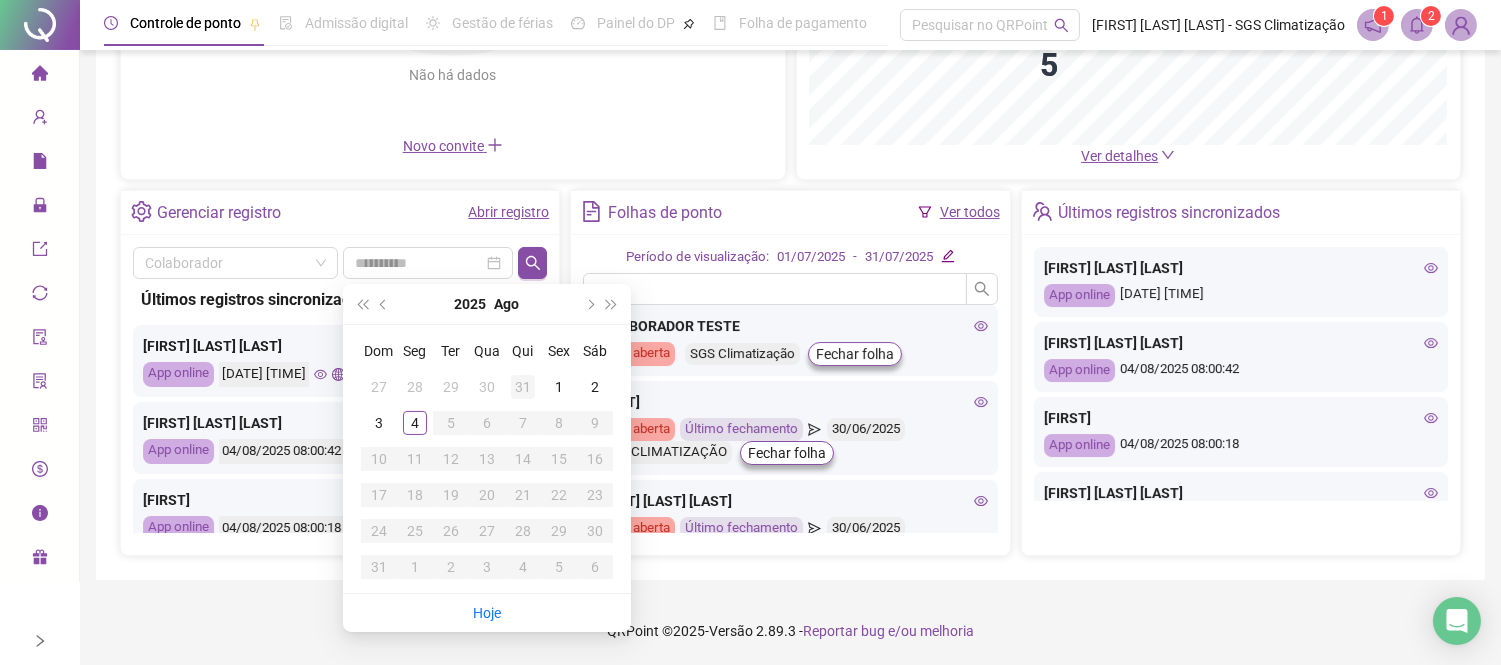 click on "[FIRST] [LAST] [LAST]" at bounding box center [340, 346] 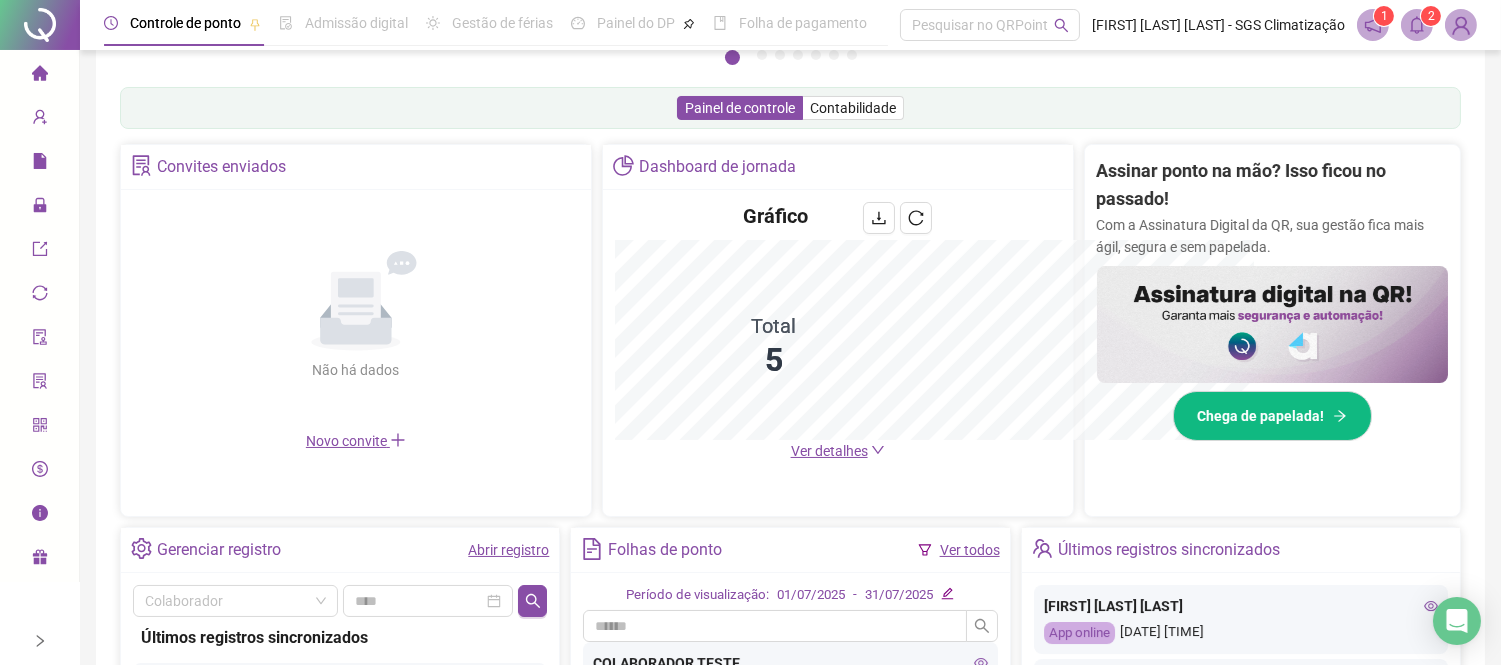 scroll, scrollTop: 593, scrollLeft: 0, axis: vertical 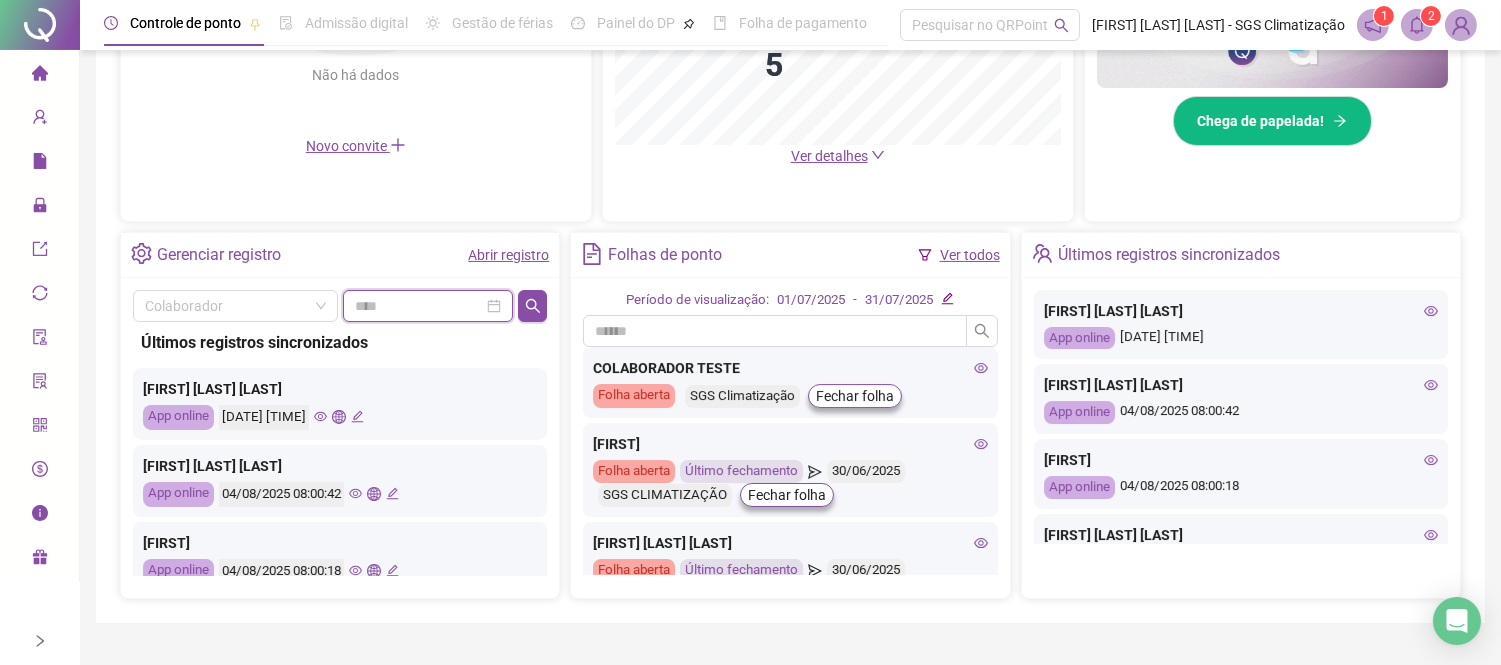 click at bounding box center [419, 306] 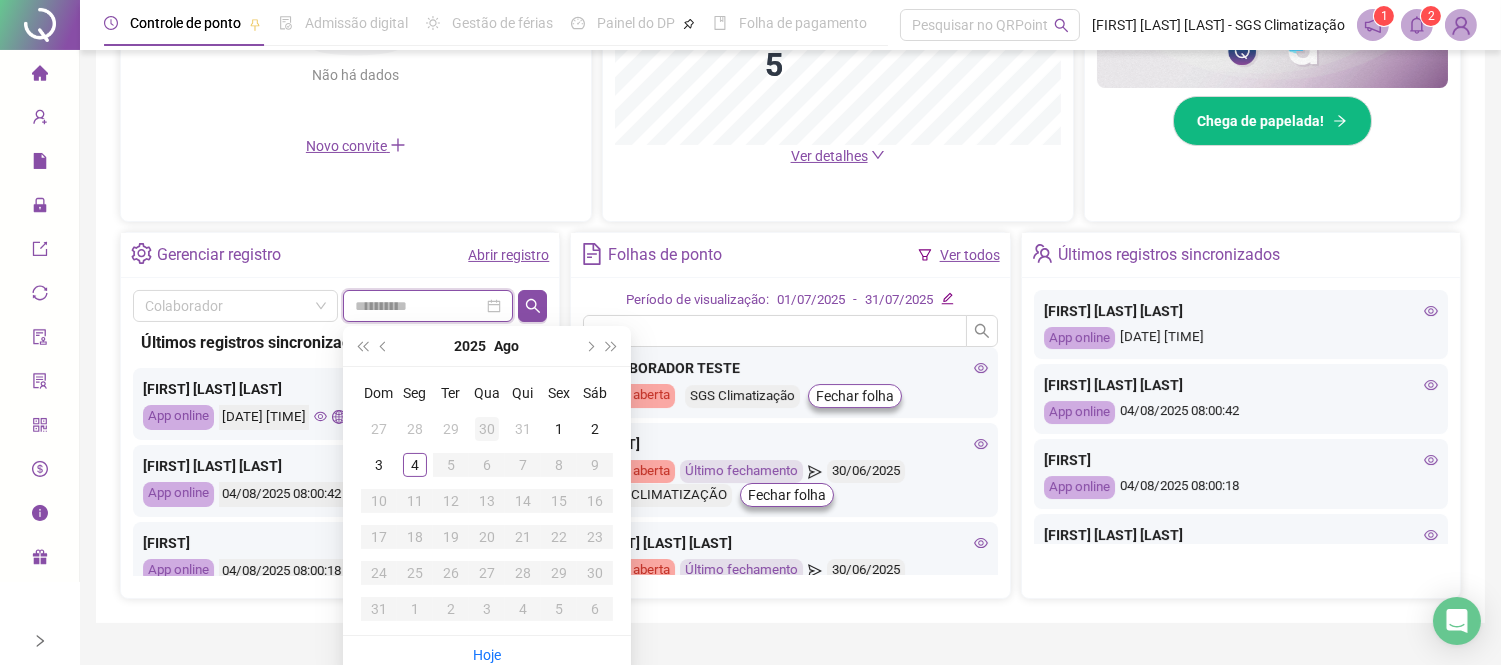 type on "**********" 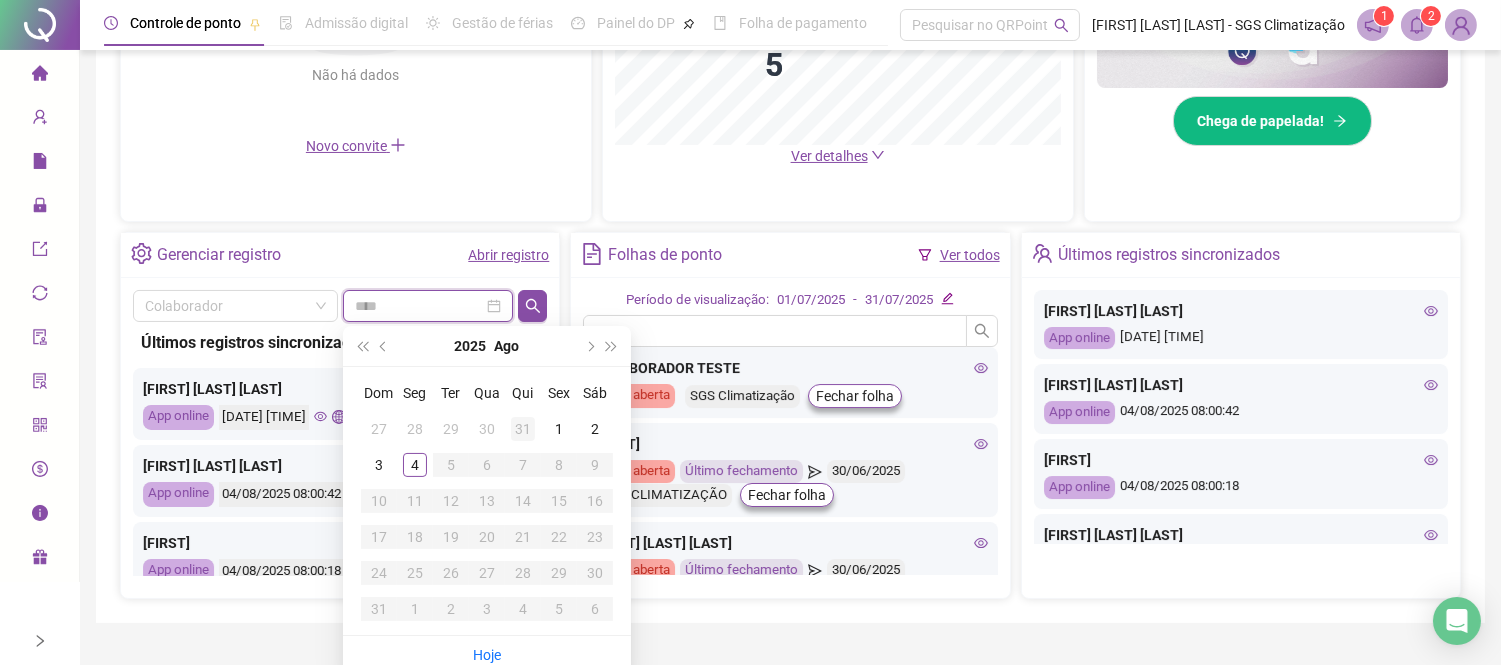 type on "**********" 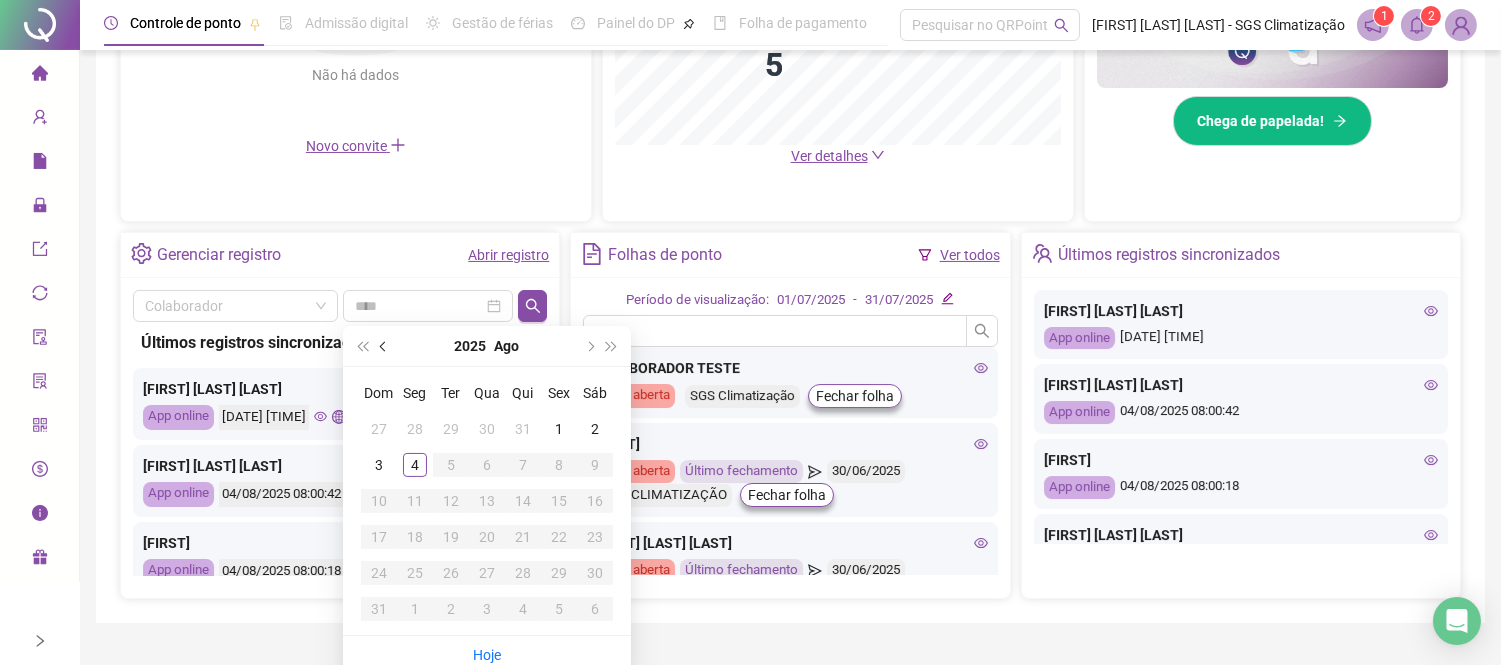 click at bounding box center [384, 346] 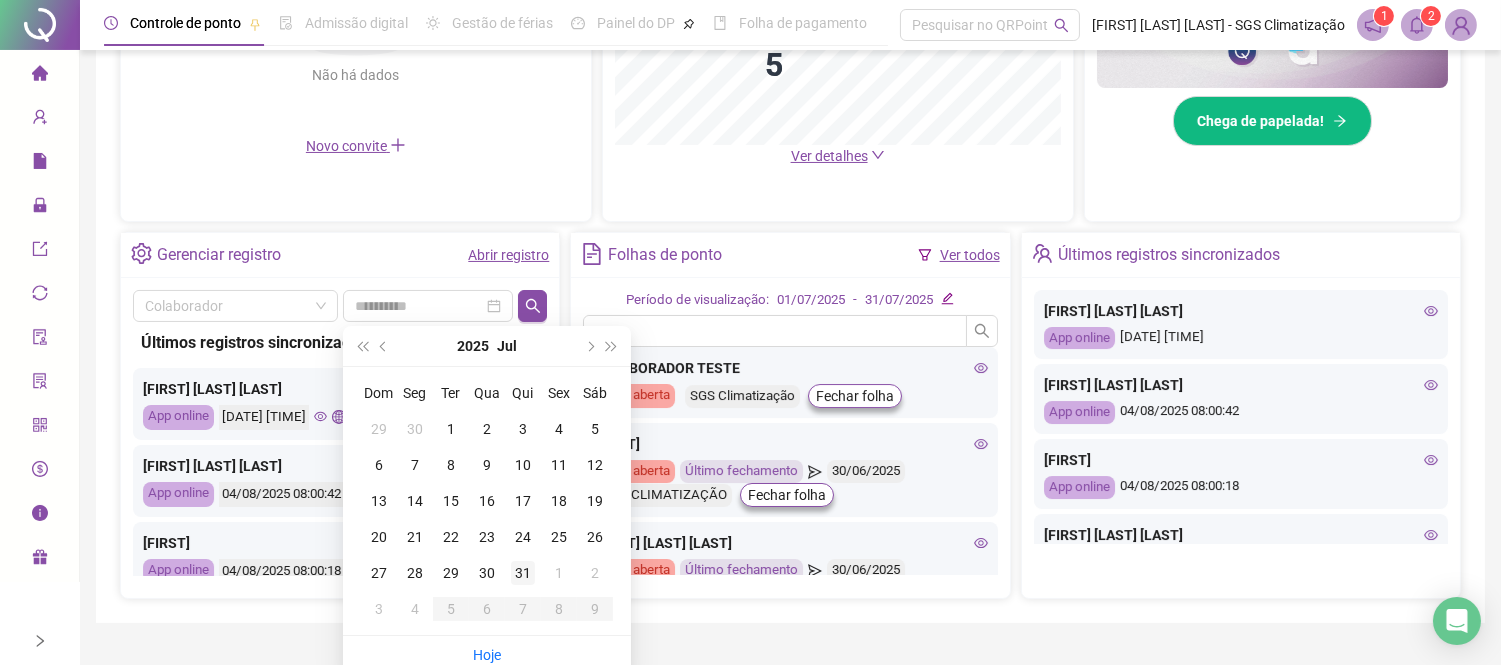 type on "**********" 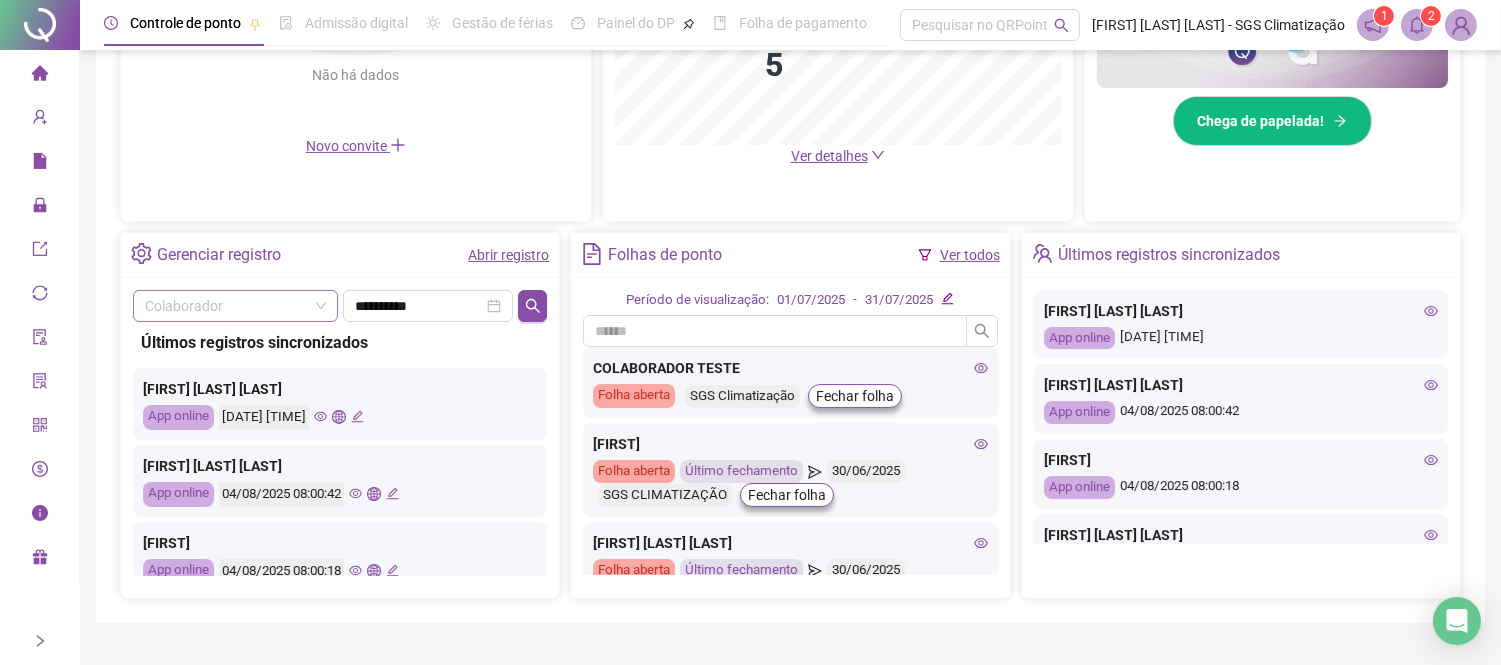 click at bounding box center [226, 306] 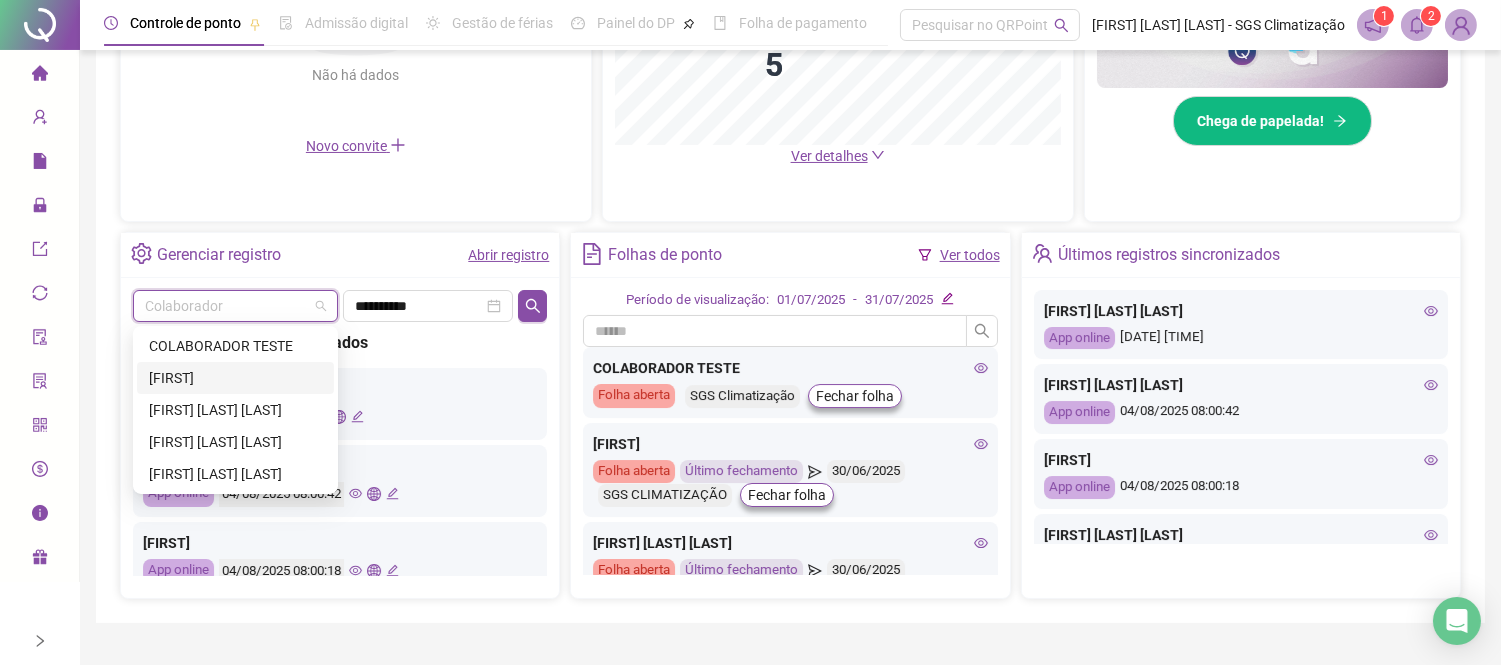 click on "[FIRST]" at bounding box center [235, 378] 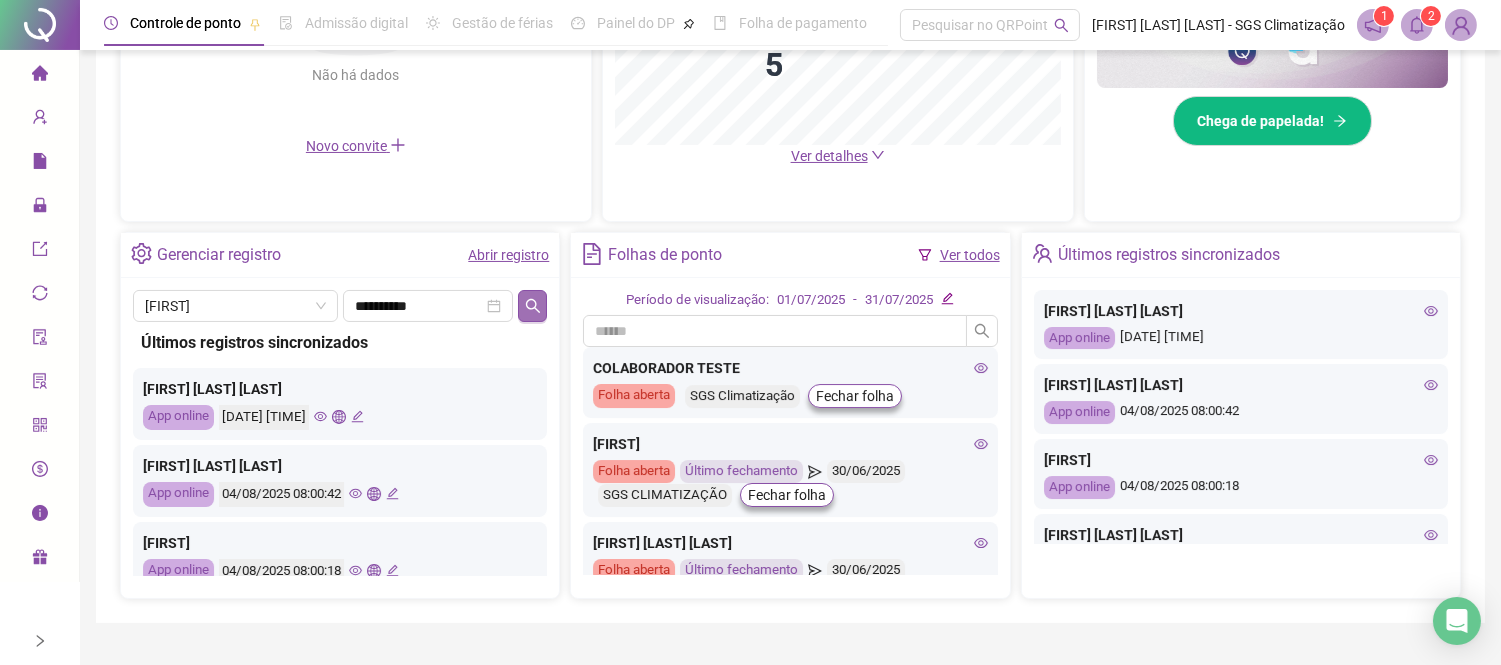 click 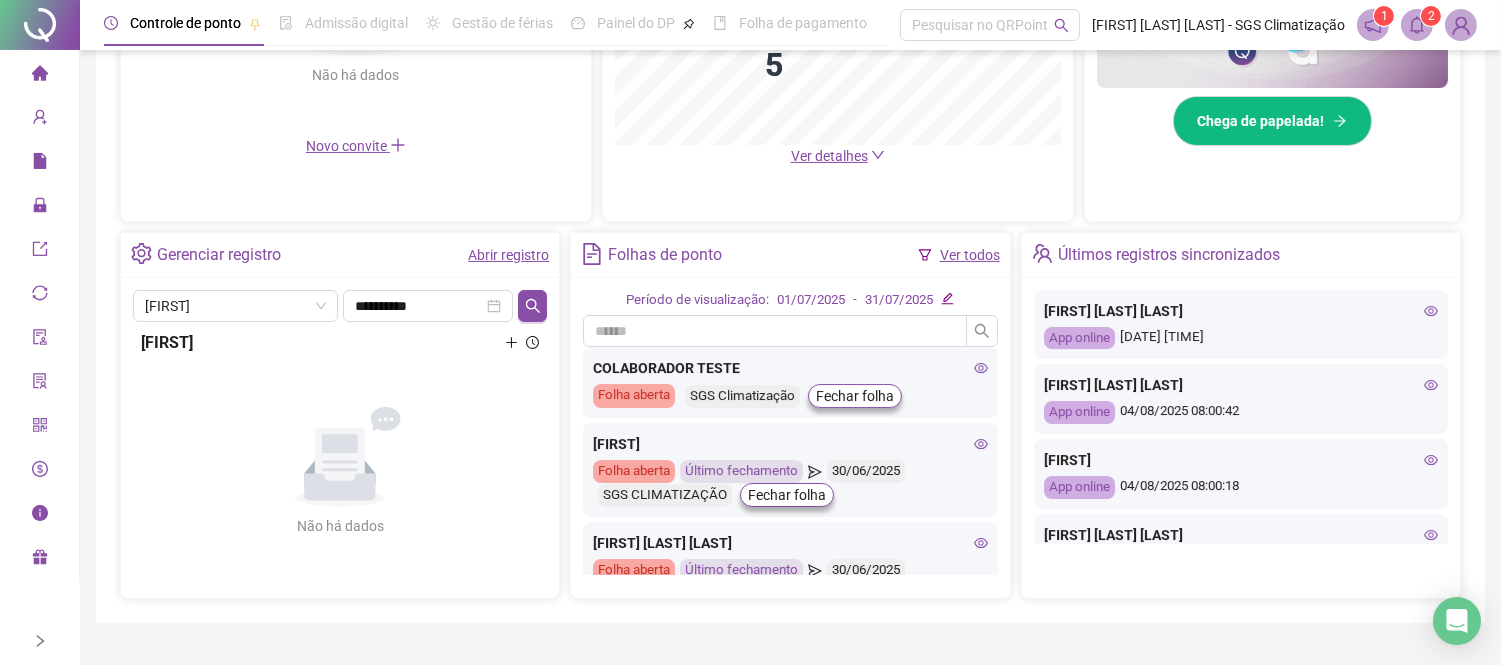 click on "Abrir registro" at bounding box center (508, 255) 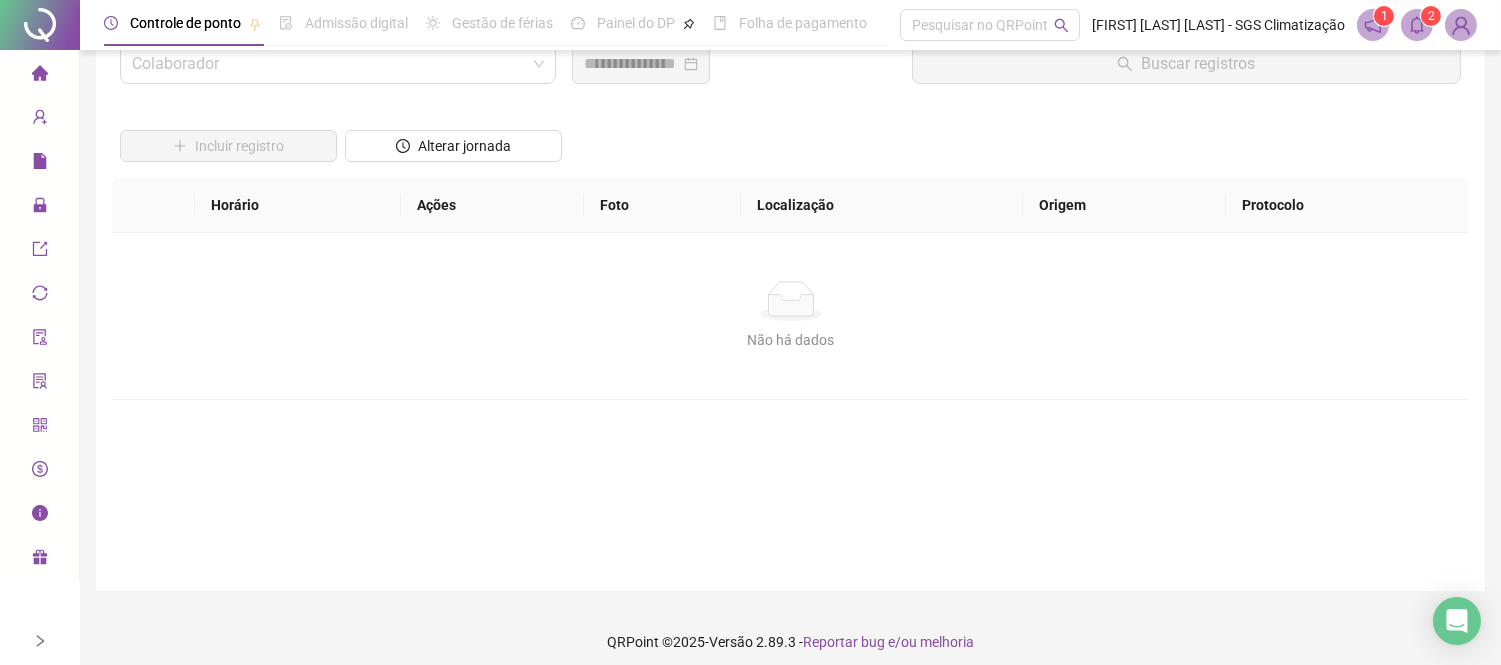 scroll, scrollTop: 0, scrollLeft: 0, axis: both 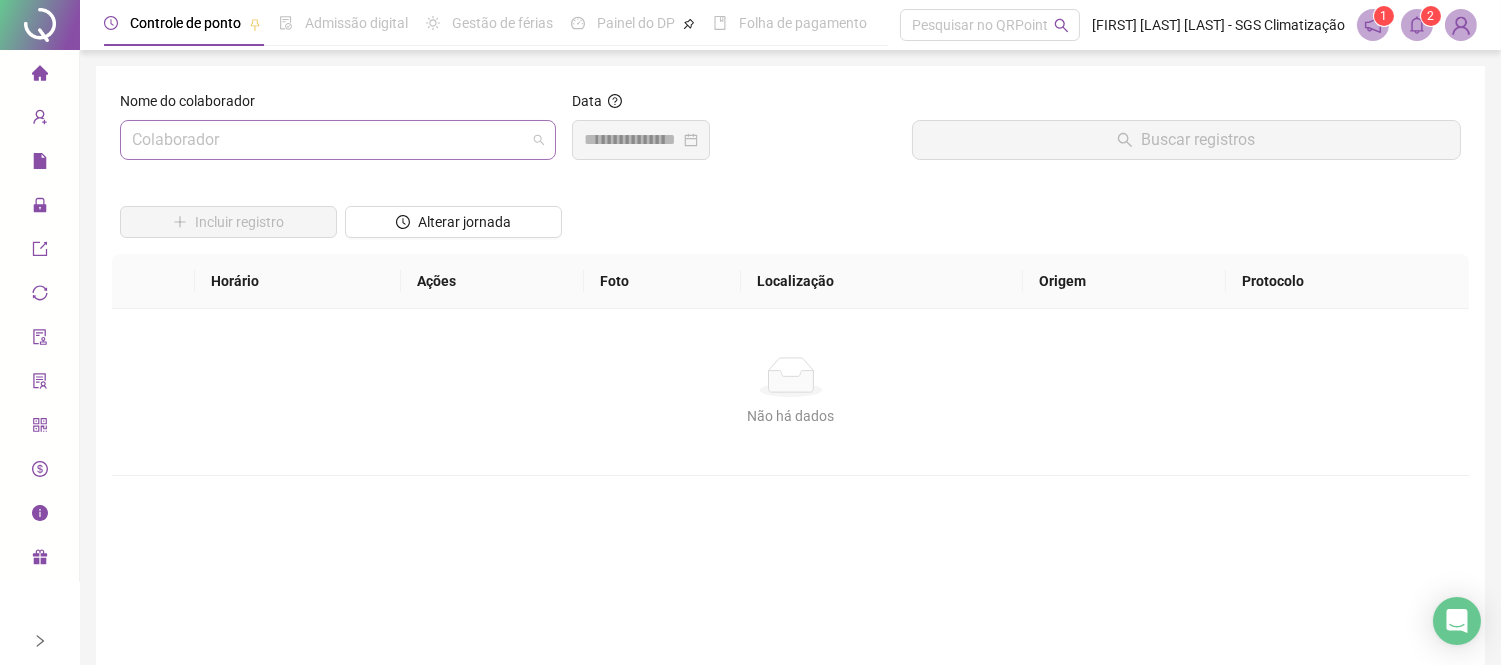 click at bounding box center (329, 140) 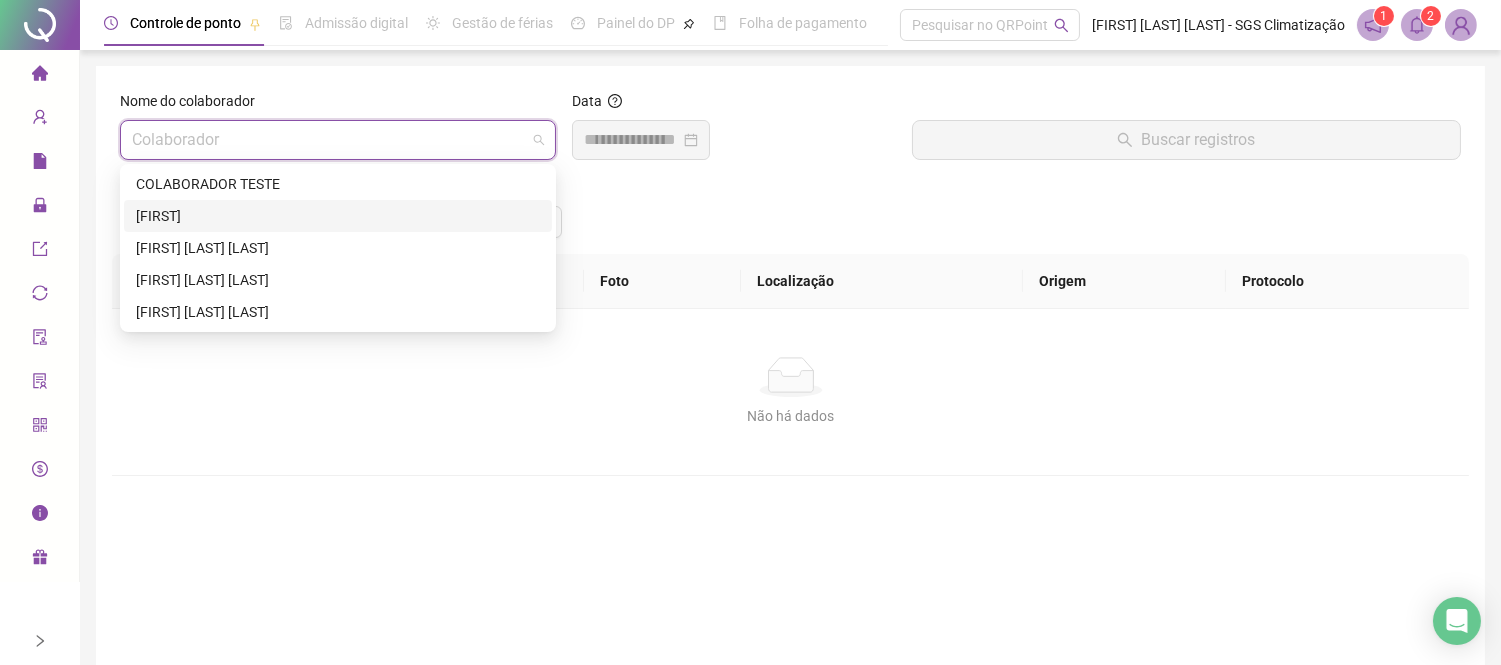 click on "[FIRST]" at bounding box center [338, 216] 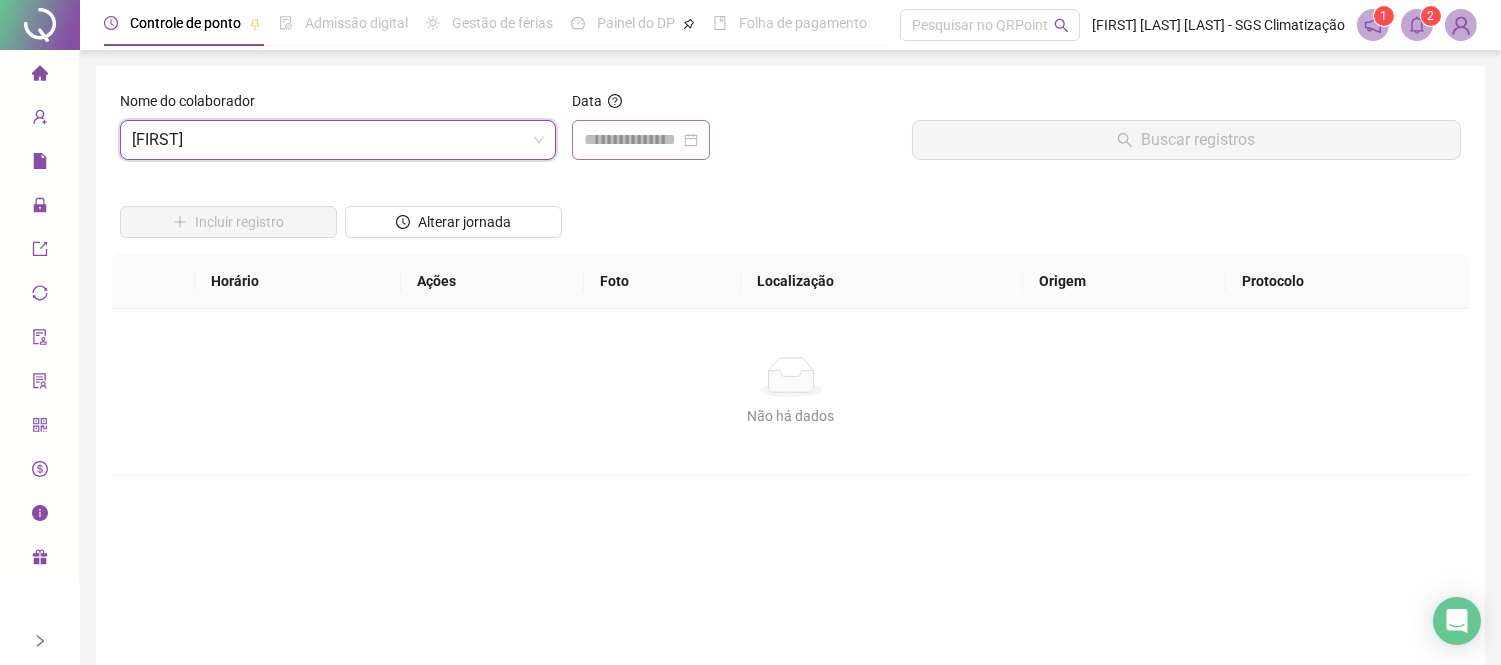click at bounding box center (641, 140) 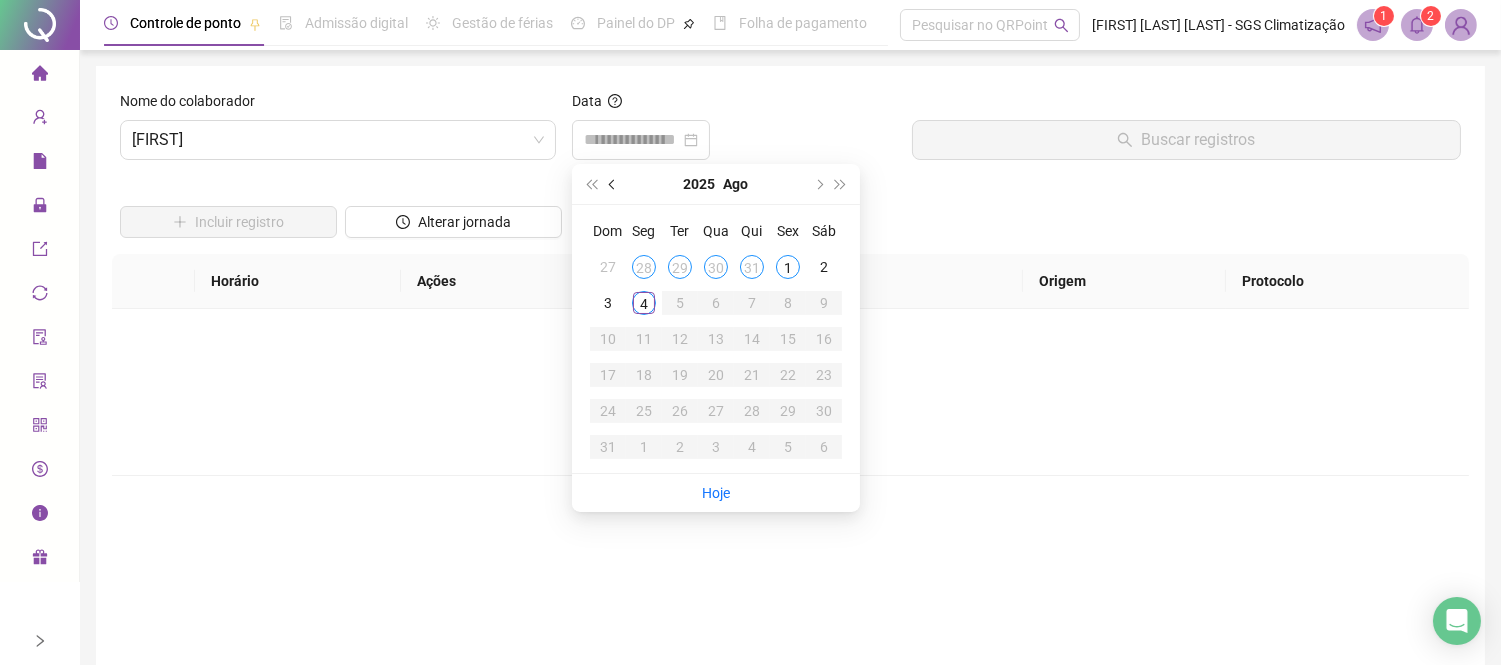click at bounding box center [613, 184] 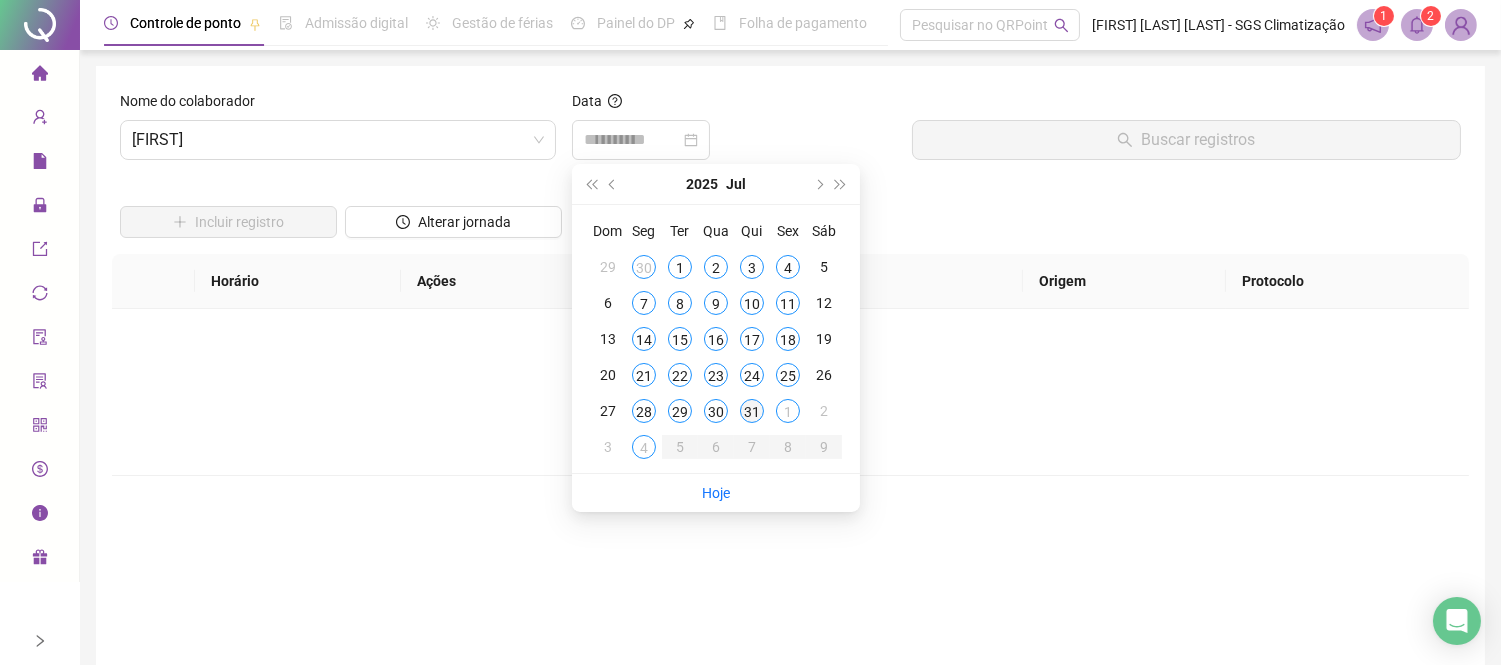 type on "**********" 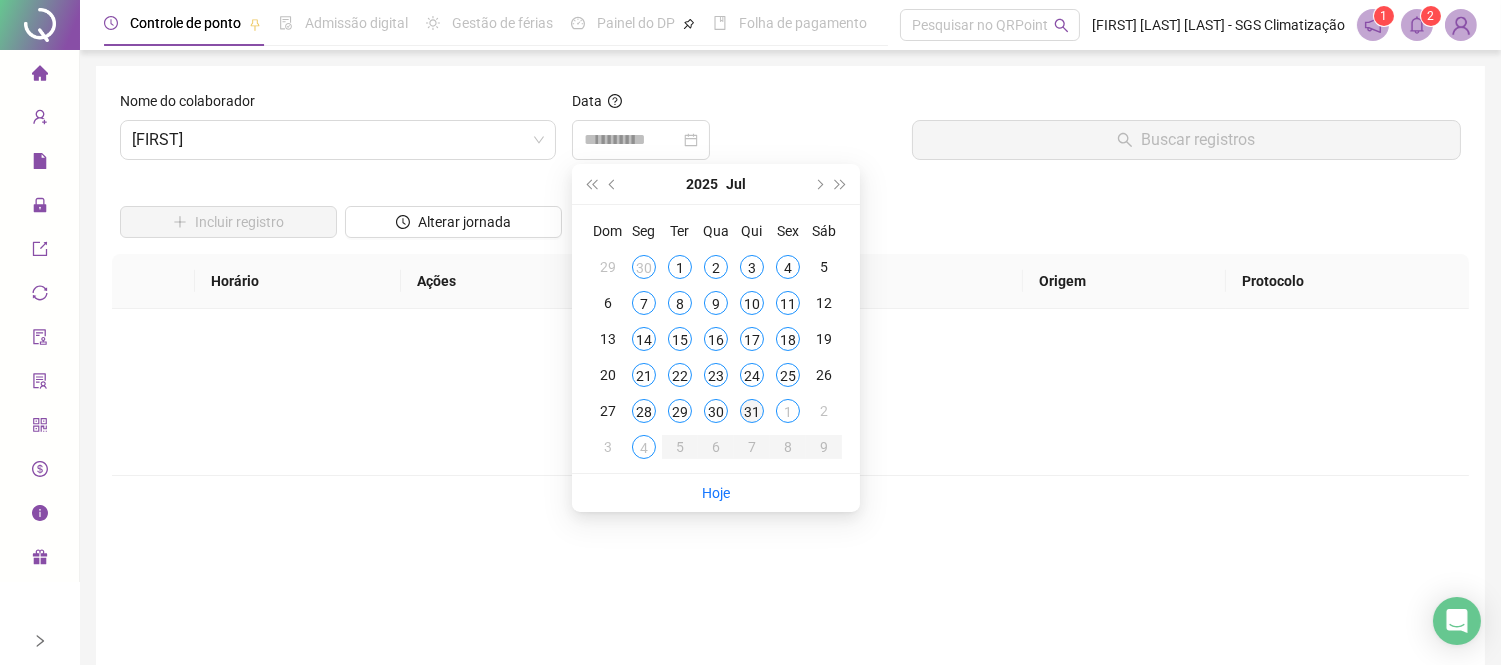 click on "31" at bounding box center (752, 411) 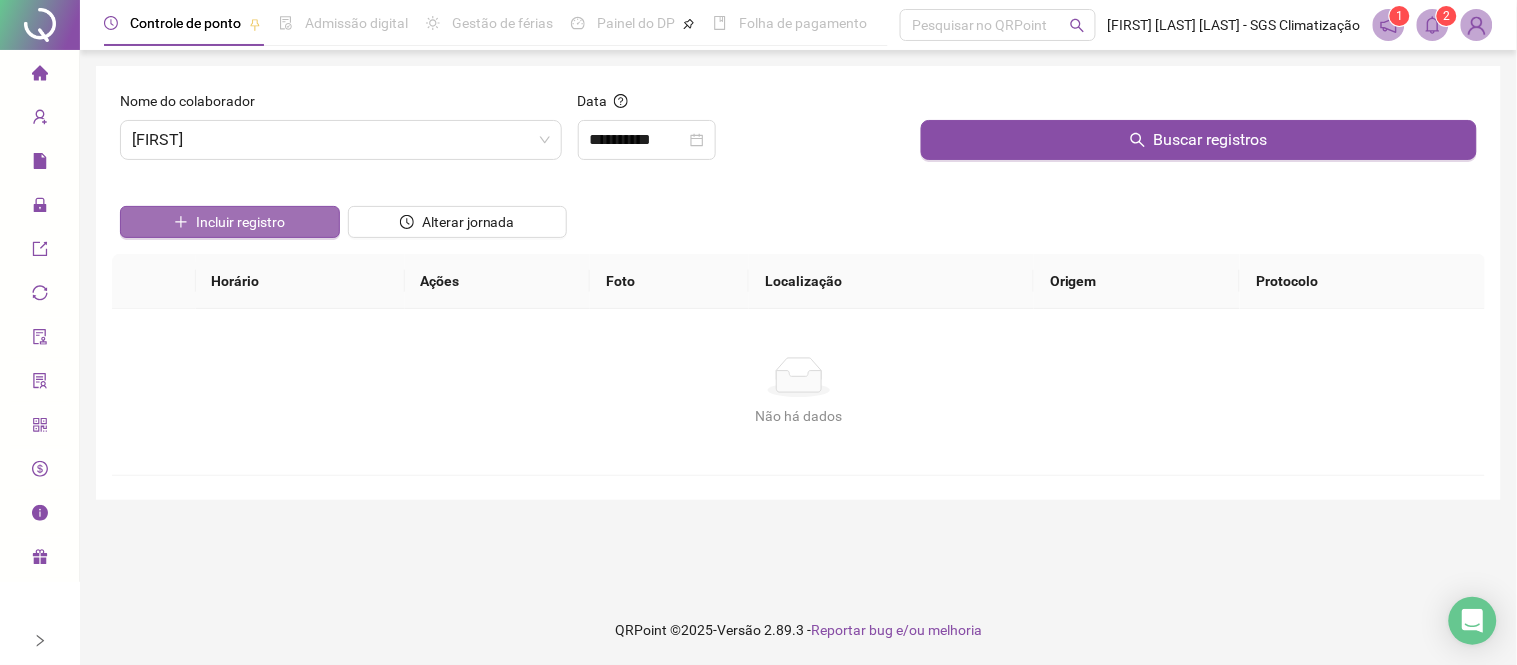 click on "Incluir registro" at bounding box center [240, 222] 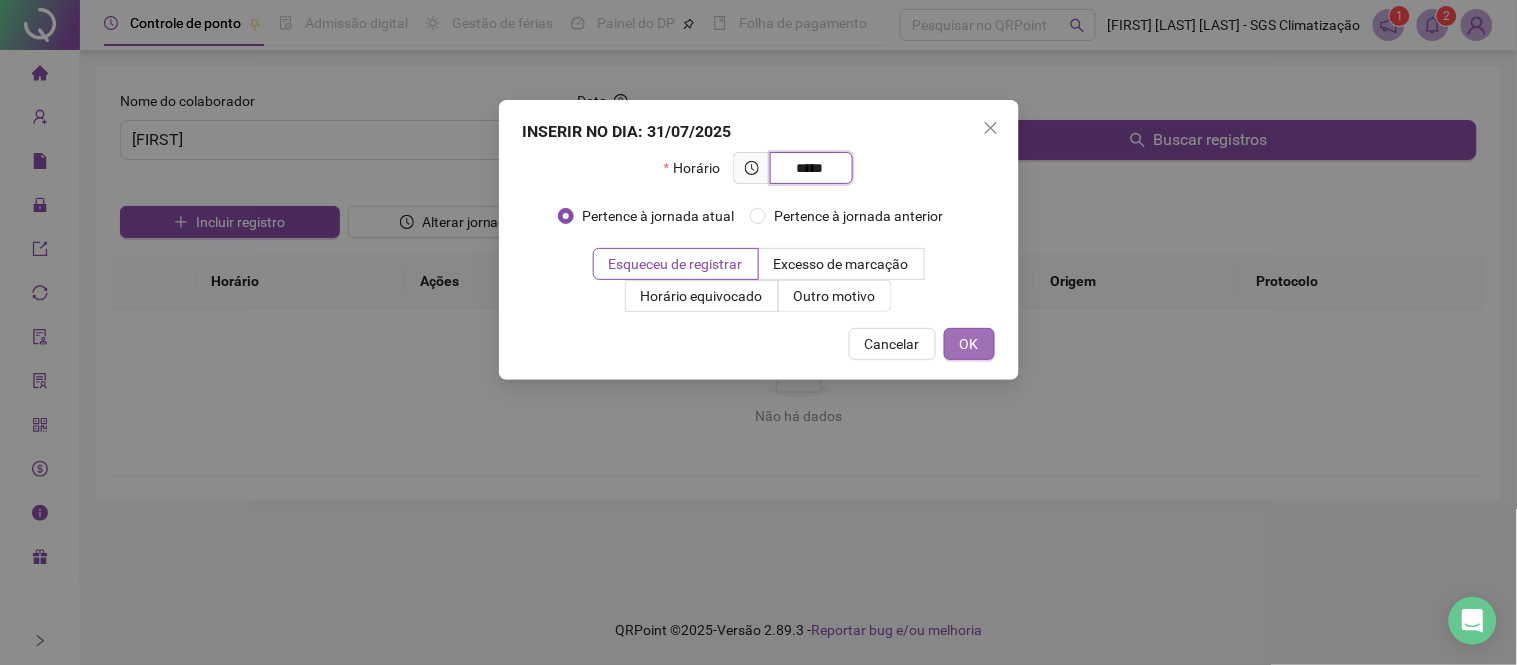 type on "*****" 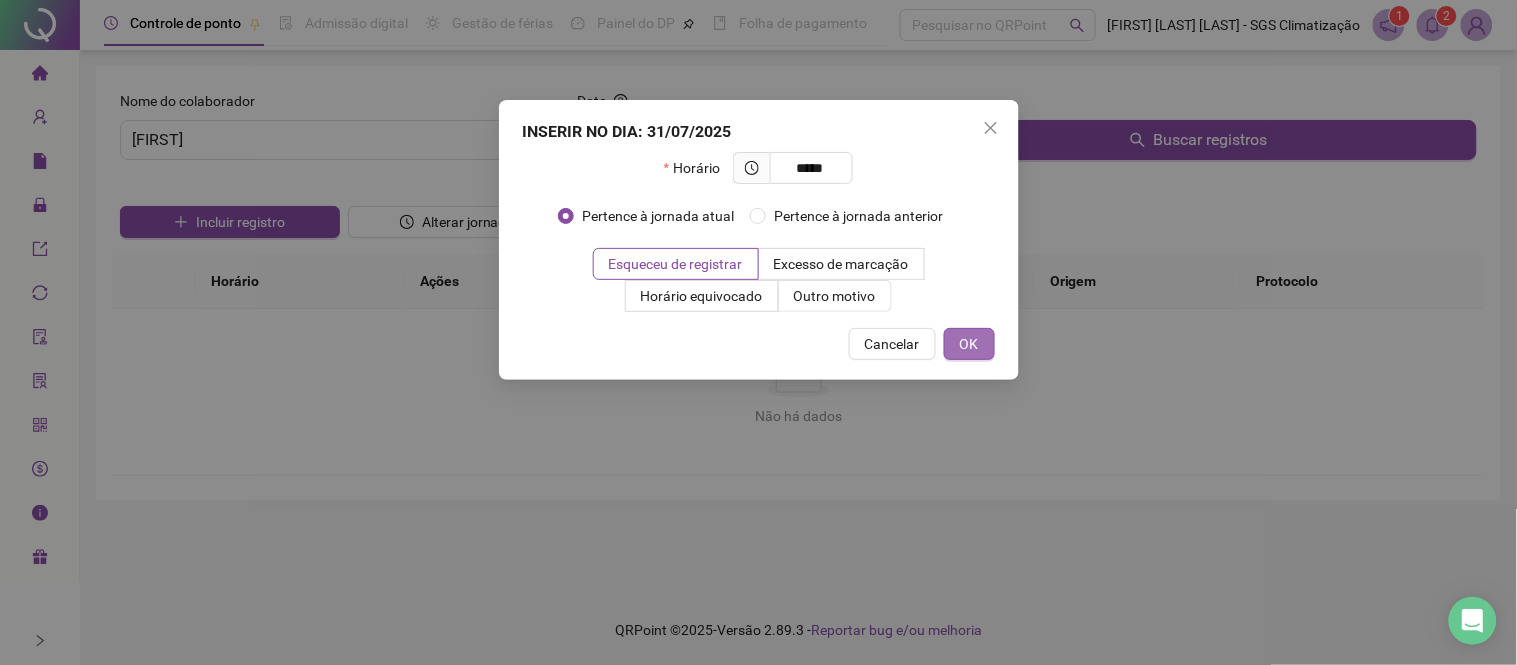 click on "OK" at bounding box center [969, 344] 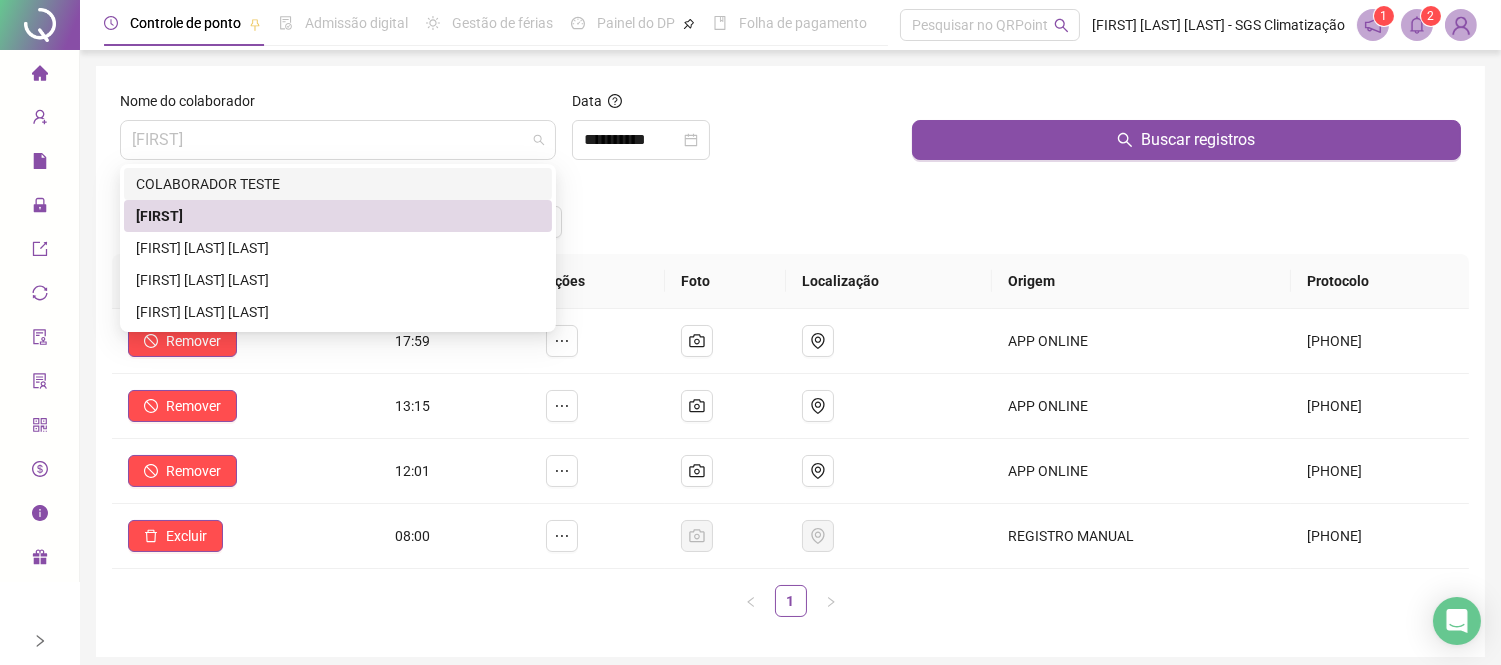 drag, startPoint x: 335, startPoint y: 143, endPoint x: 84, endPoint y: 180, distance: 253.71243 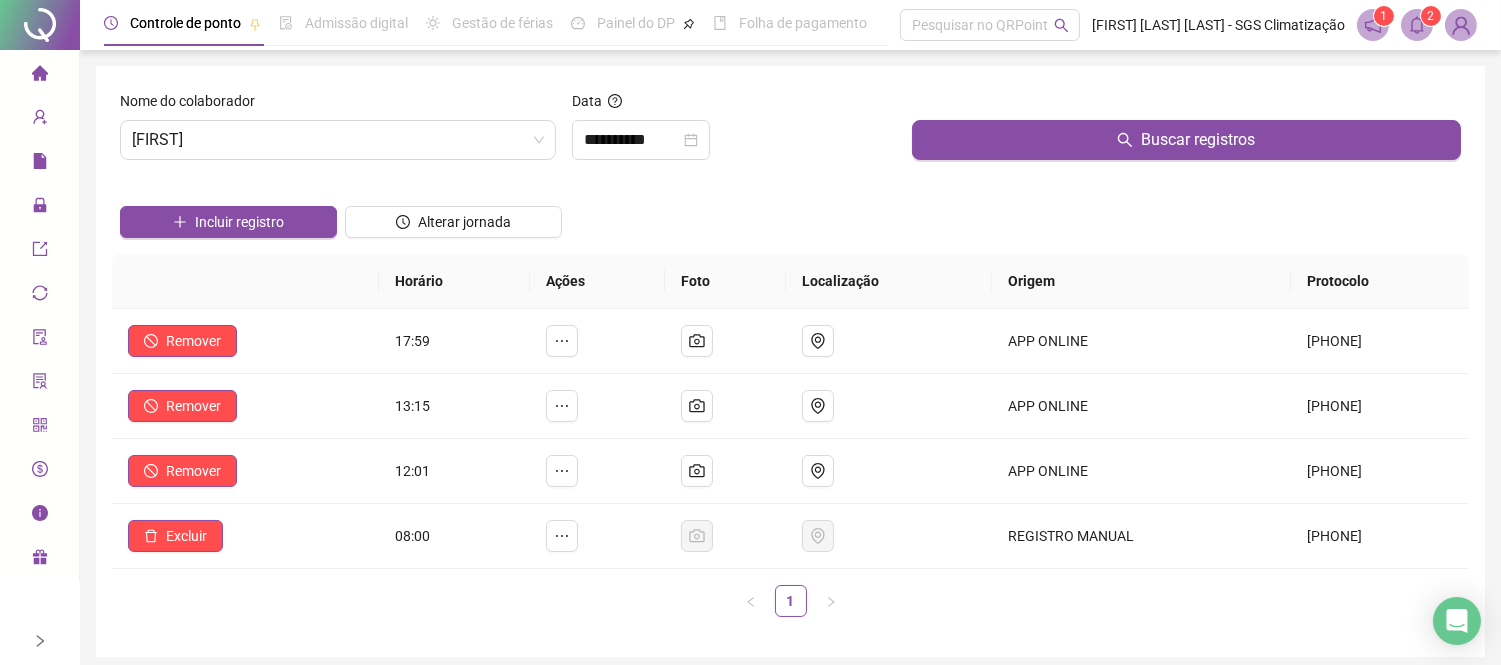 click on "**********" at bounding box center [790, 371] 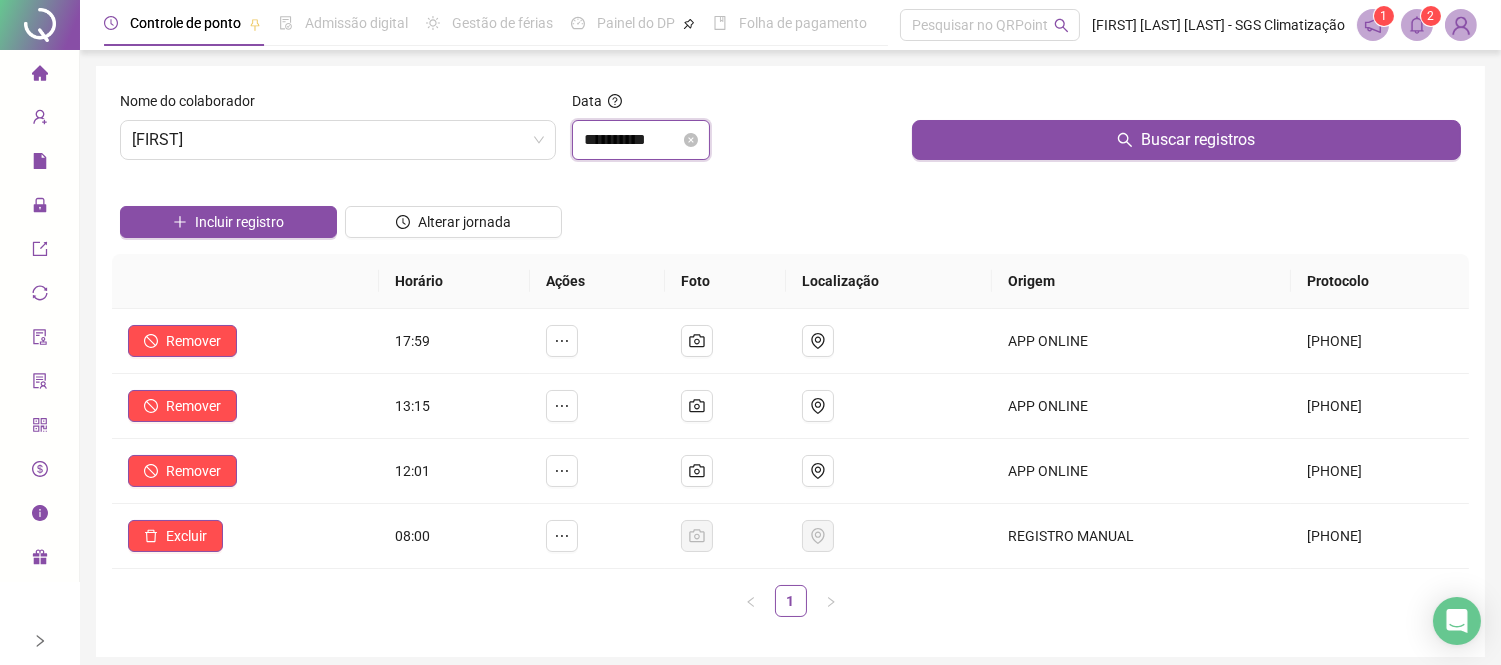 click on "**********" at bounding box center [632, 140] 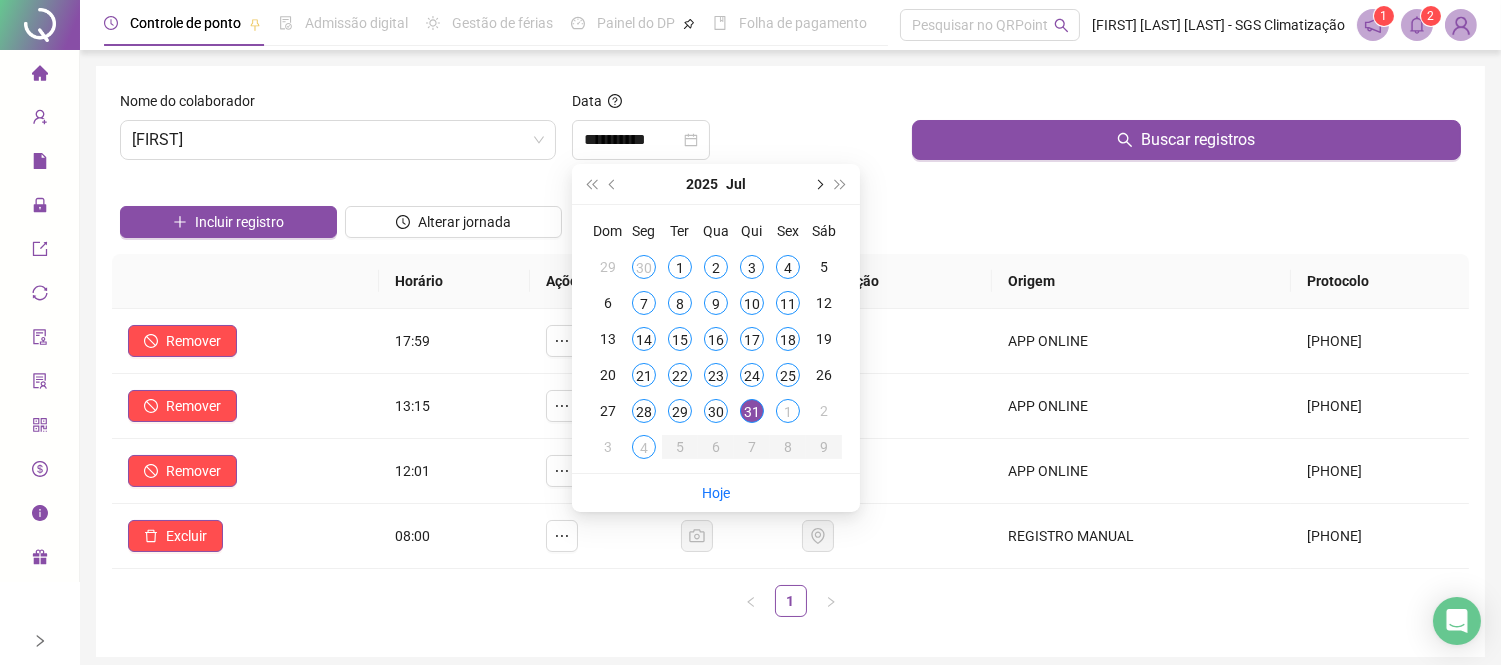 click at bounding box center [818, 184] 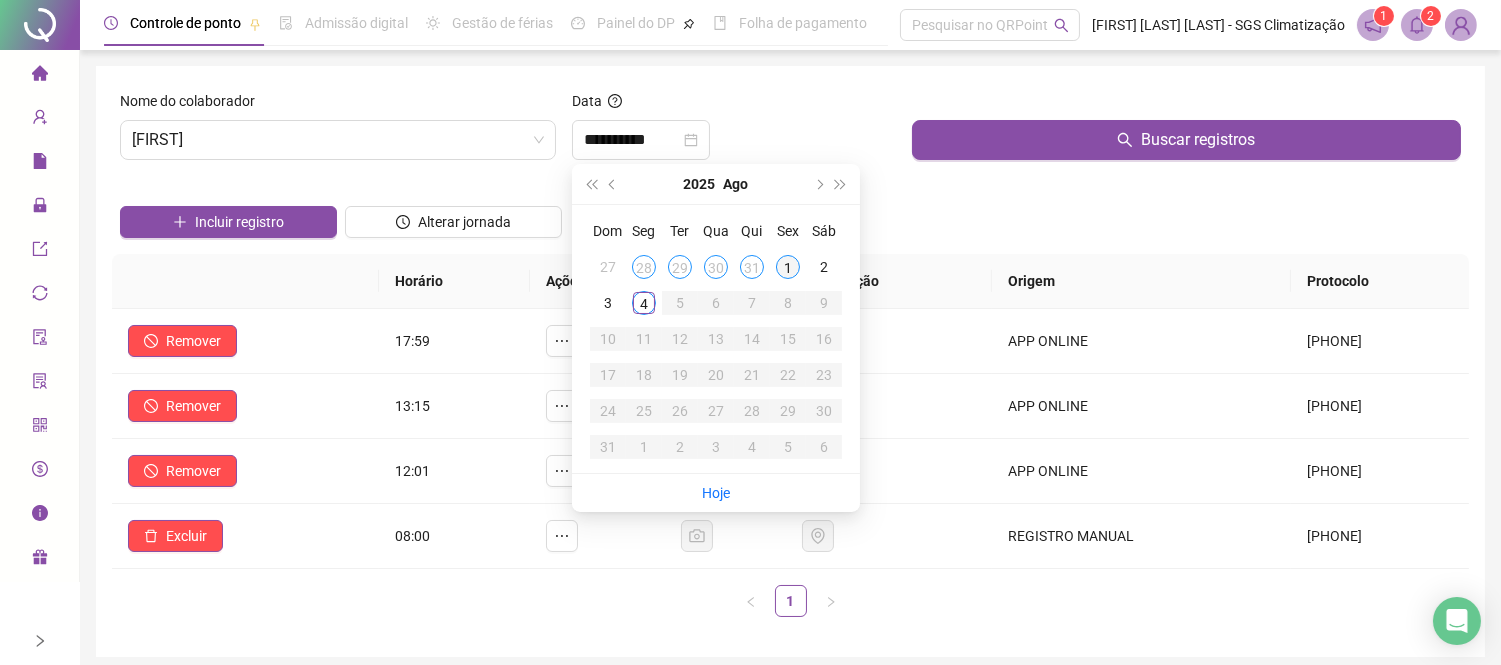 type on "**********" 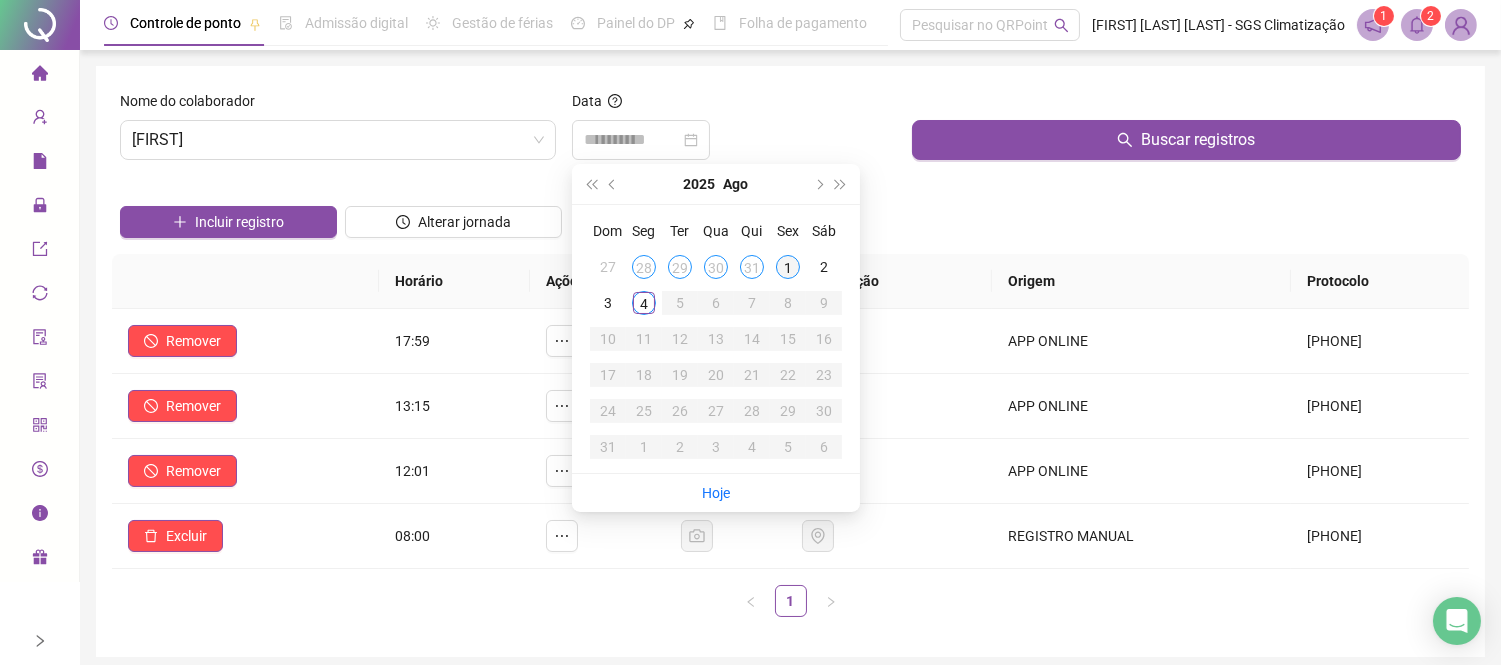click on "1" at bounding box center [788, 267] 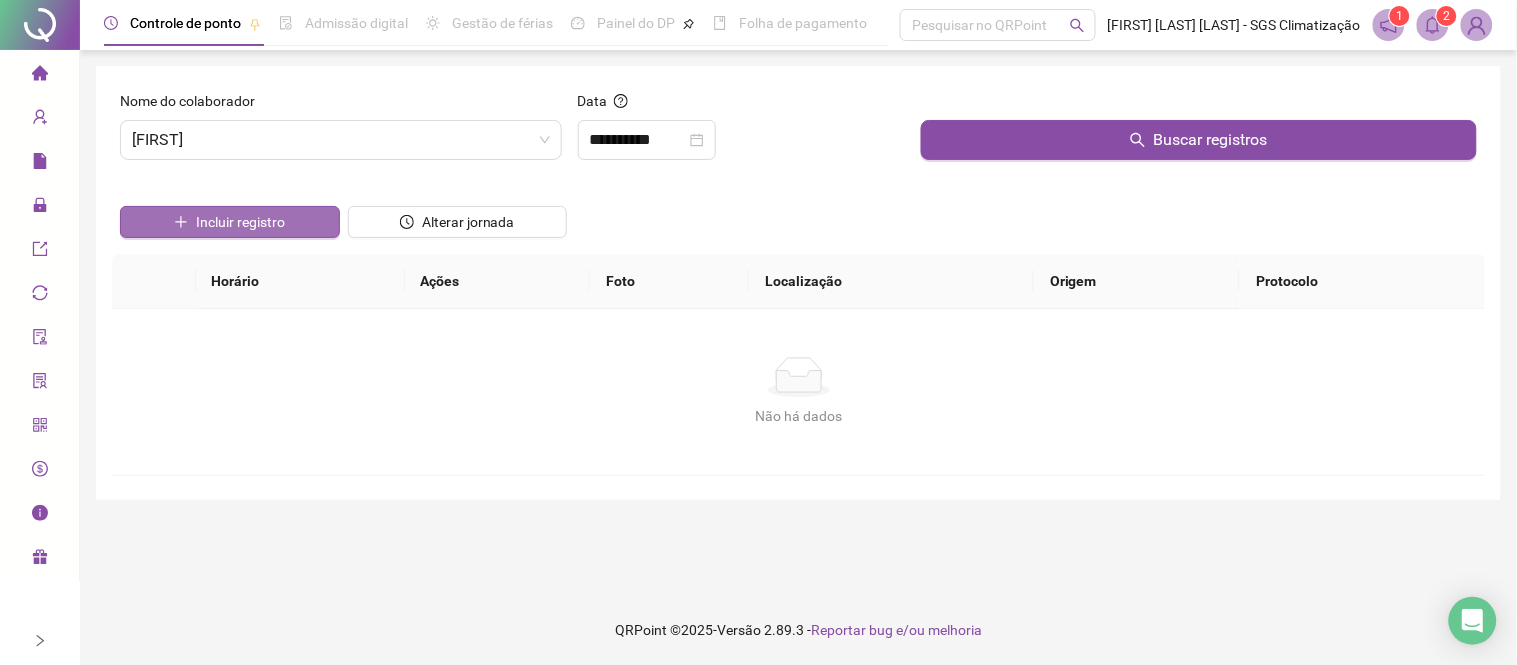 click on "Incluir registro" at bounding box center (240, 222) 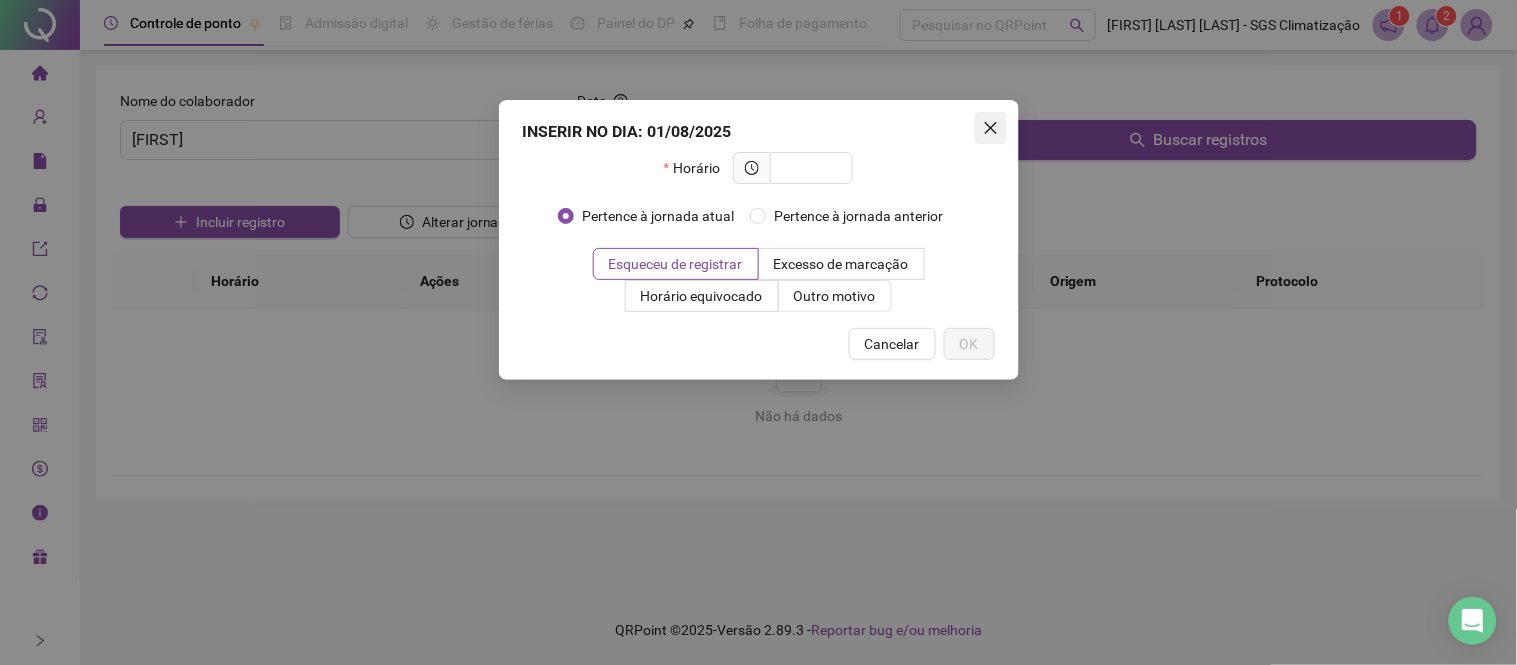 click 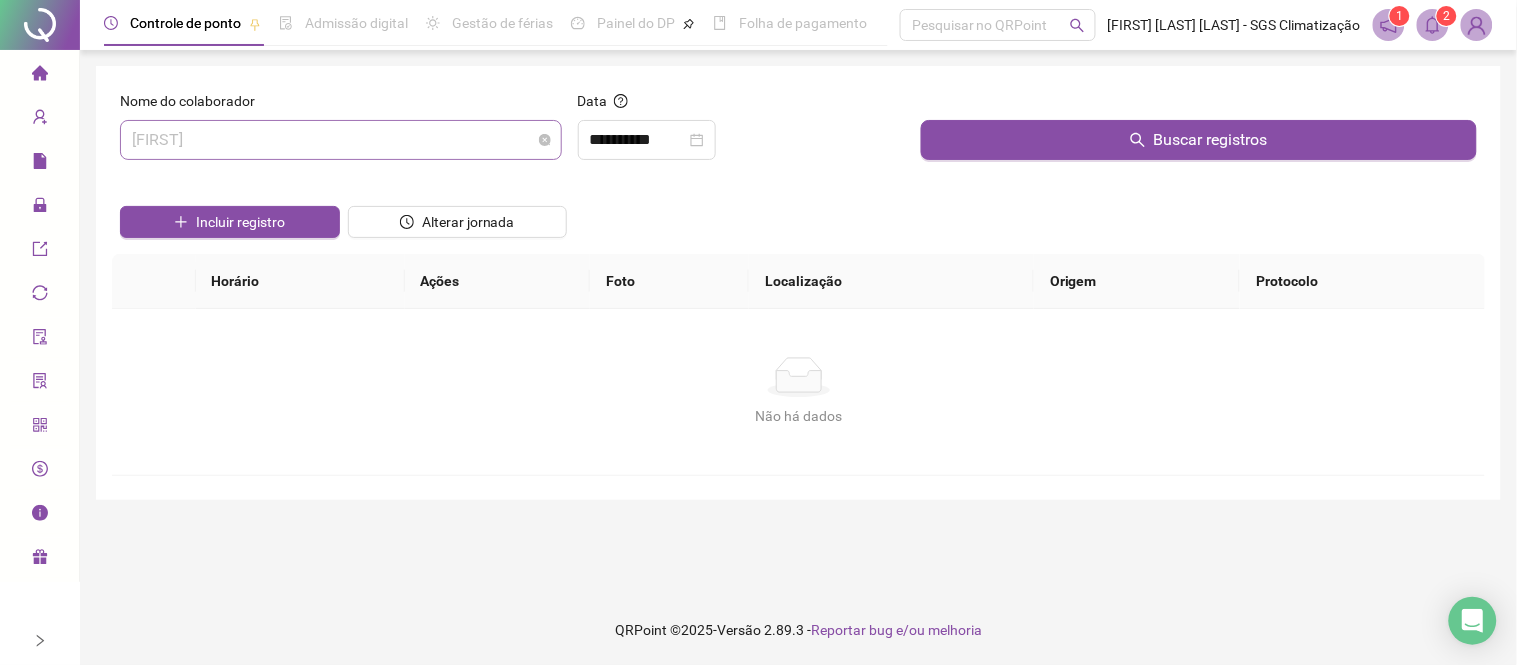 click on "[FIRST]" at bounding box center [341, 140] 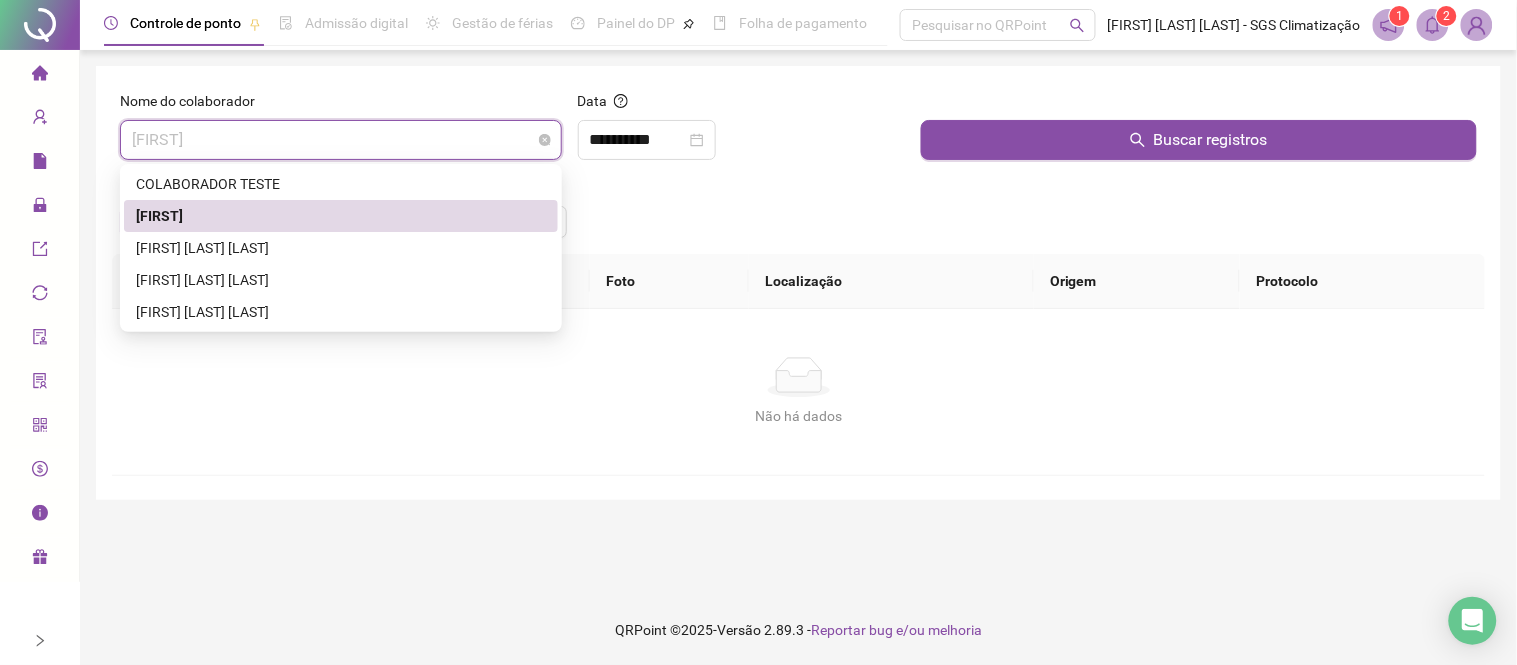 type on "*" 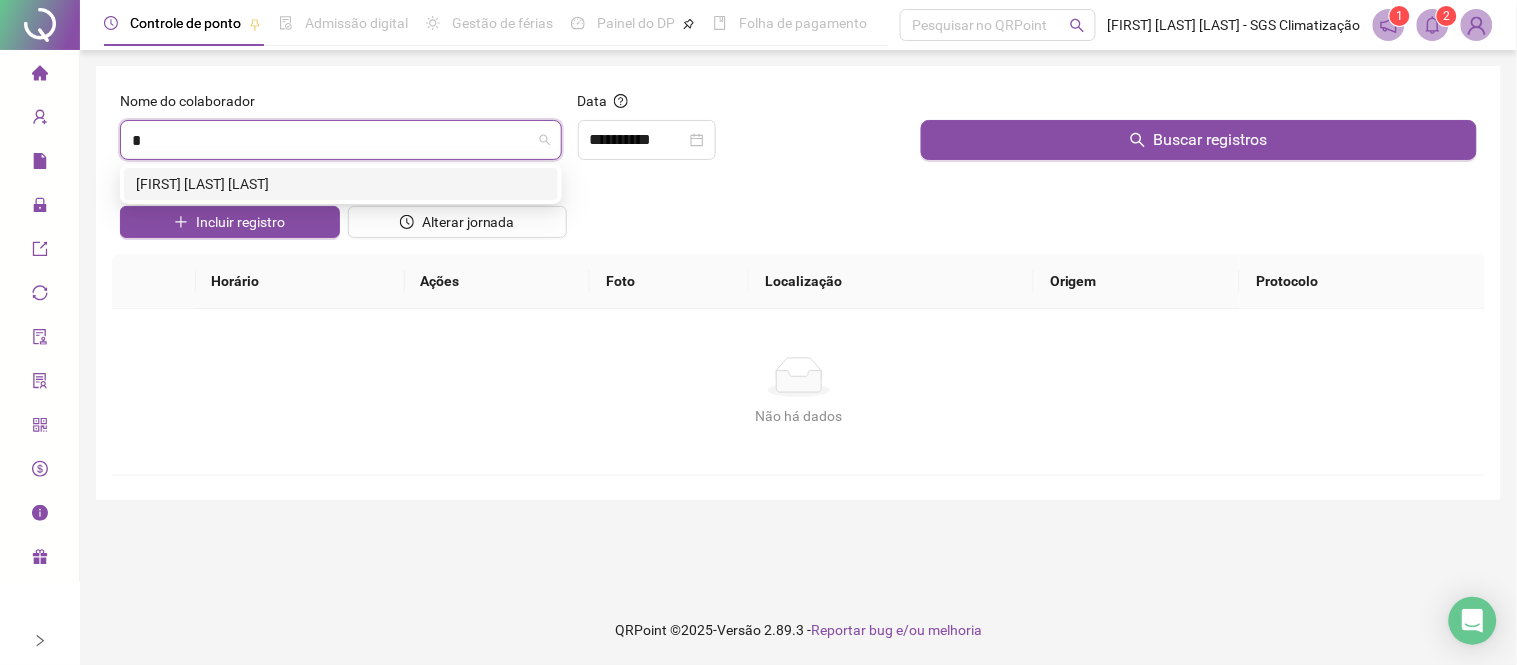 click on "[FIRST] [LAST] [LAST]" at bounding box center (341, 184) 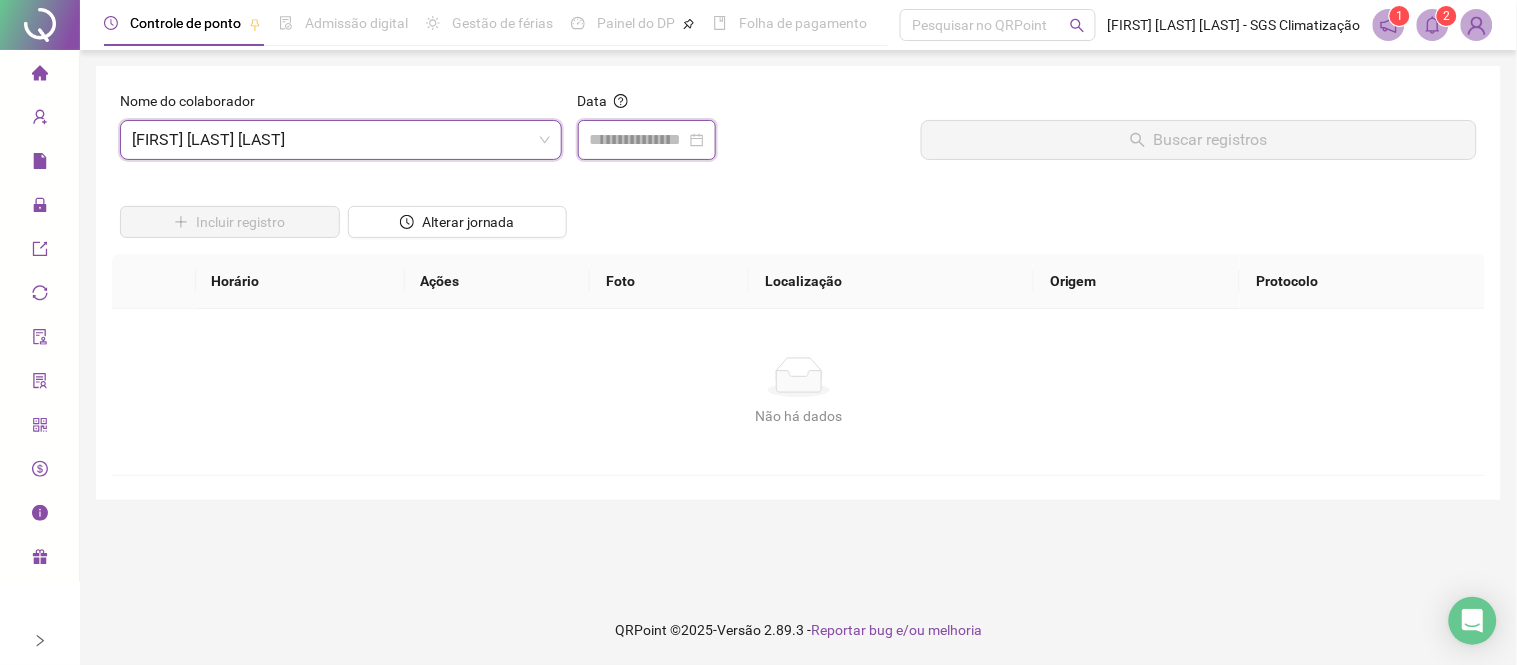 click at bounding box center (638, 140) 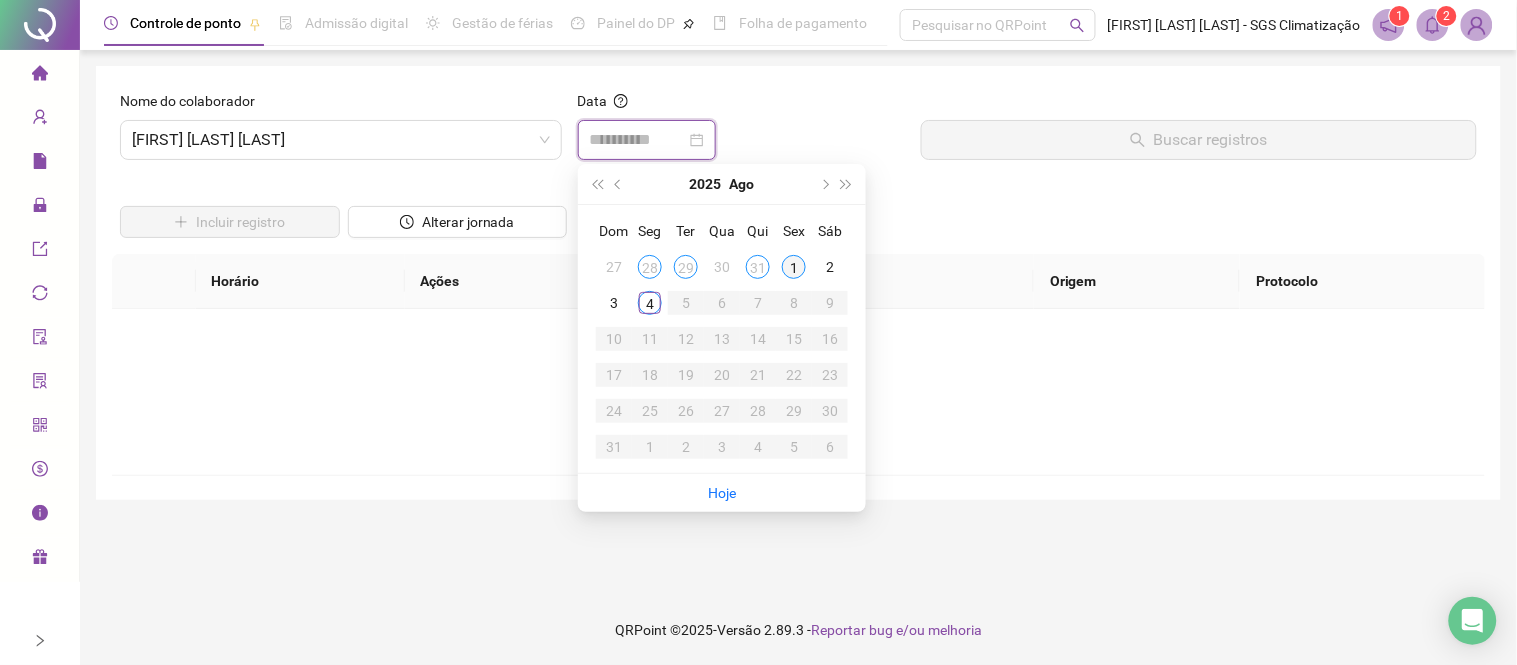 type on "**********" 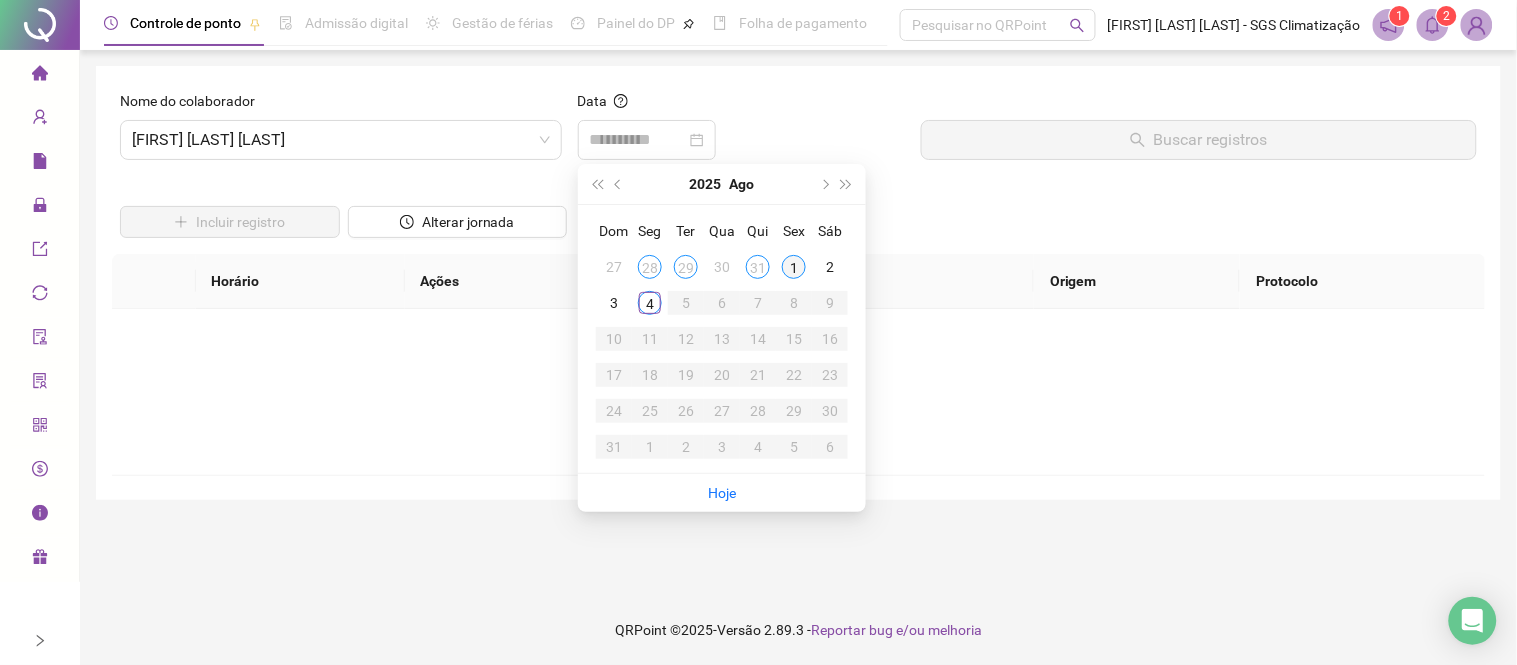 click on "1" at bounding box center [794, 267] 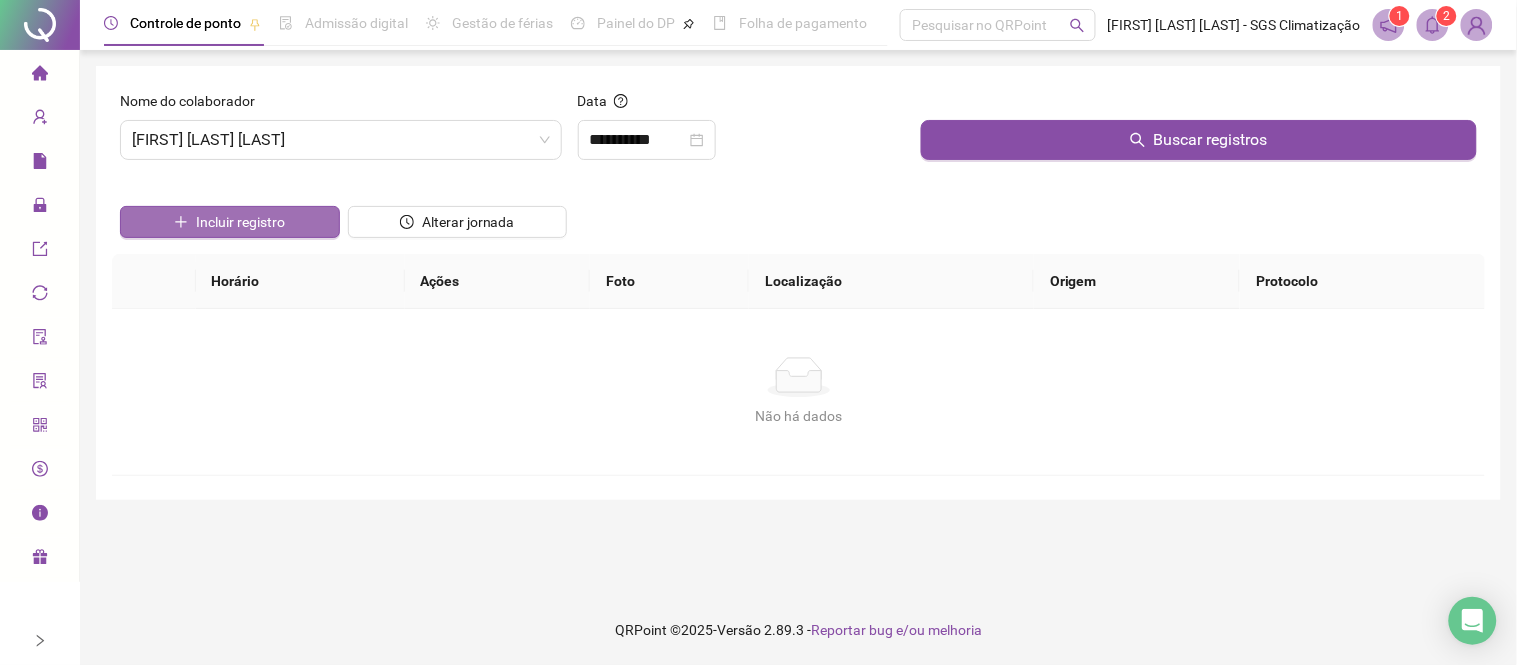 click on "Incluir registro" at bounding box center [240, 222] 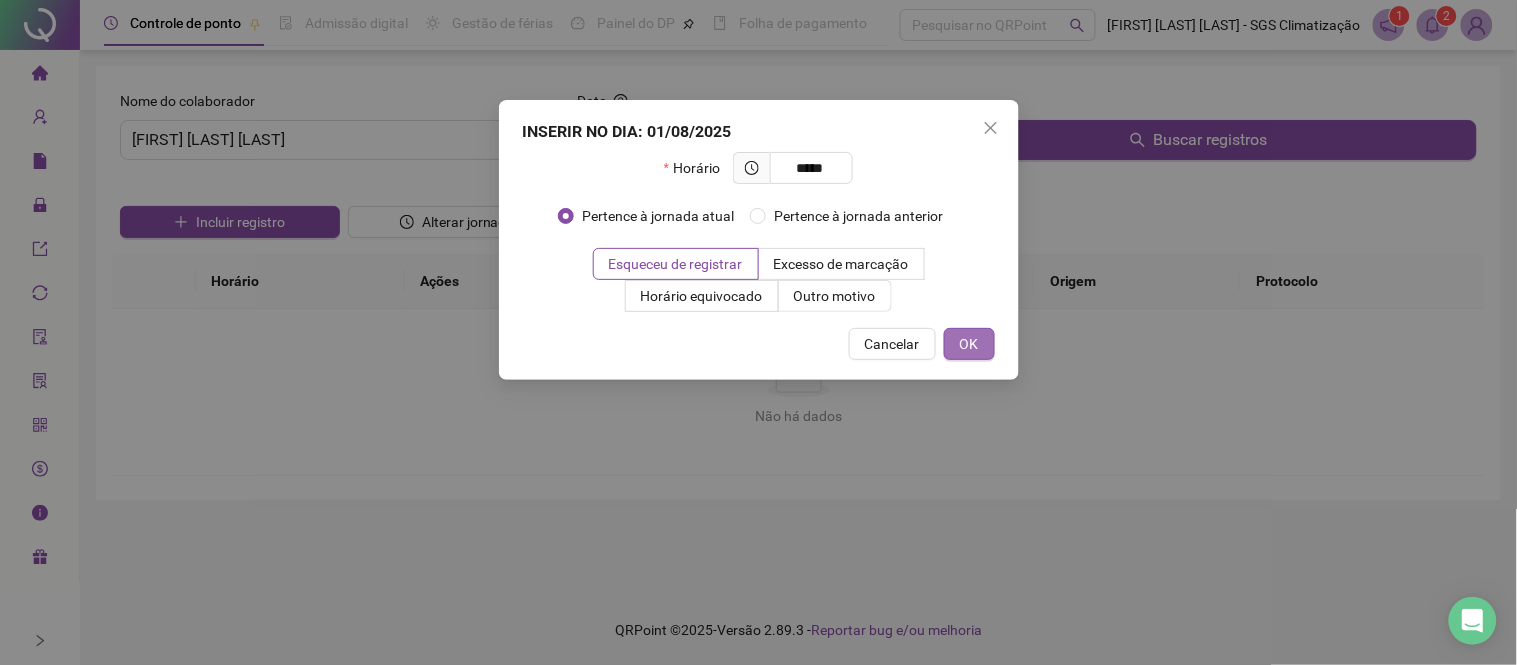 type on "*****" 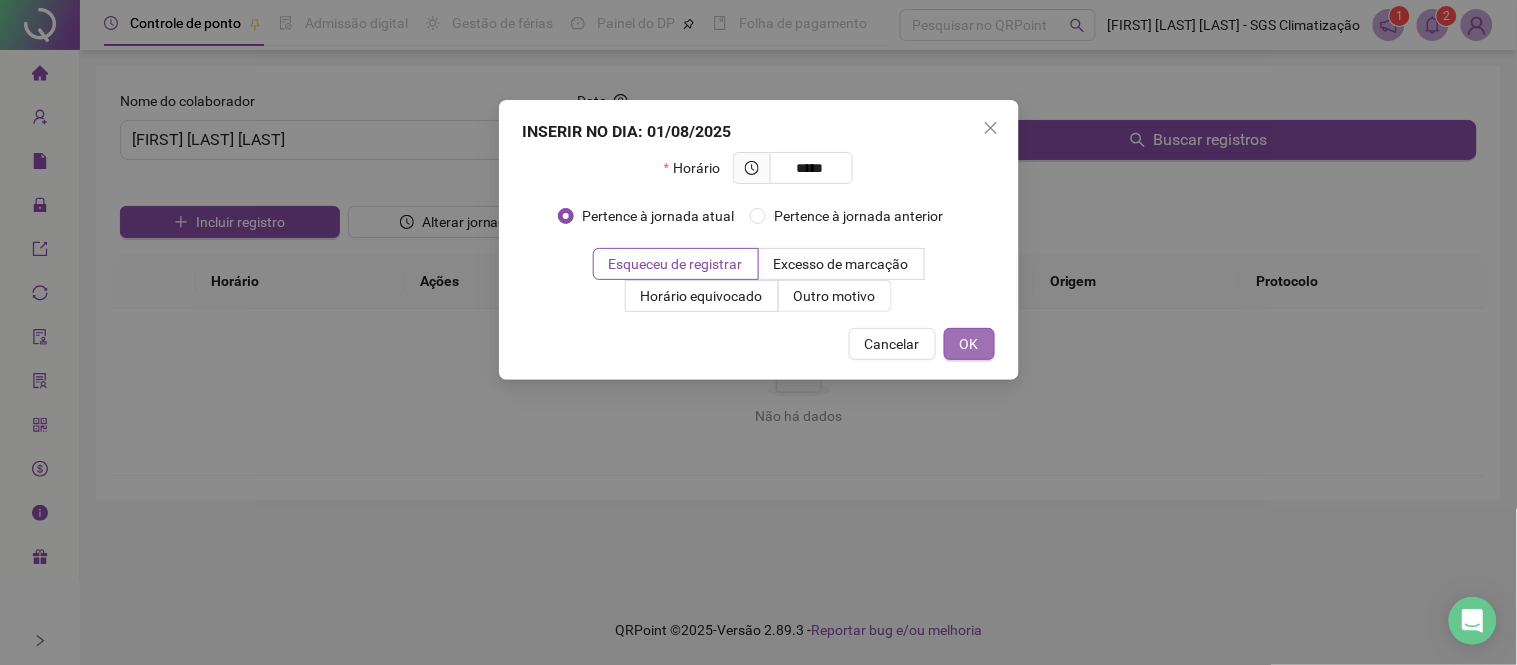 click on "OK" at bounding box center (969, 344) 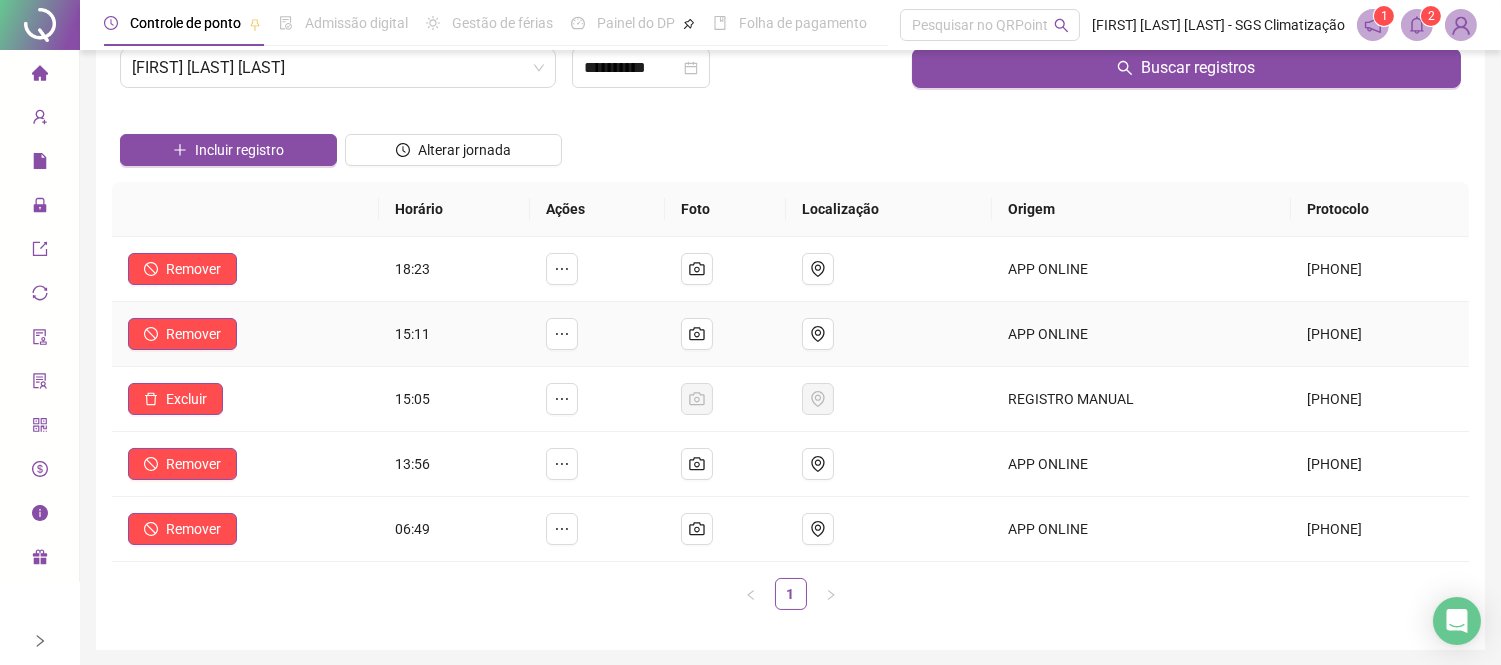 scroll, scrollTop: 111, scrollLeft: 0, axis: vertical 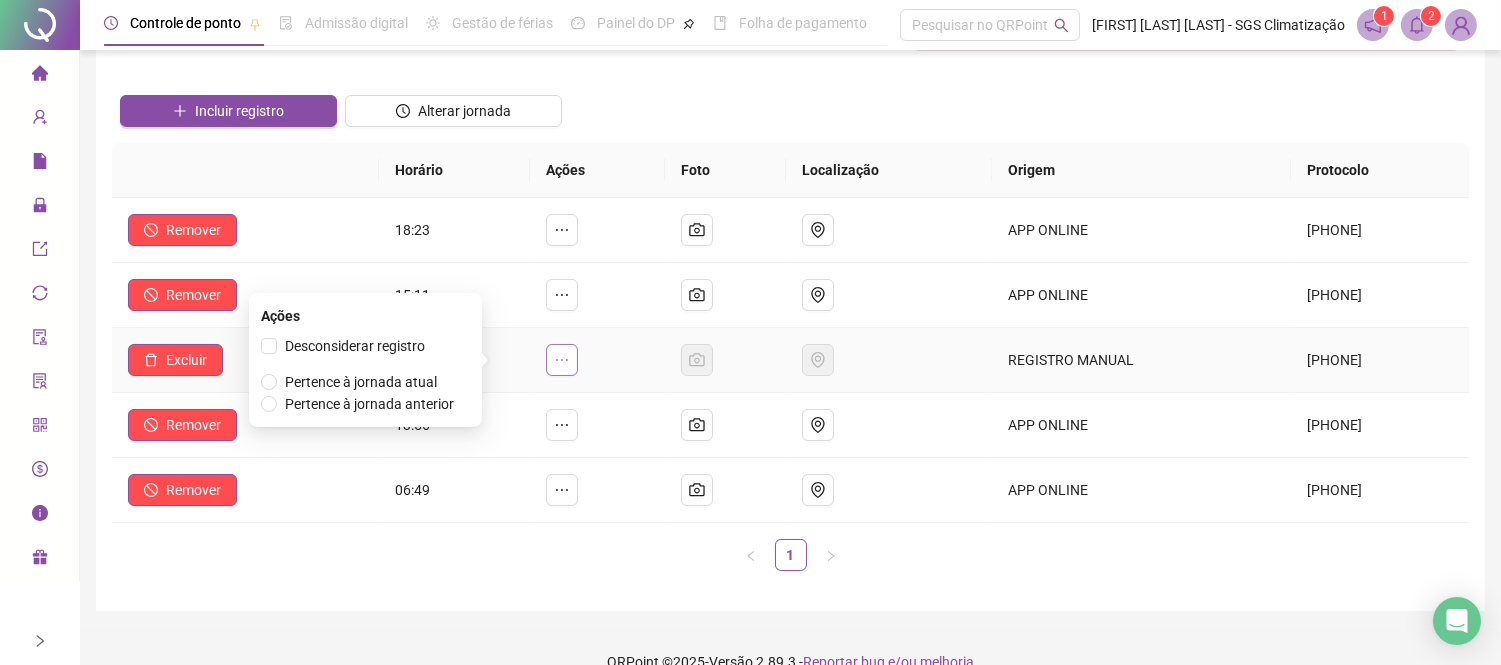 click 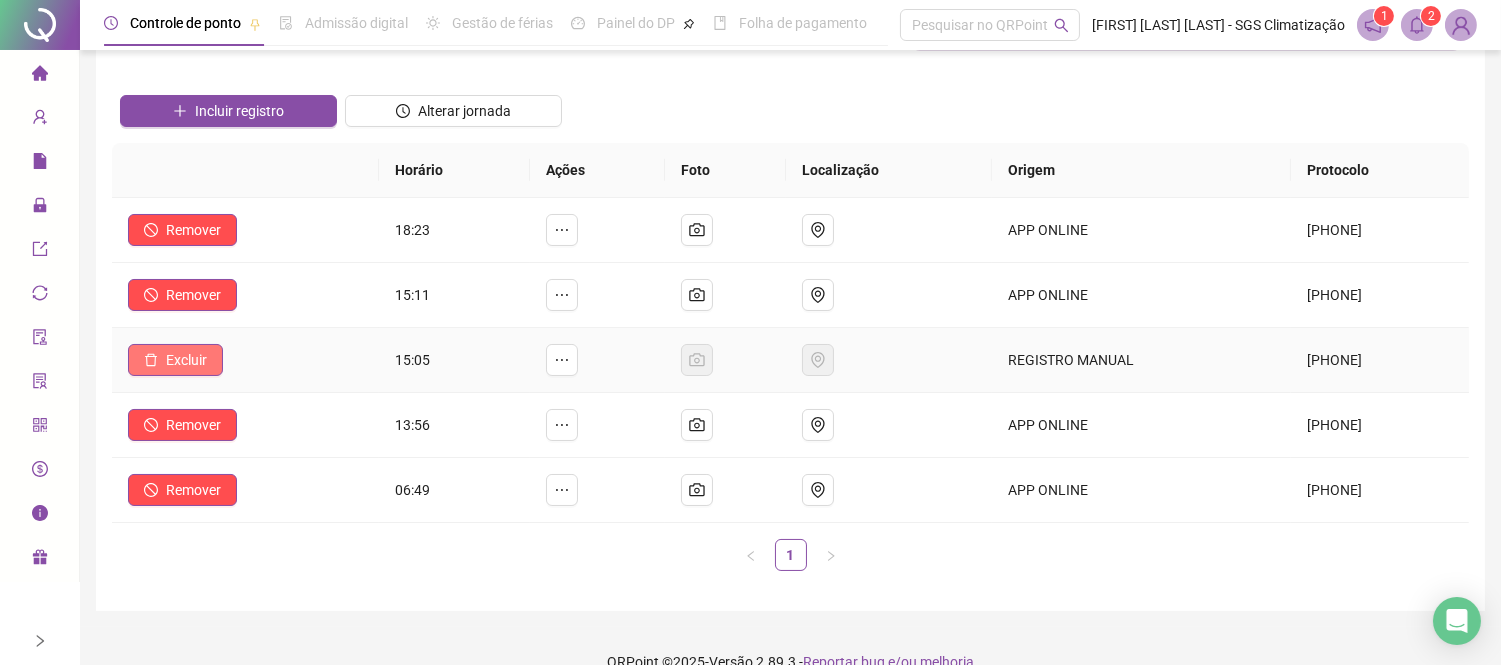 click on "Excluir" at bounding box center (186, 360) 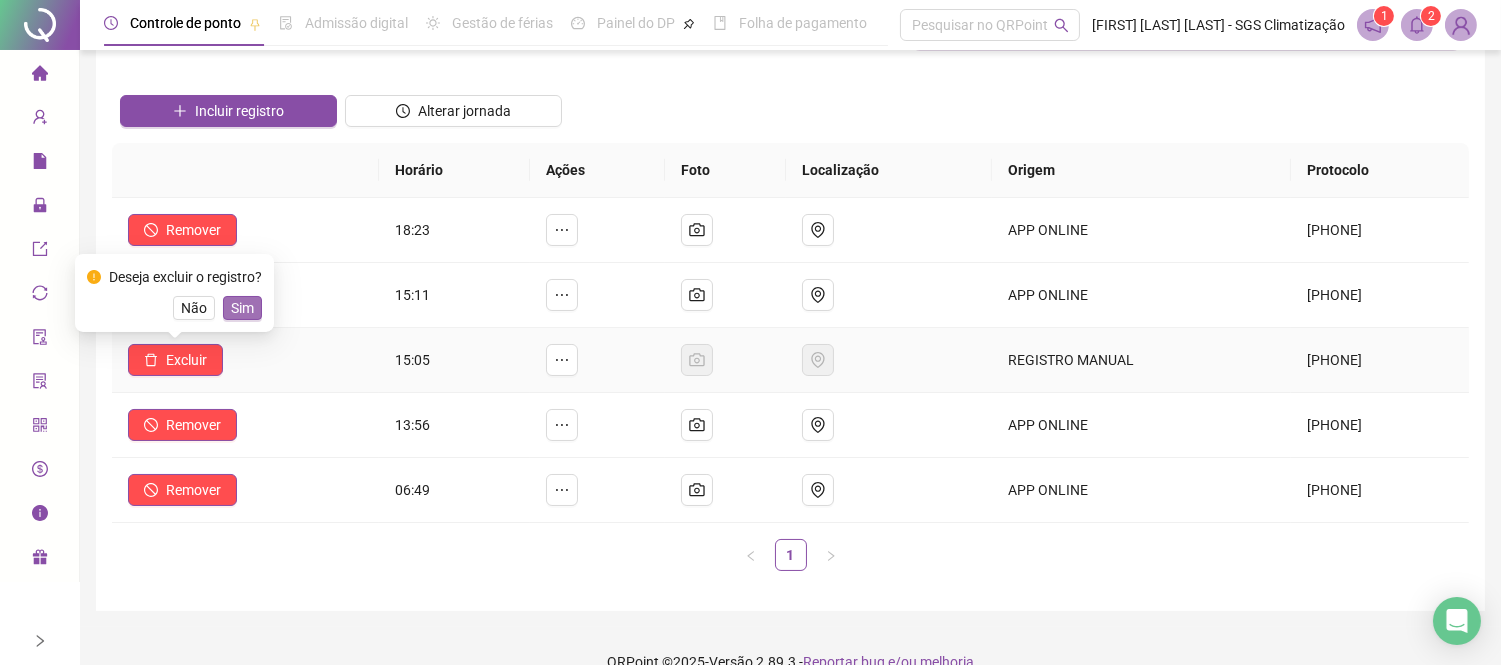 click on "Sim" at bounding box center (242, 308) 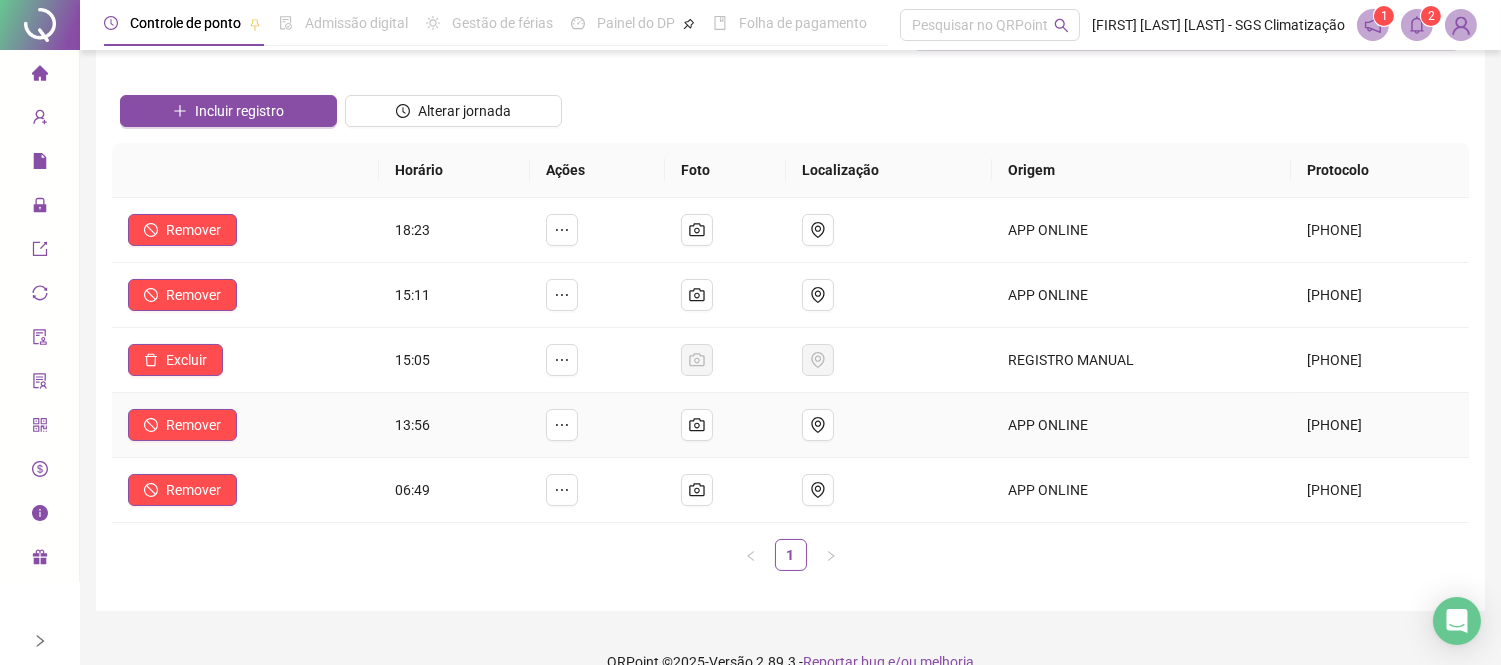 scroll, scrollTop: 0, scrollLeft: 0, axis: both 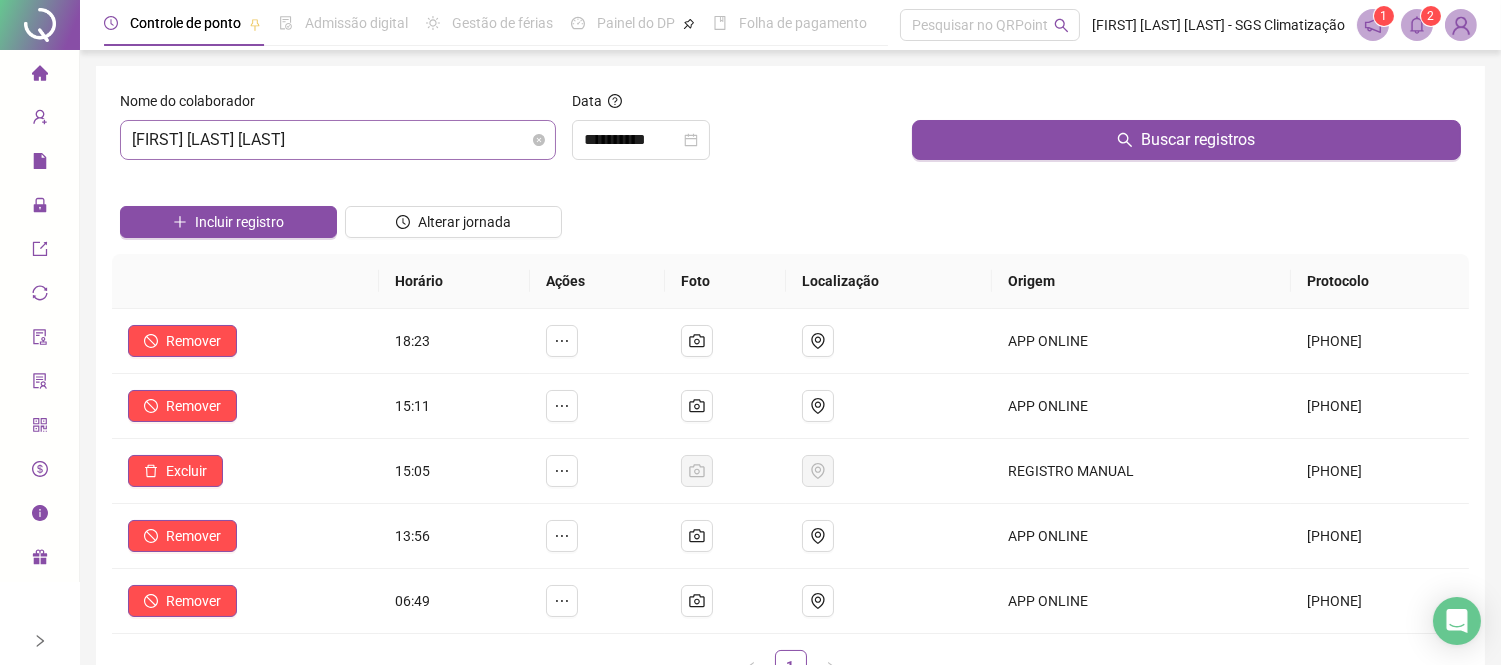 click on "[FIRST] [LAST] [LAST]" at bounding box center (338, 140) 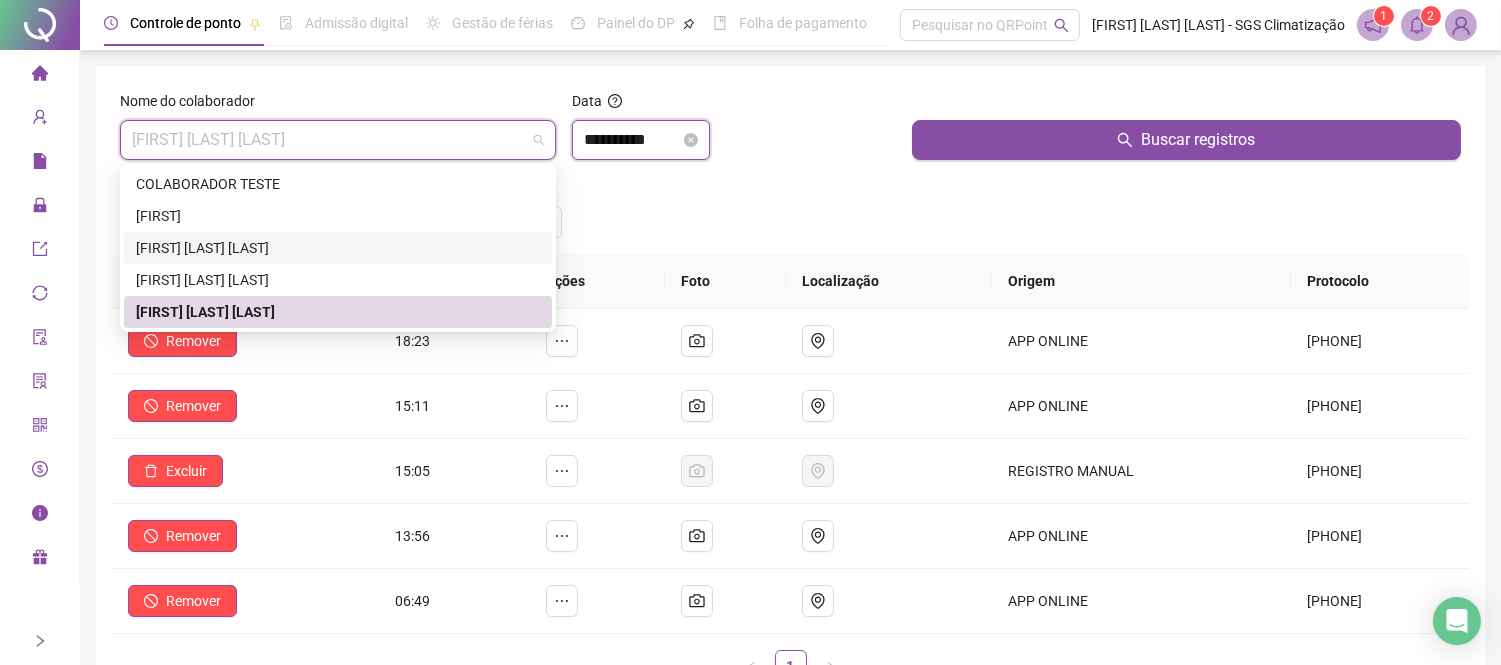 click on "**********" at bounding box center (632, 140) 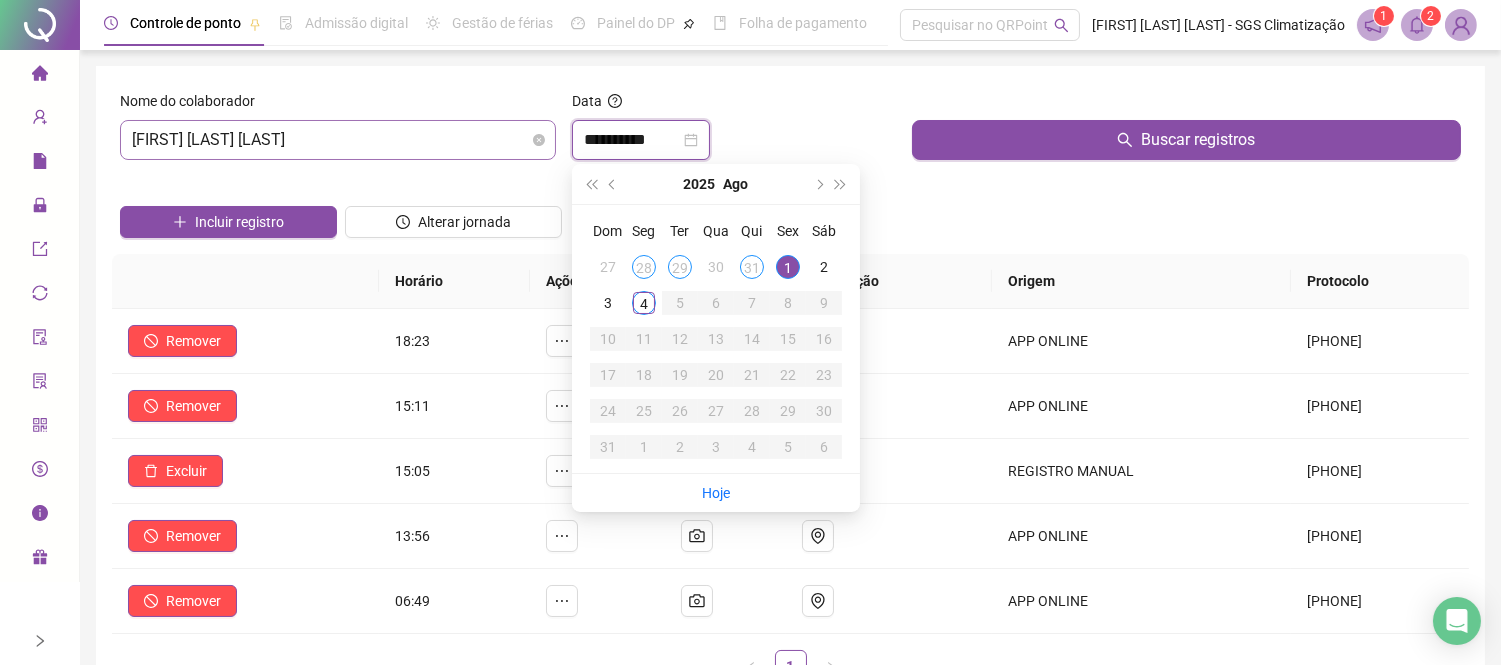 click on "[FIRST] [LAST] [LAST]" at bounding box center (338, 140) 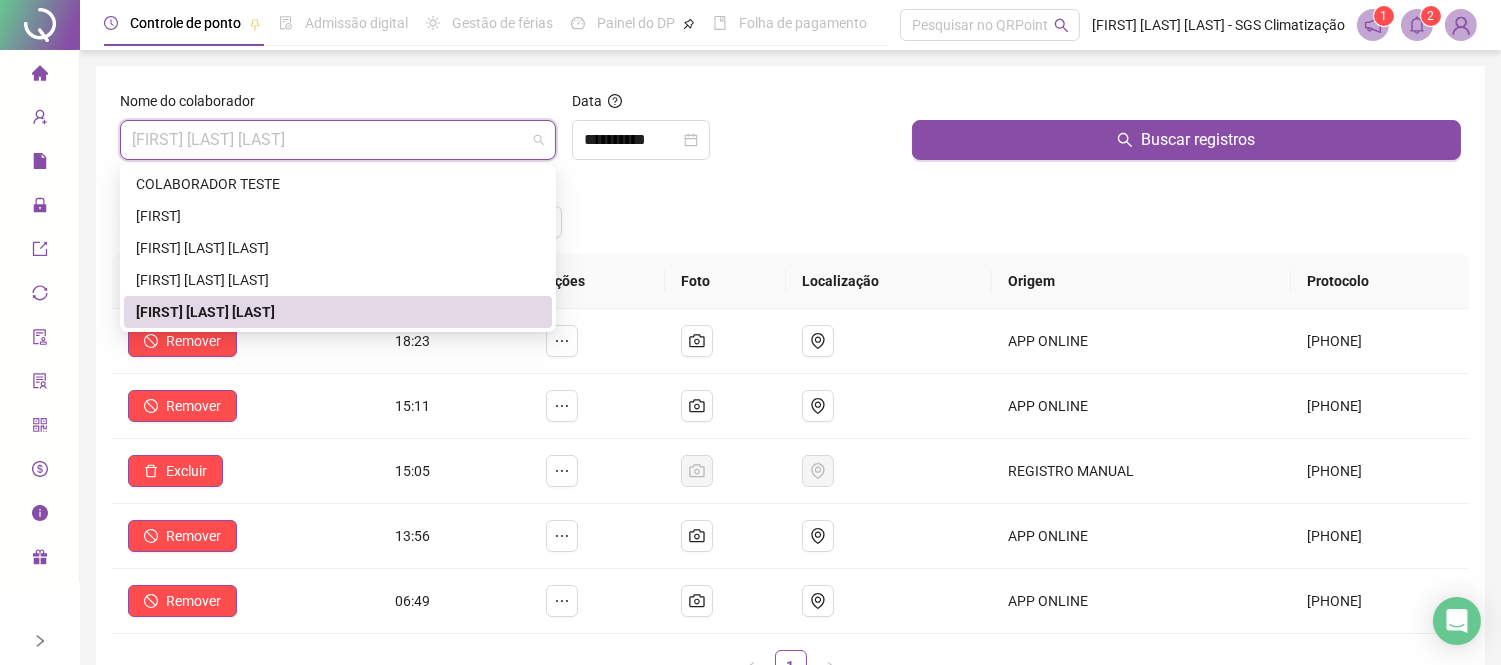 click on "[FIRST] [LAST] [LAST]" at bounding box center [338, 312] 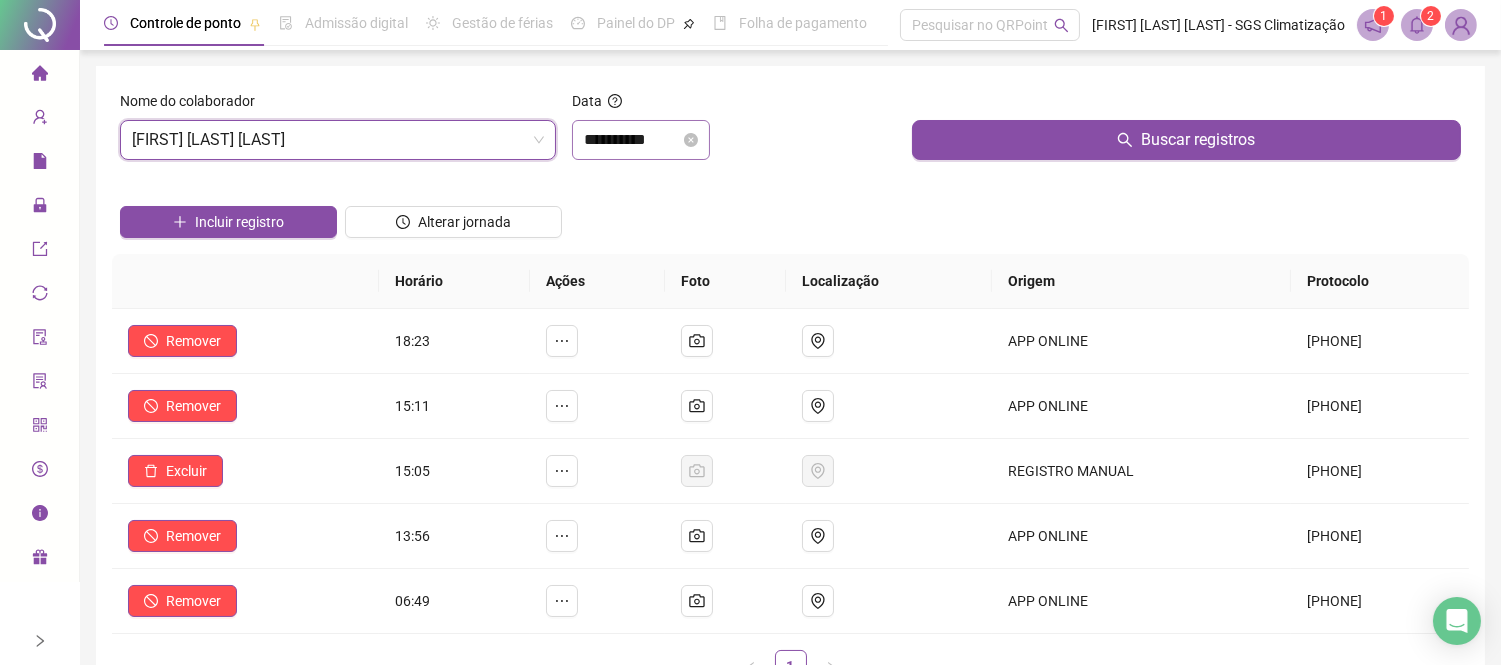 click on "**********" at bounding box center [641, 140] 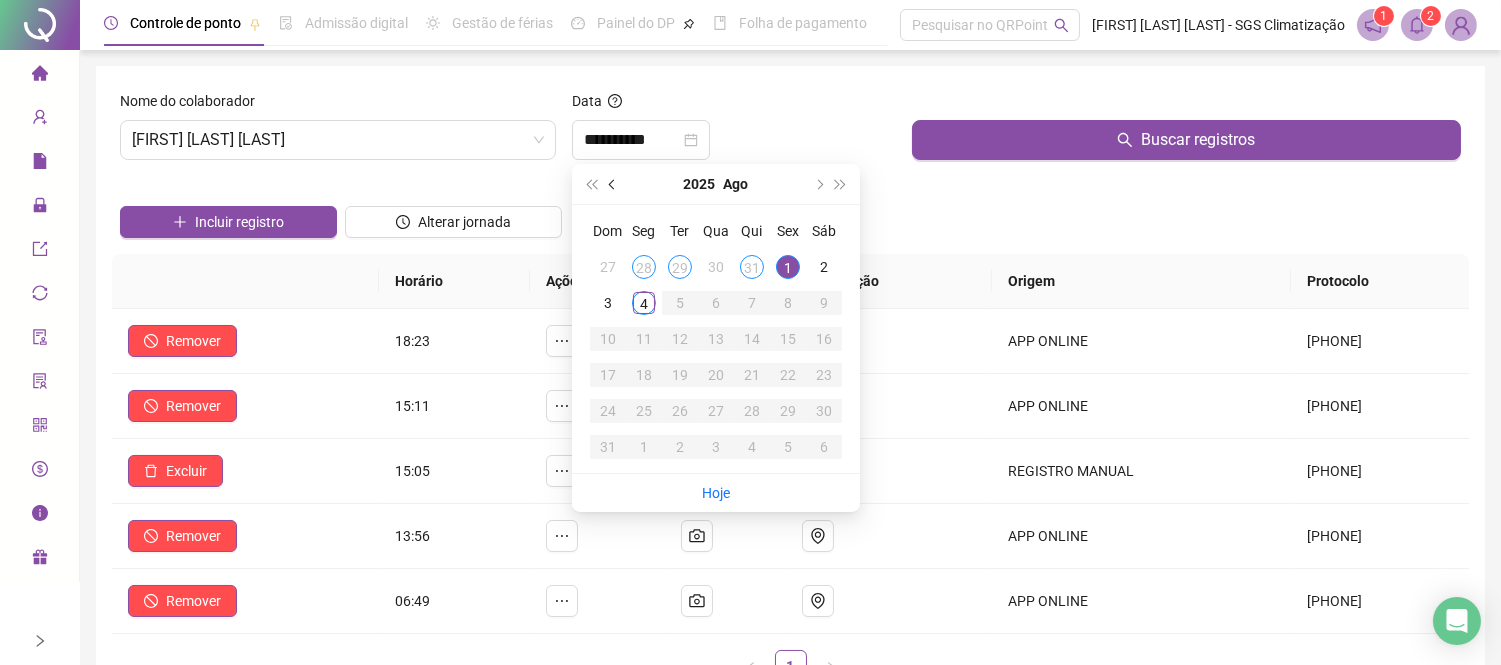 click at bounding box center [613, 184] 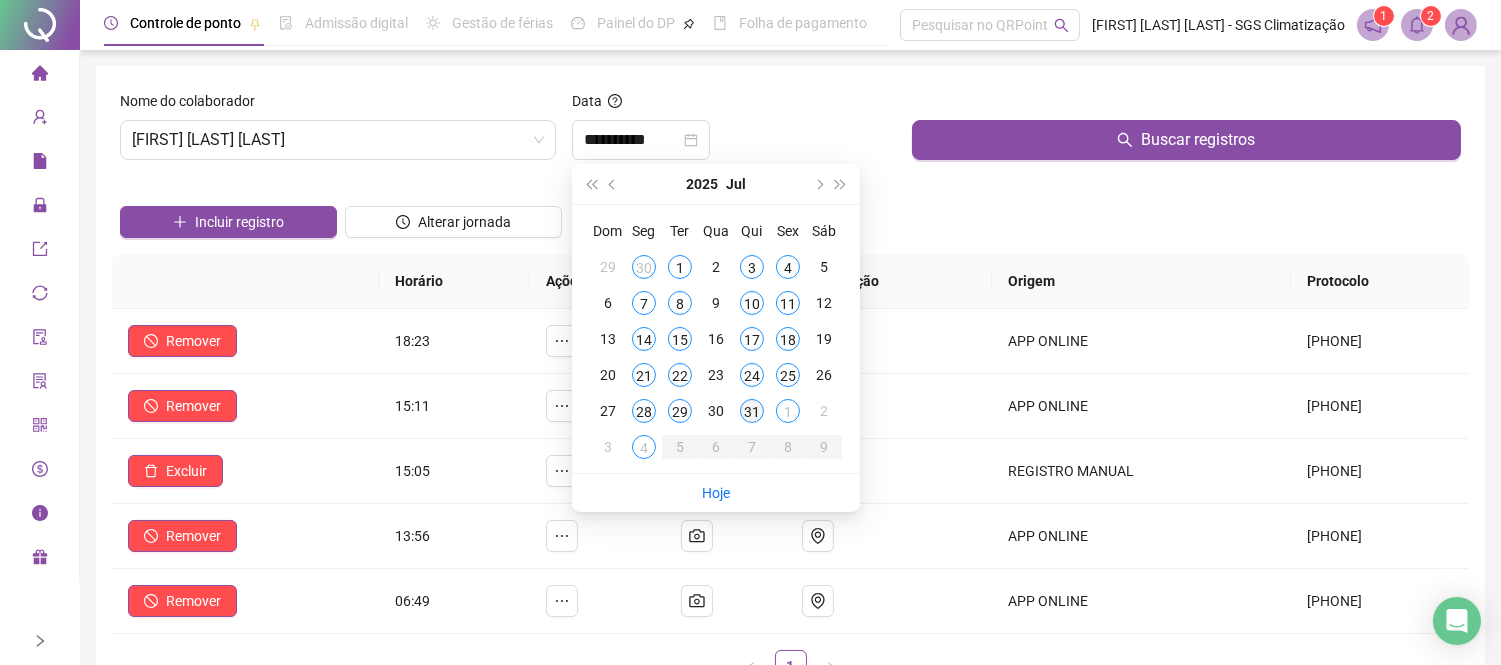 type on "**********" 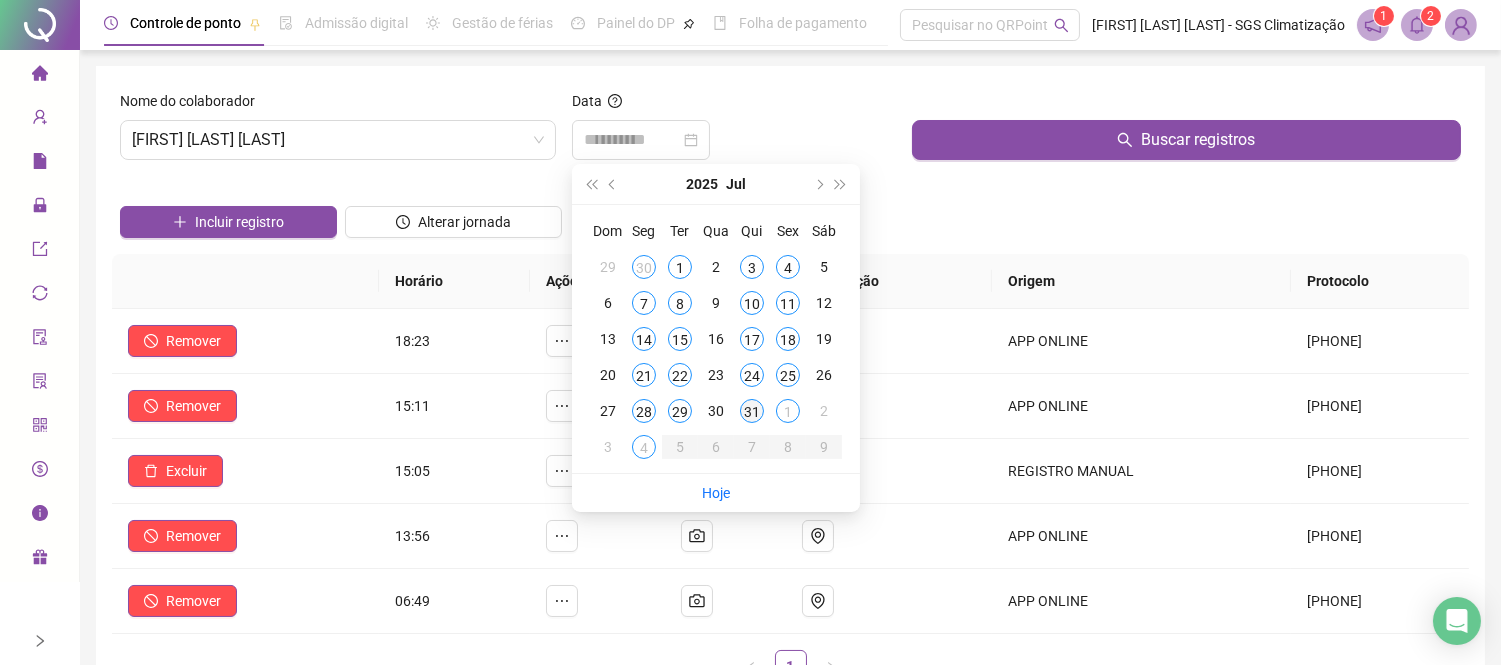 click on "31" at bounding box center [752, 411] 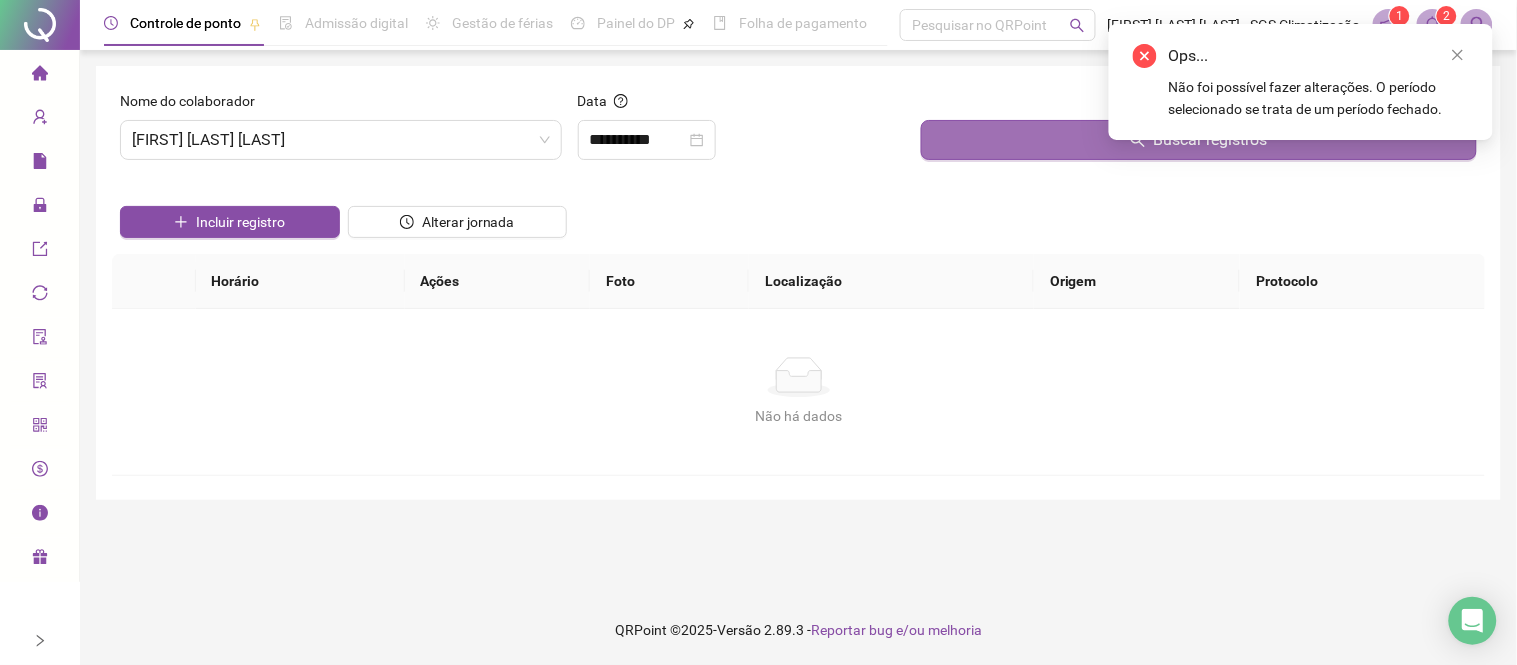 click on "Buscar registros" at bounding box center [1199, 140] 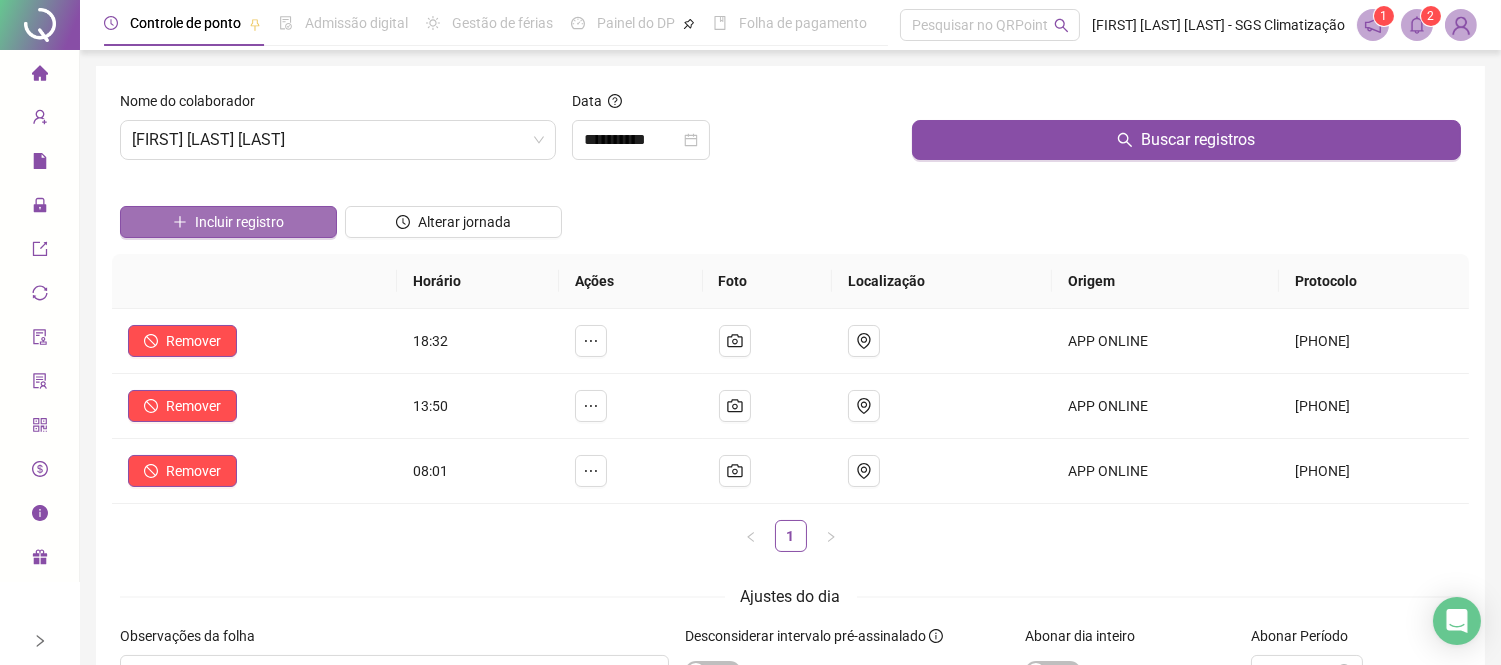 click on "Incluir registro" at bounding box center [239, 222] 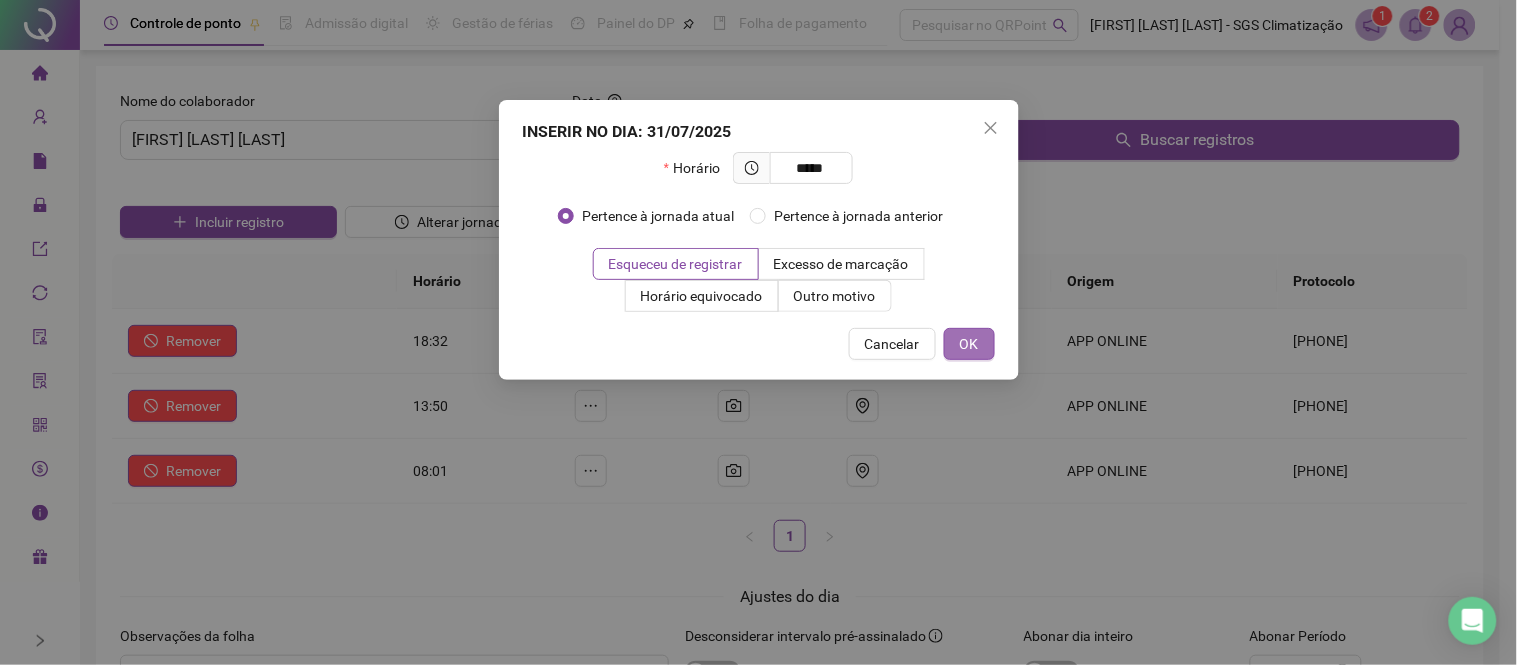 type on "*****" 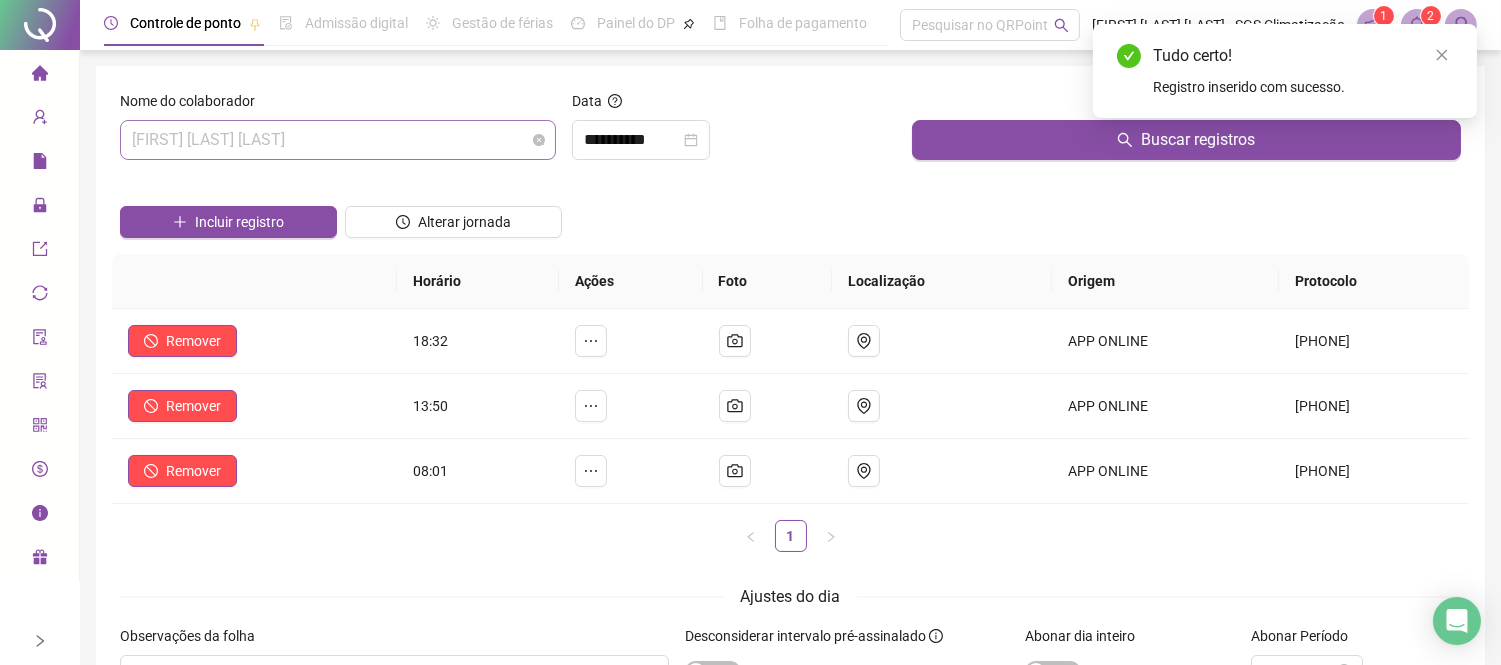 click on "[FIRST] [LAST] [LAST]" at bounding box center [338, 140] 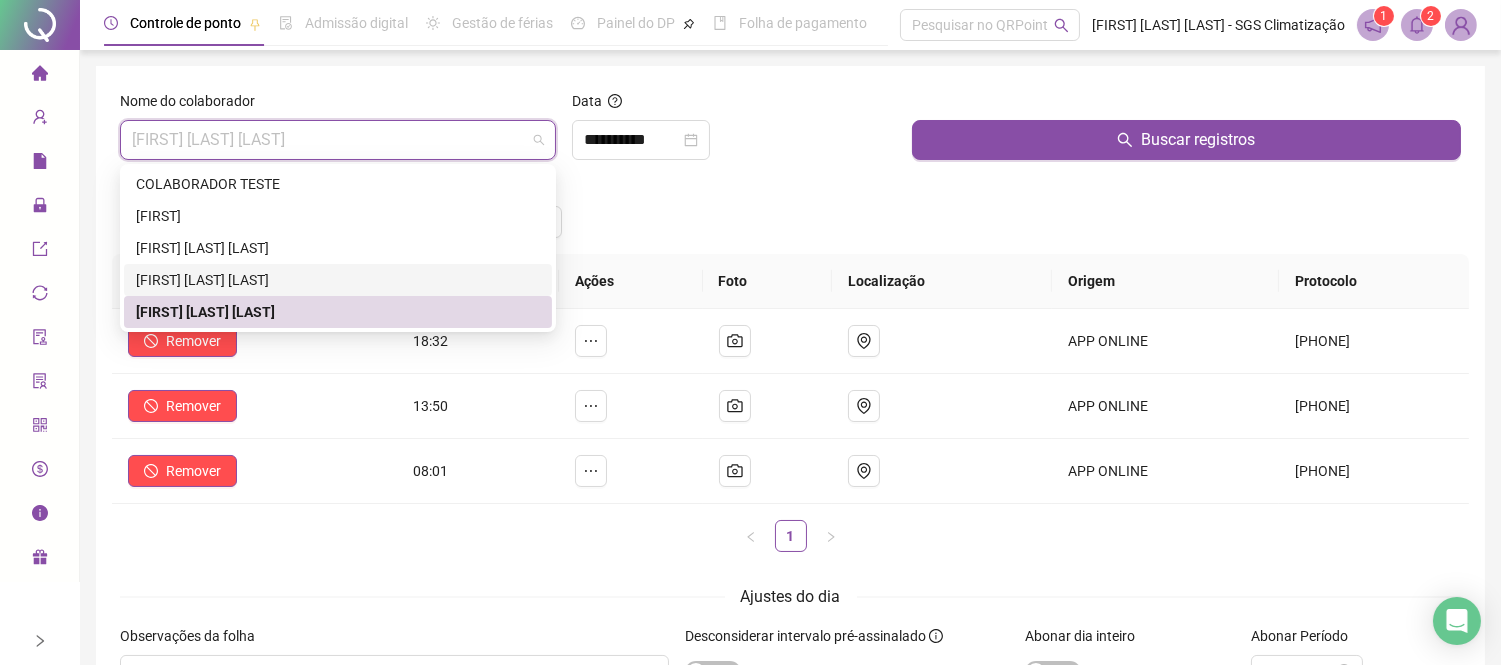 click on "[FIRST] [LAST] [LAST]" at bounding box center (338, 280) 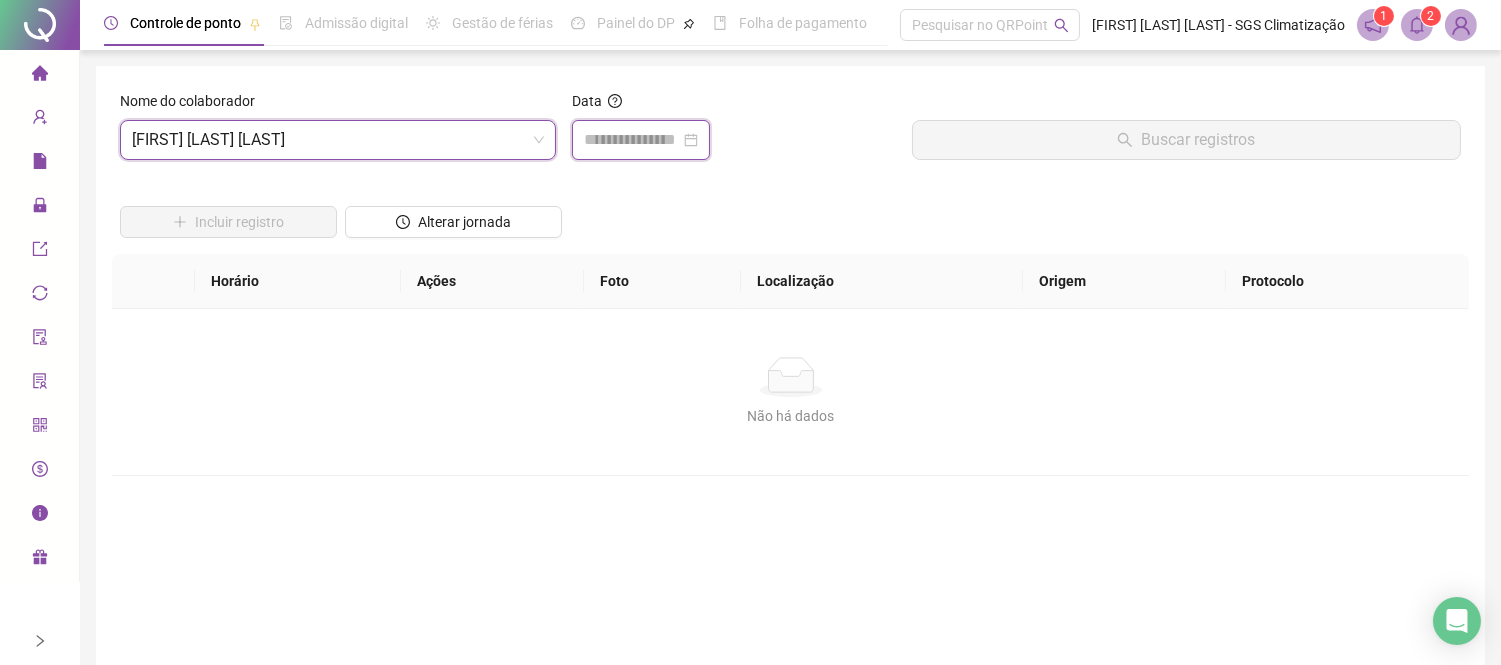 click at bounding box center (632, 140) 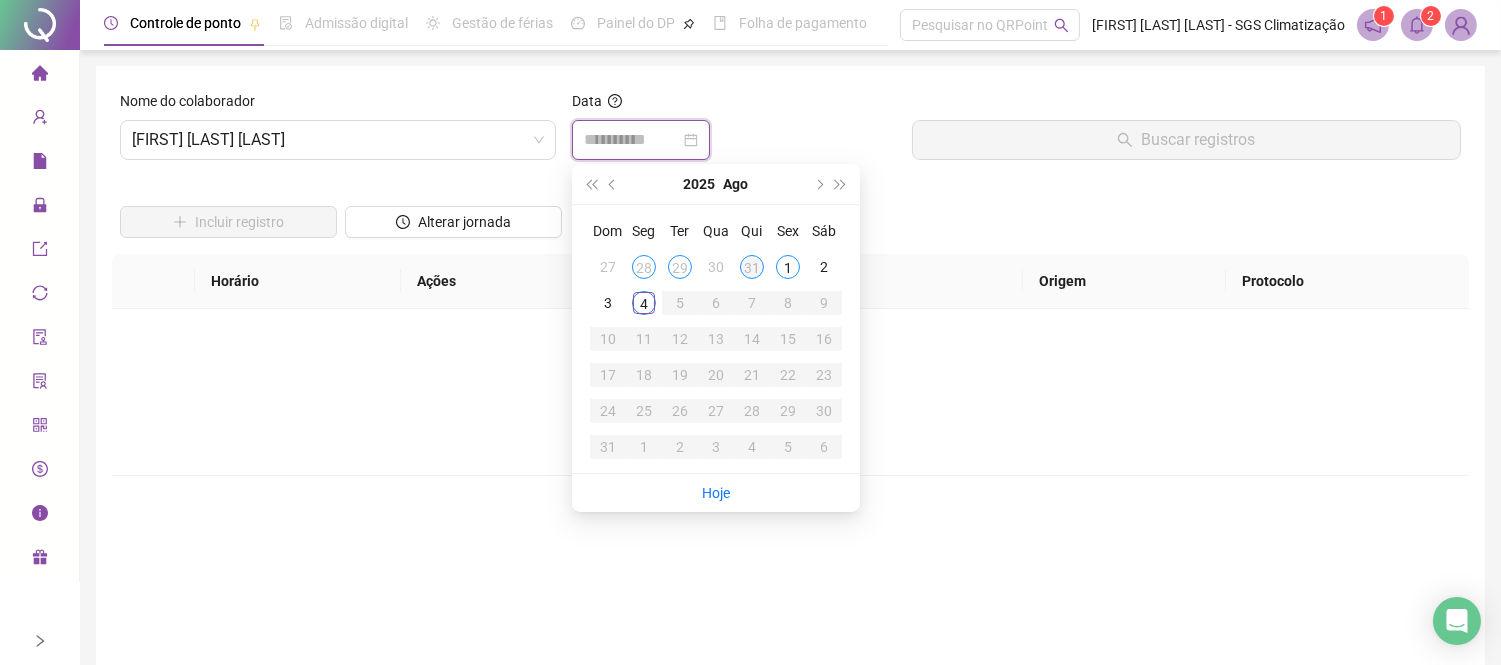 type on "**********" 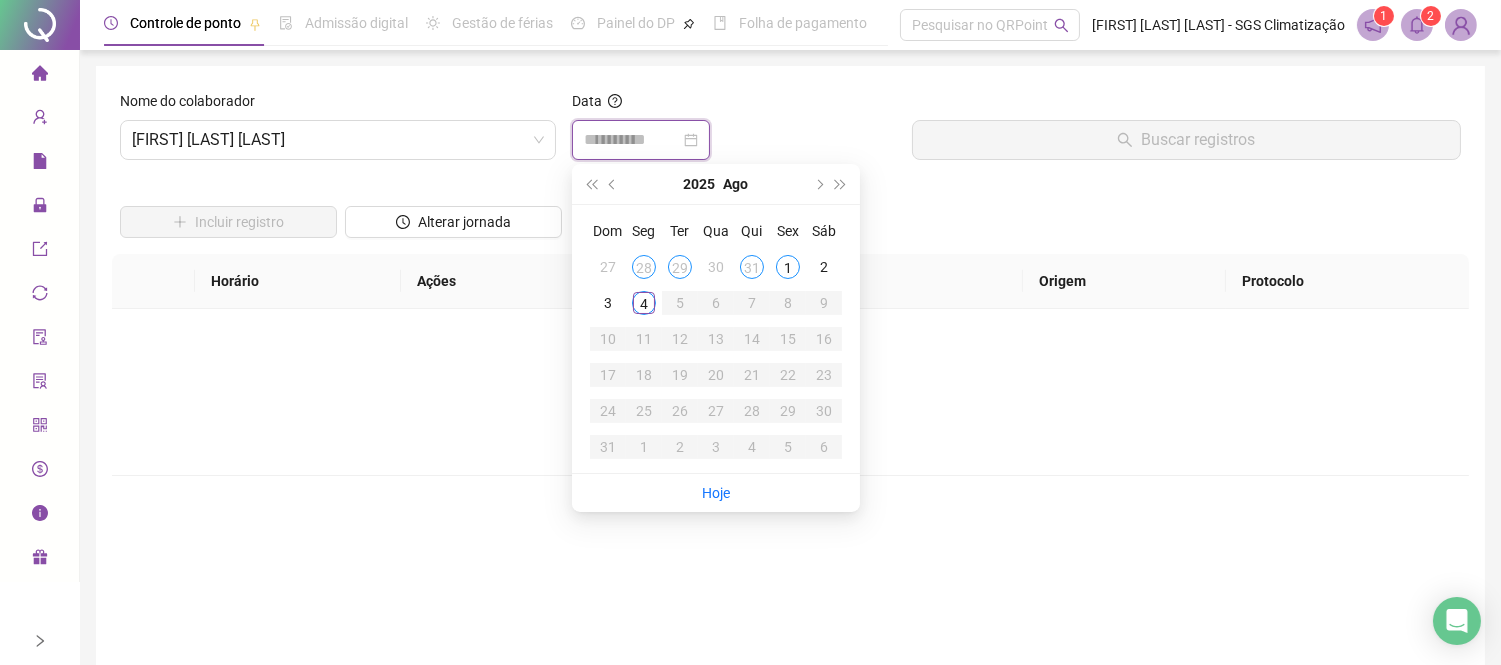 type on "**********" 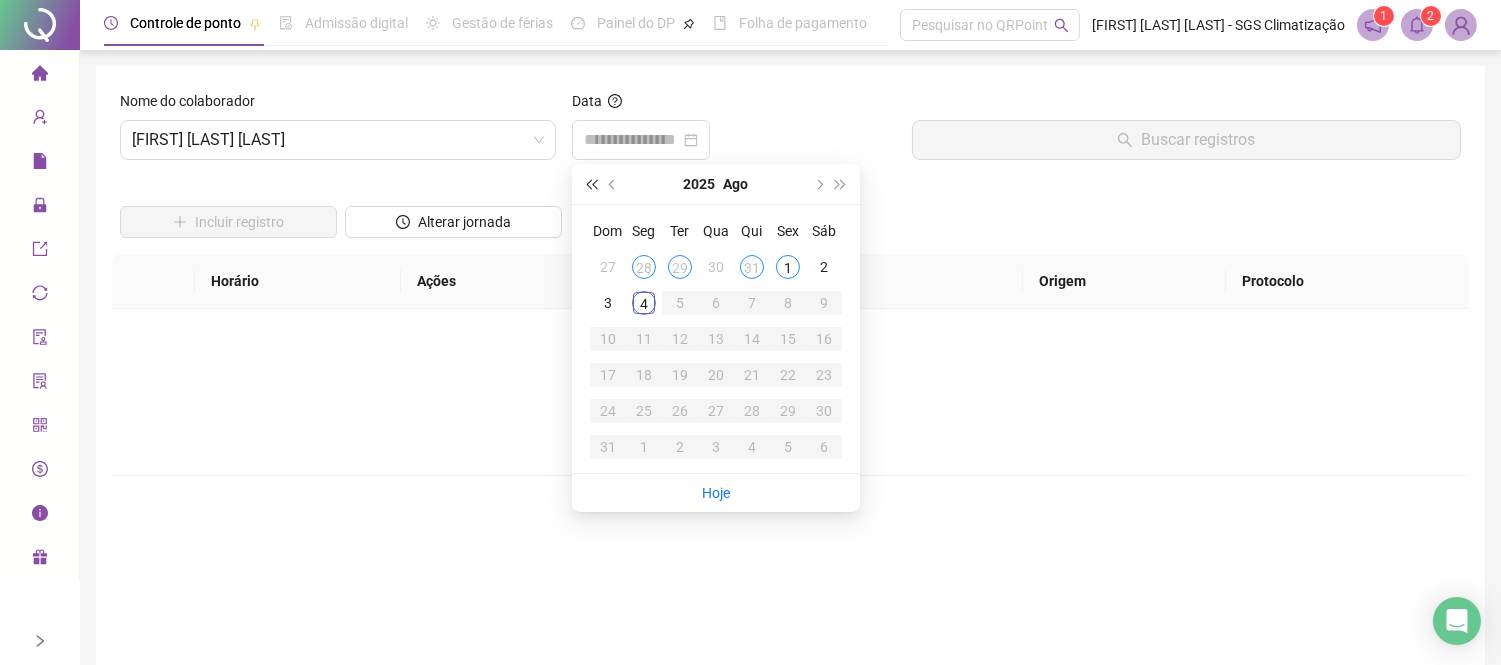 click at bounding box center [591, 184] 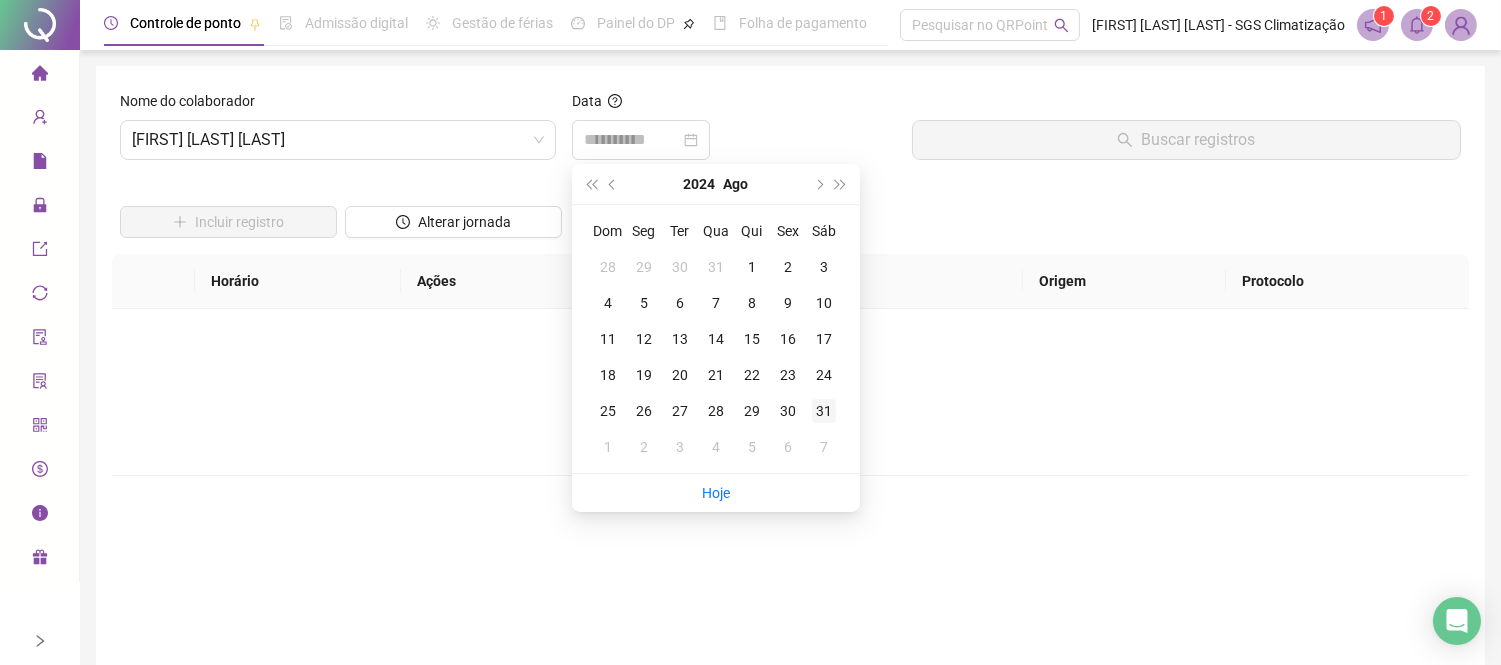 type on "**********" 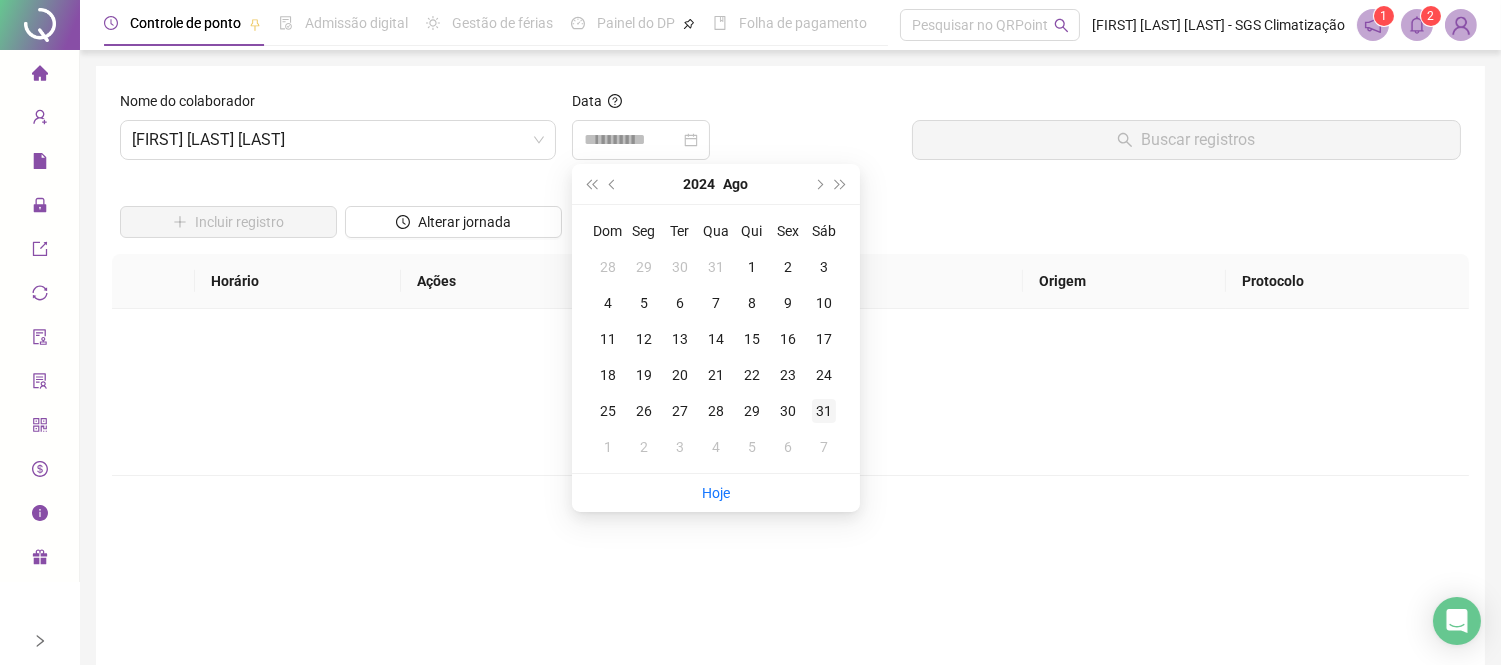click on "31" at bounding box center (824, 411) 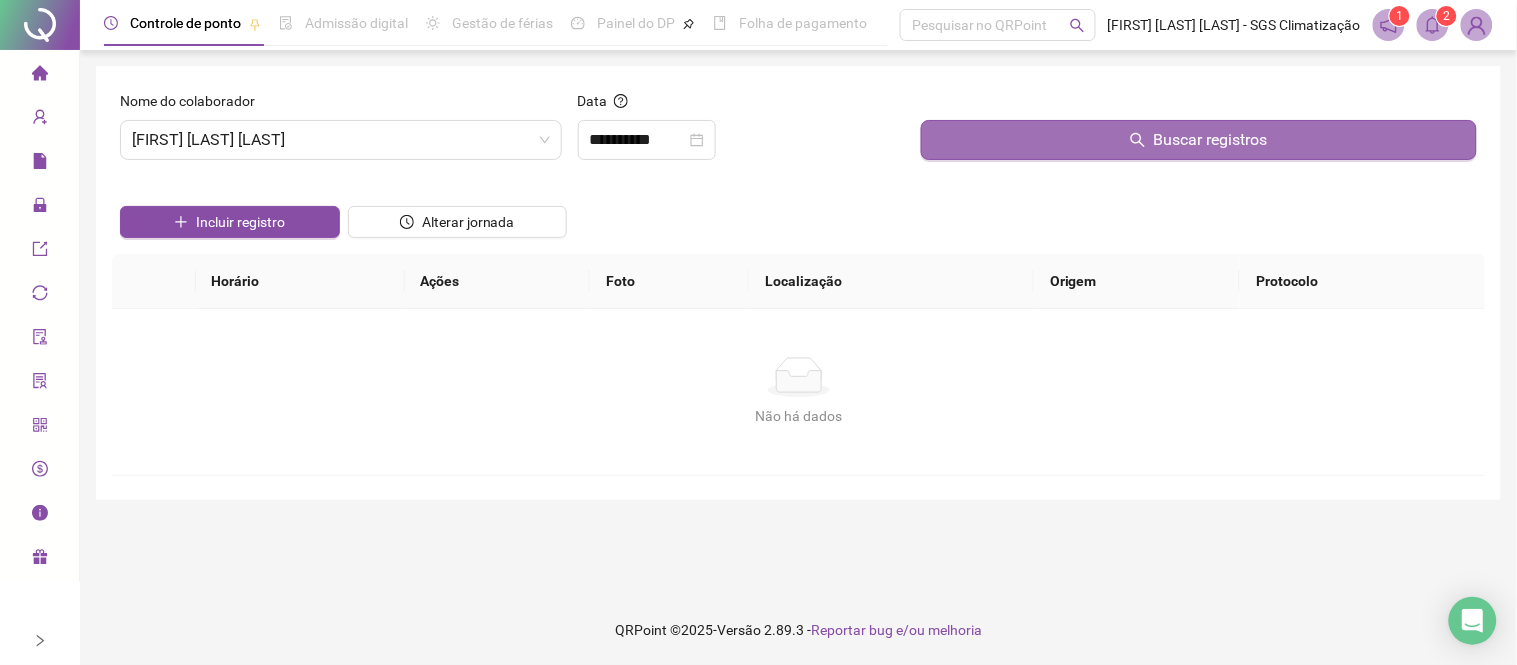 click on "Buscar registros" at bounding box center (1199, 140) 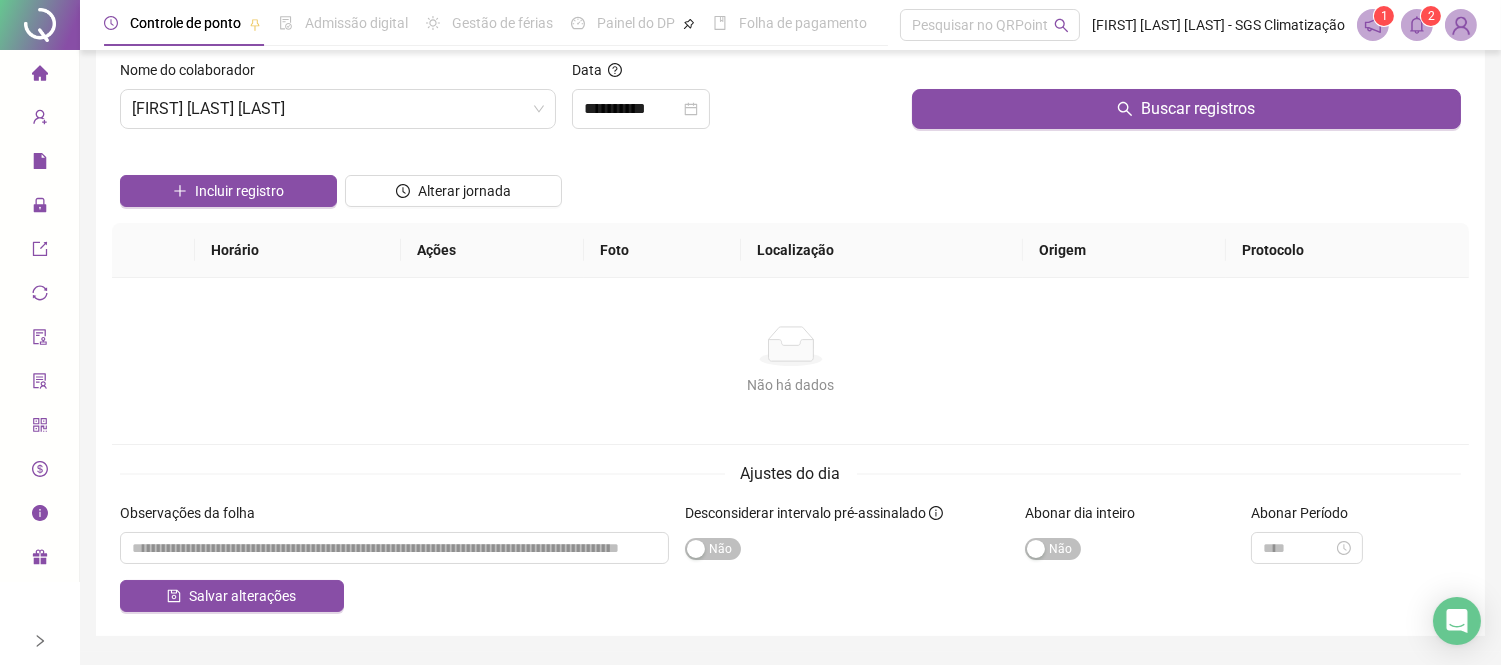 scroll, scrollTop: 0, scrollLeft: 0, axis: both 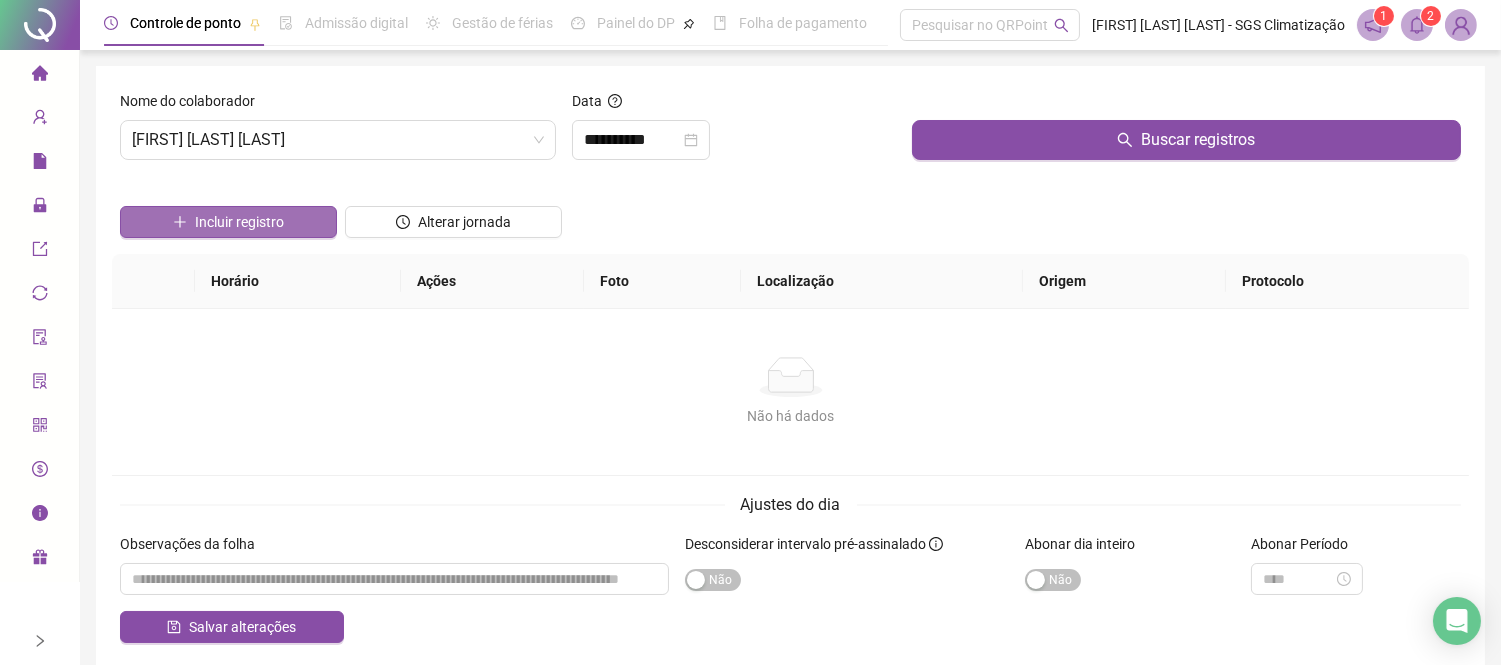 click on "Incluir registro" at bounding box center [239, 222] 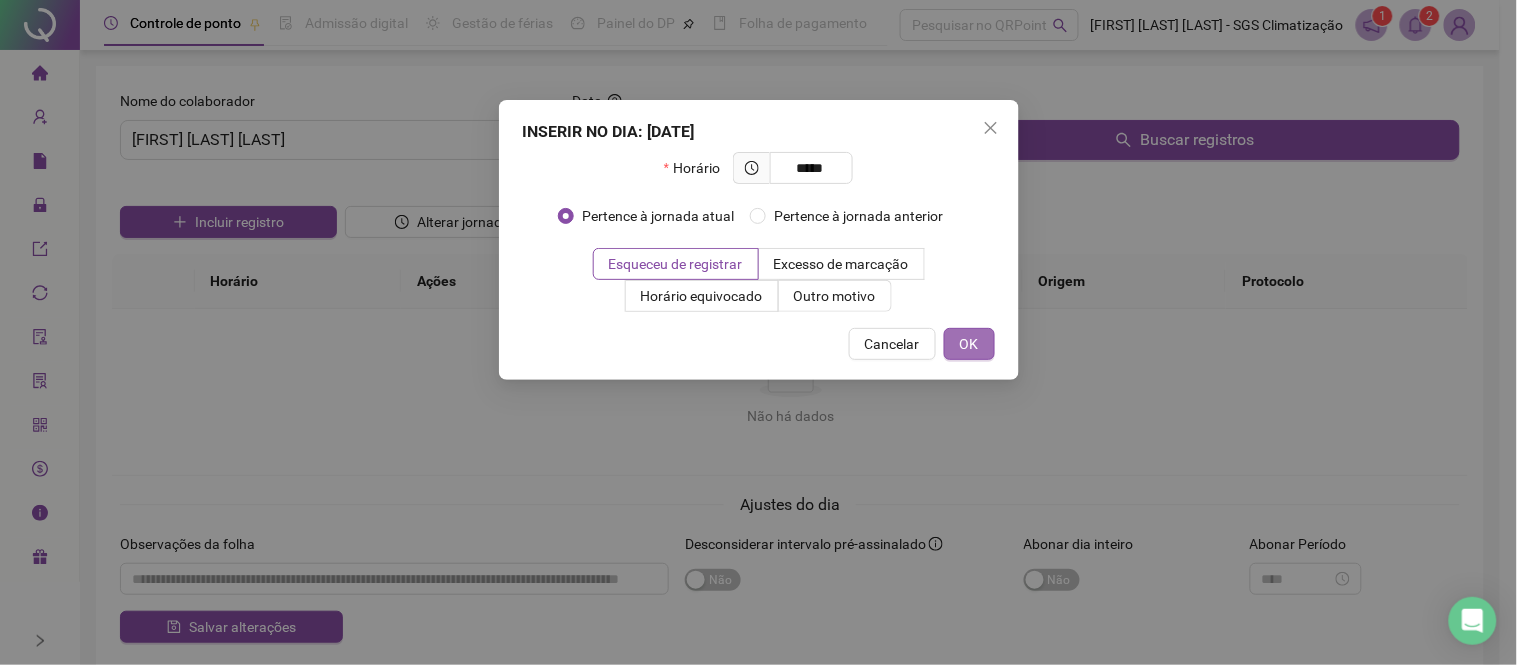 type on "*****" 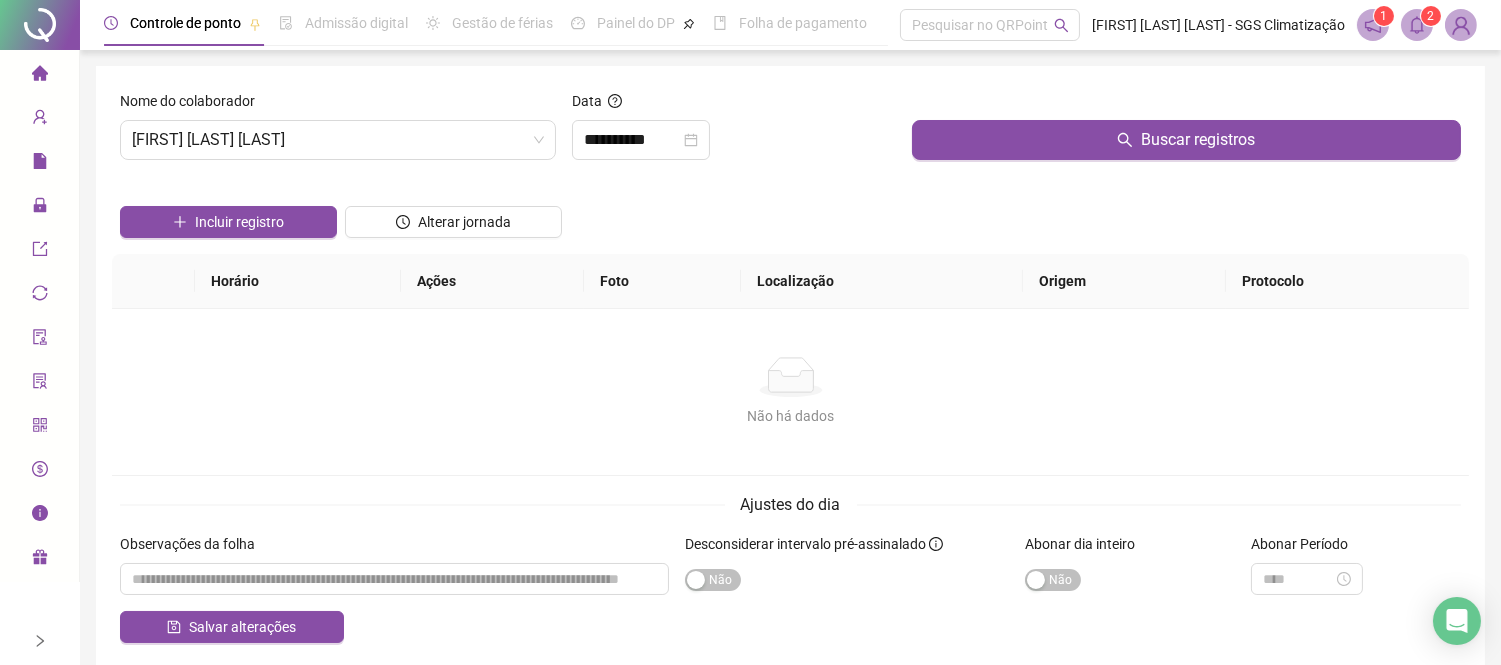 drag, startPoint x: 724, startPoint y: 132, endPoint x: 830, endPoint y: 124, distance: 106.30146 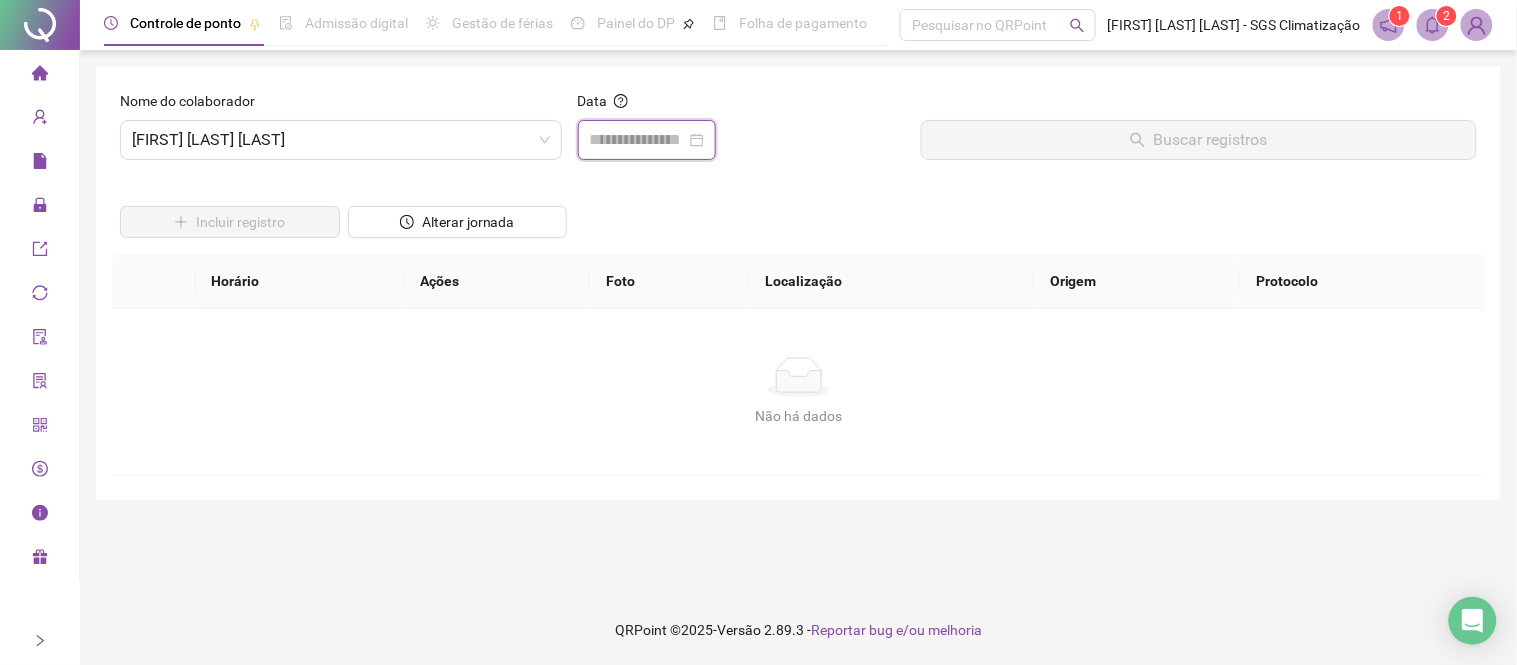 click at bounding box center [638, 140] 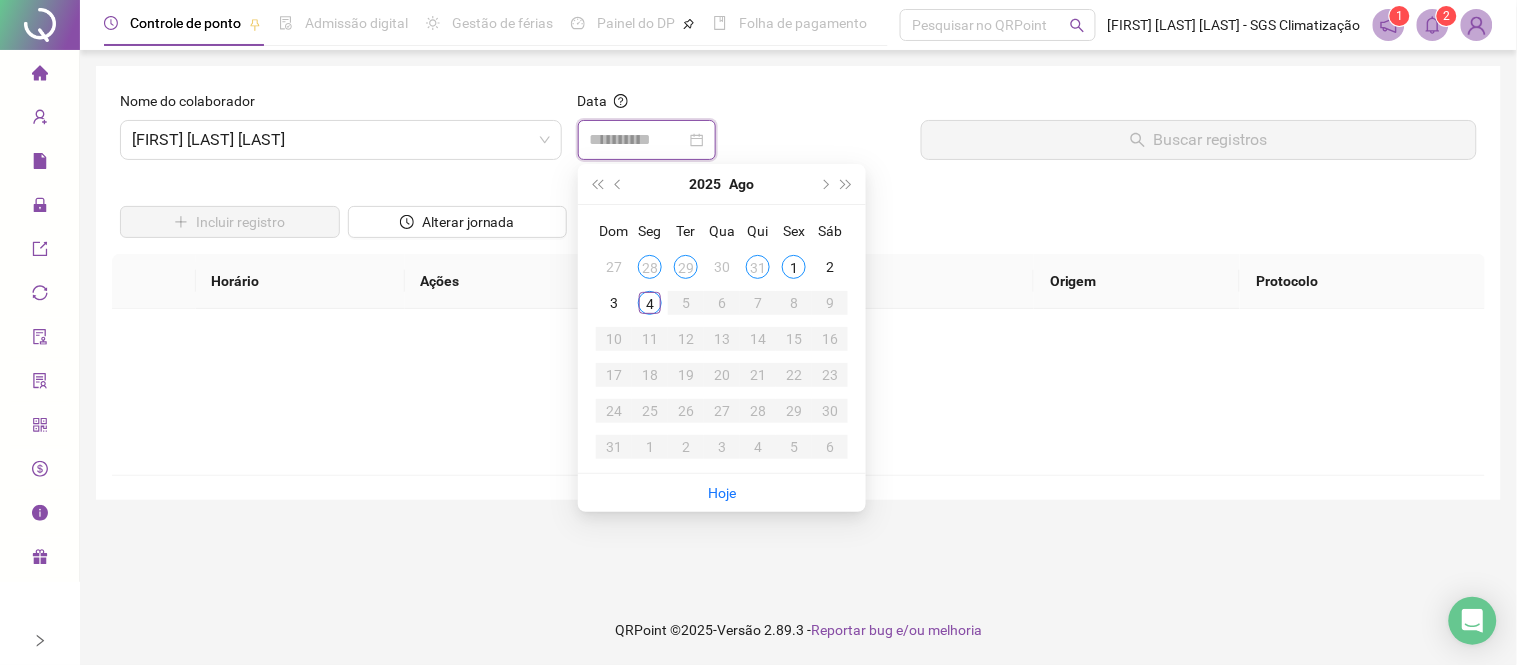 type on "**********" 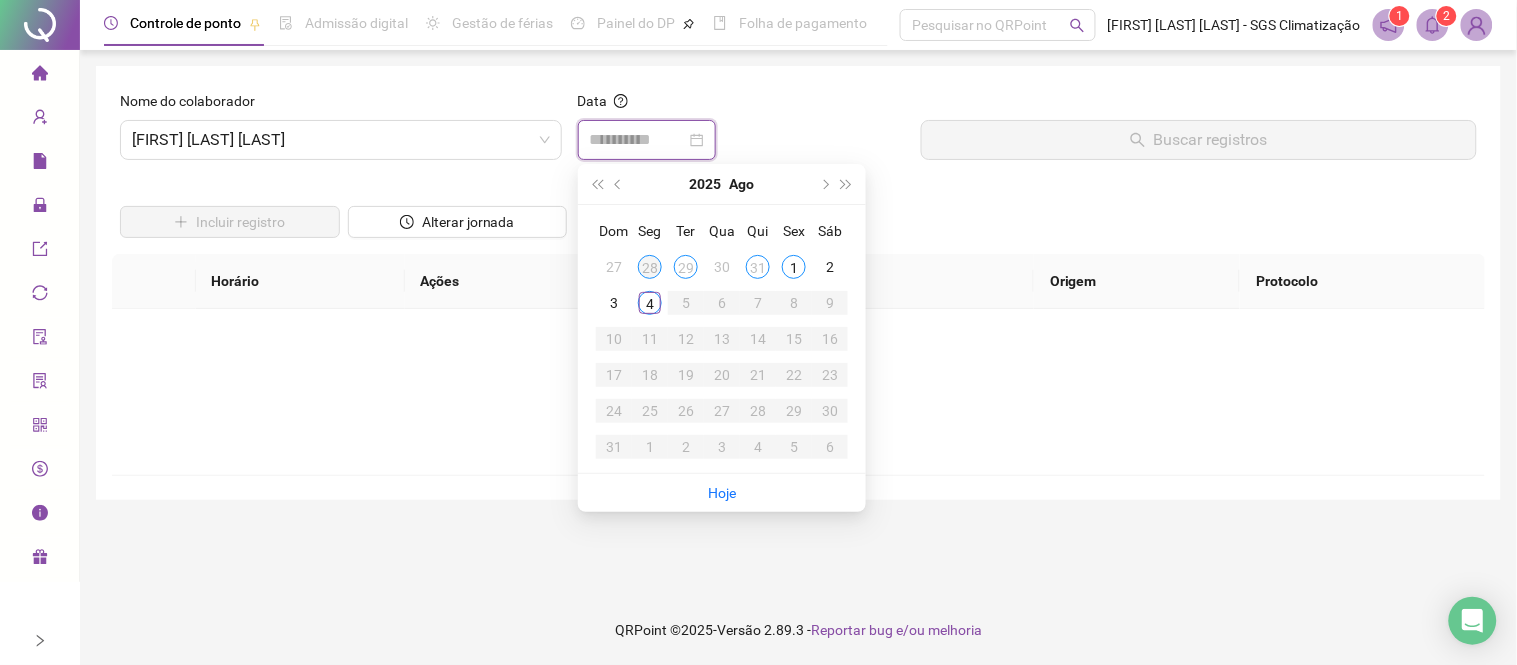 type on "**********" 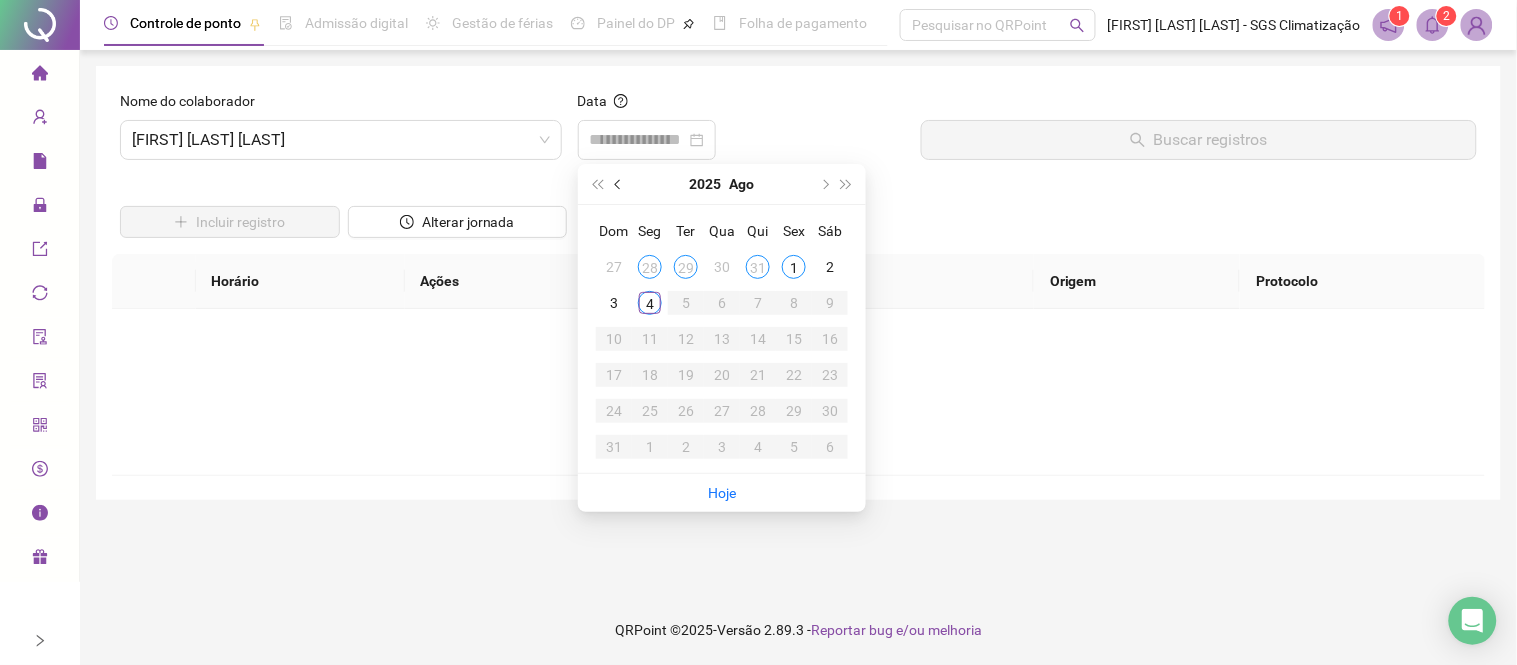 click at bounding box center [619, 184] 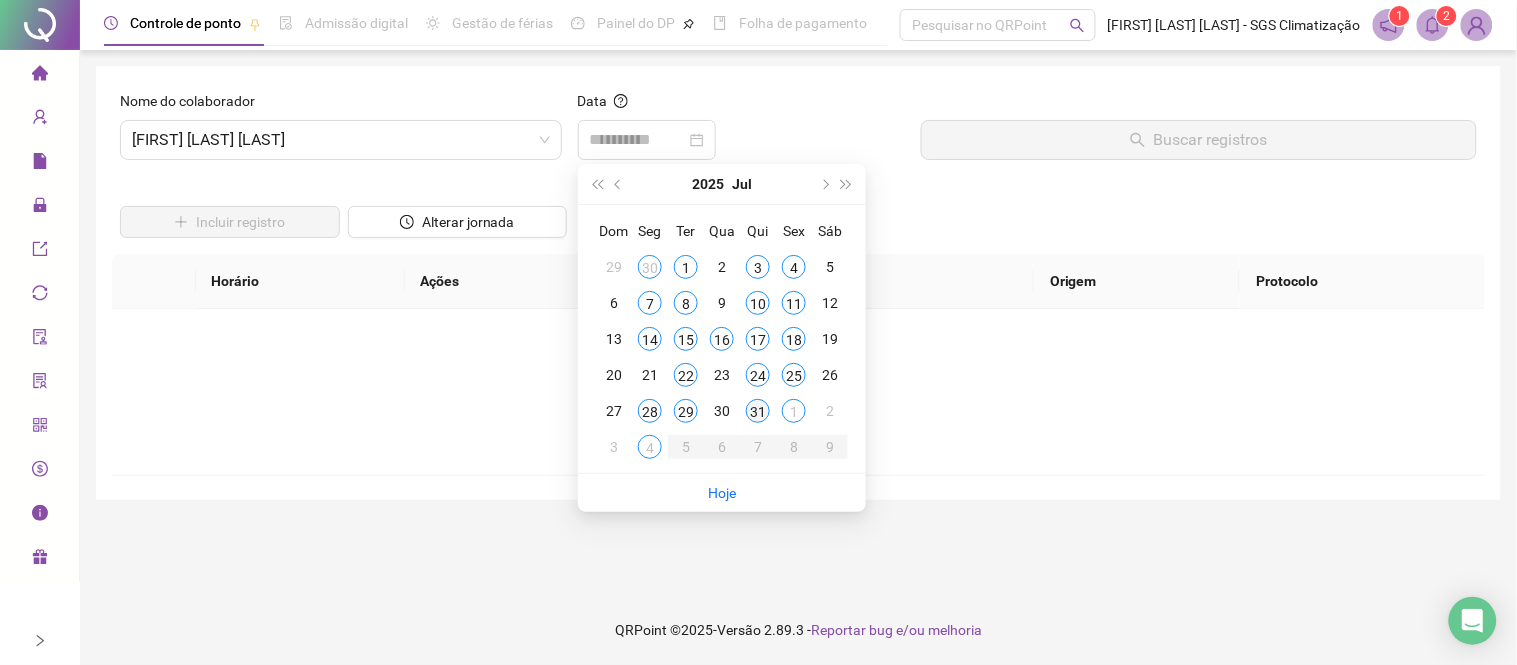 type on "**********" 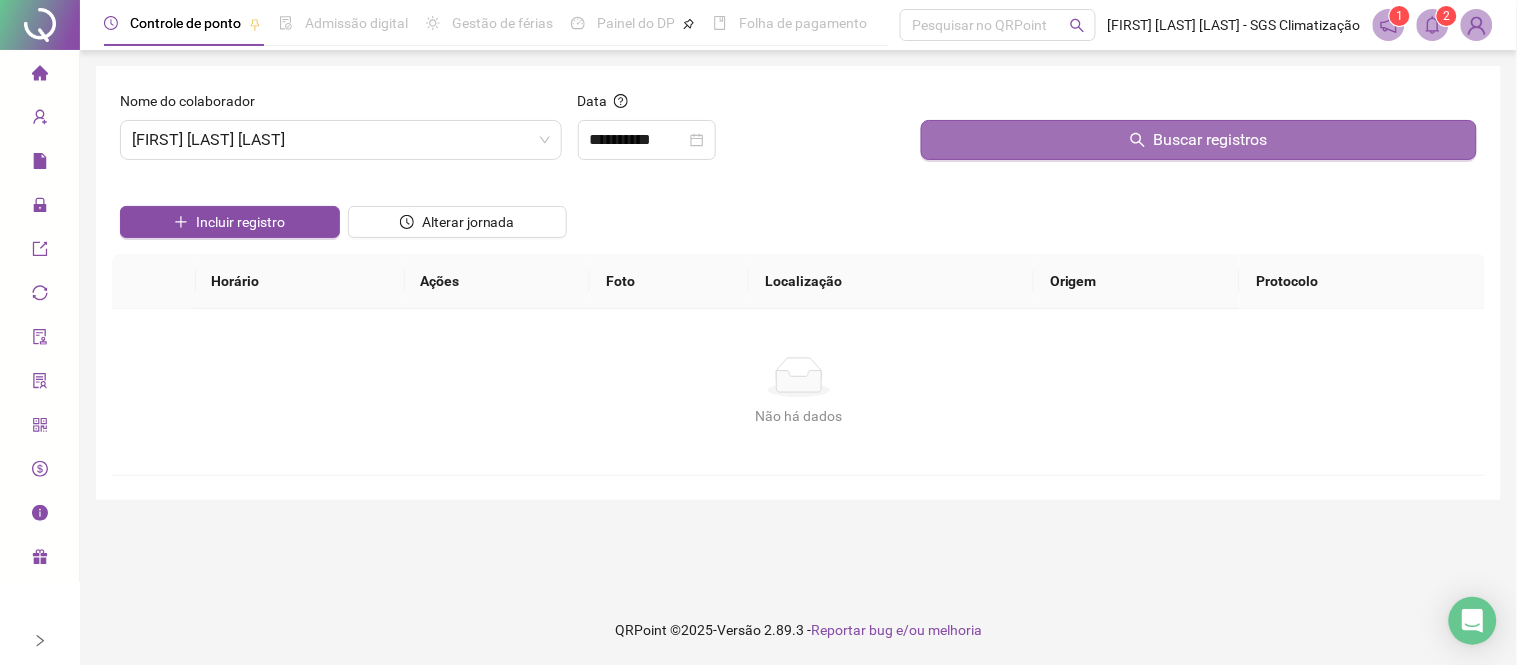 click on "Buscar registros" at bounding box center [1199, 140] 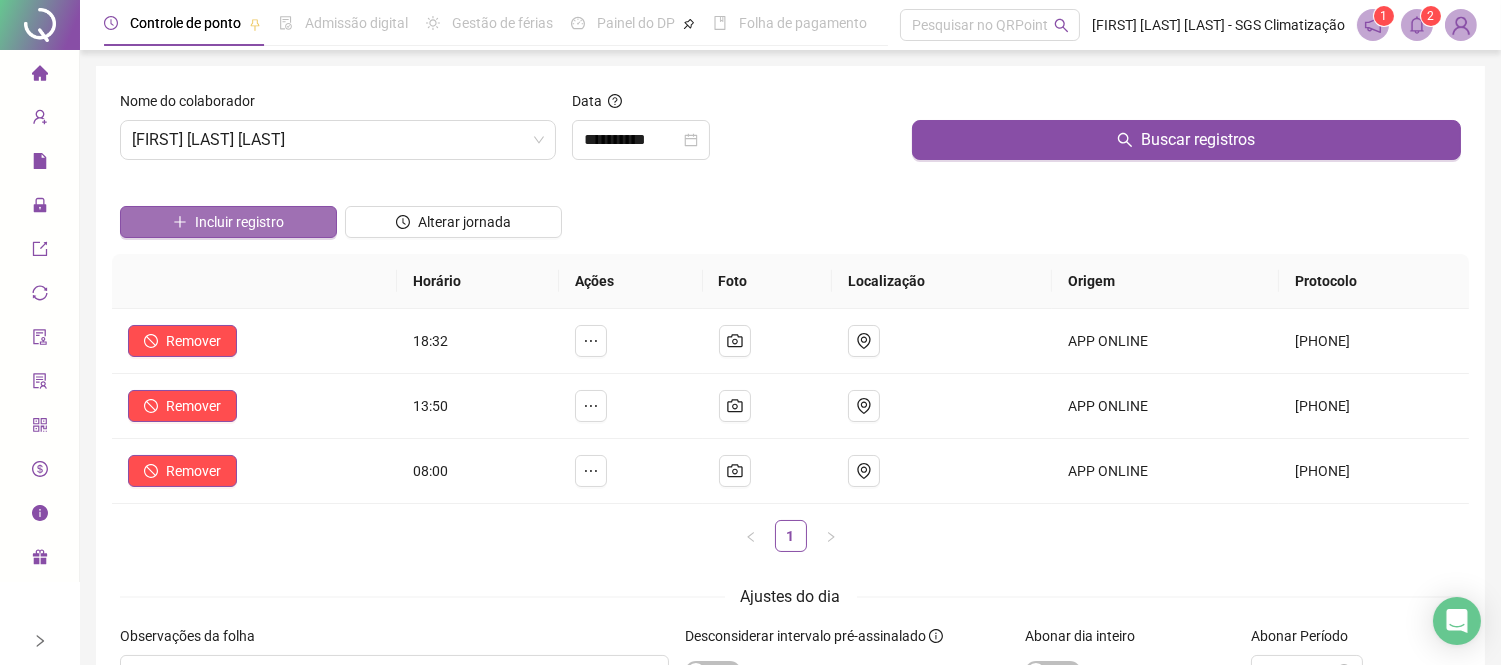 click on "Incluir registro" at bounding box center [228, 222] 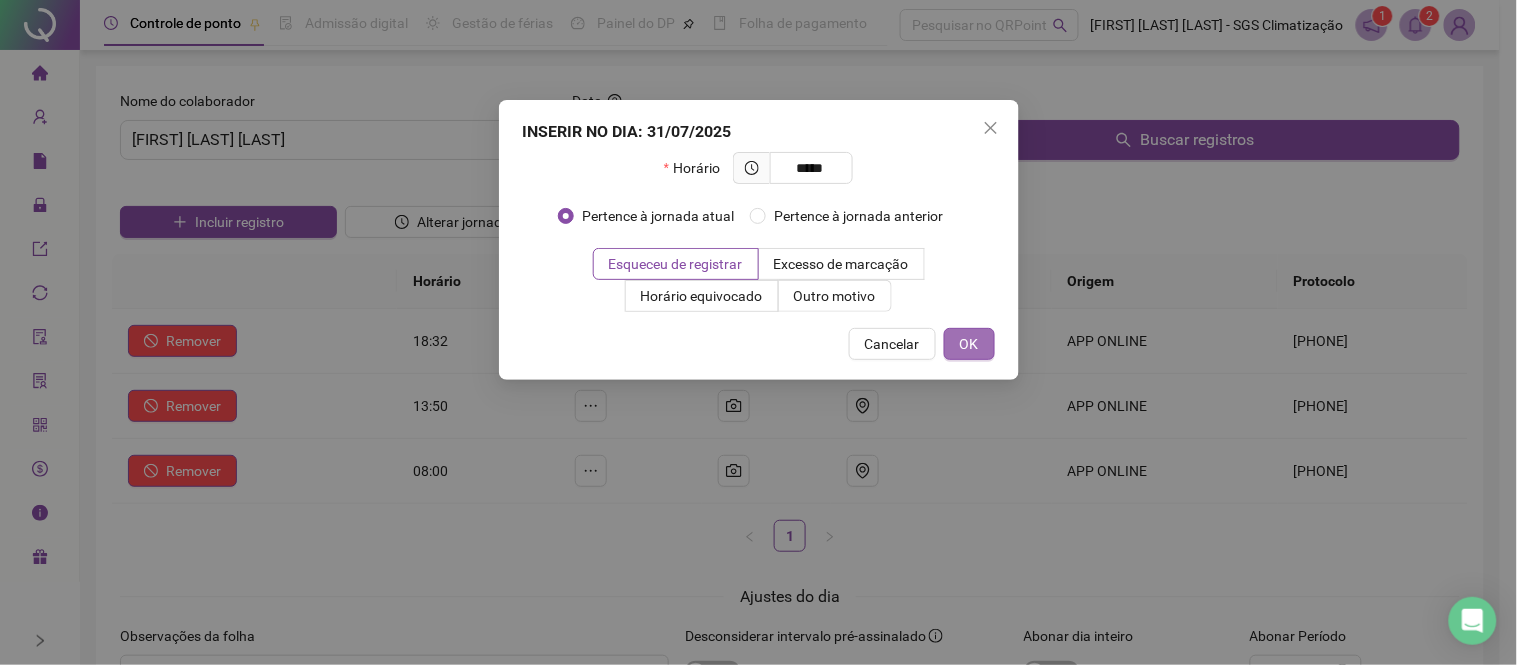 type on "*****" 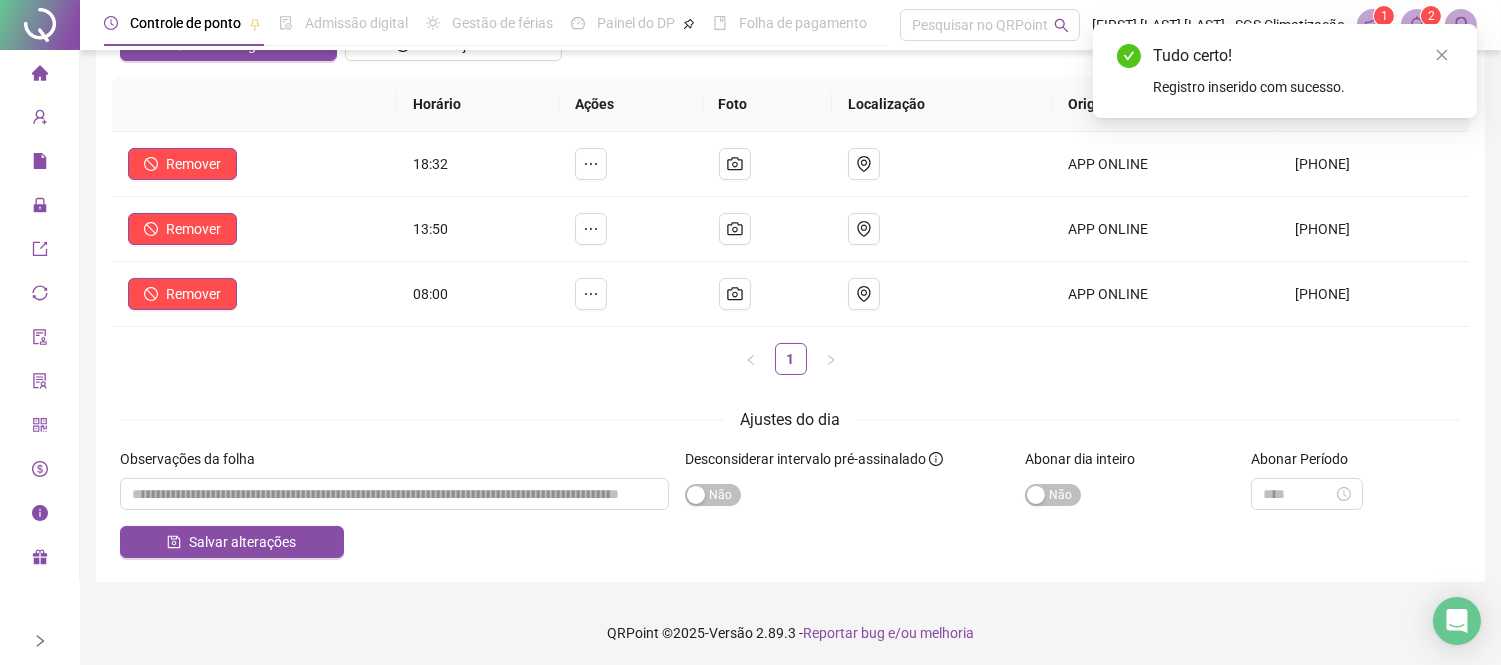 scroll, scrollTop: 180, scrollLeft: 0, axis: vertical 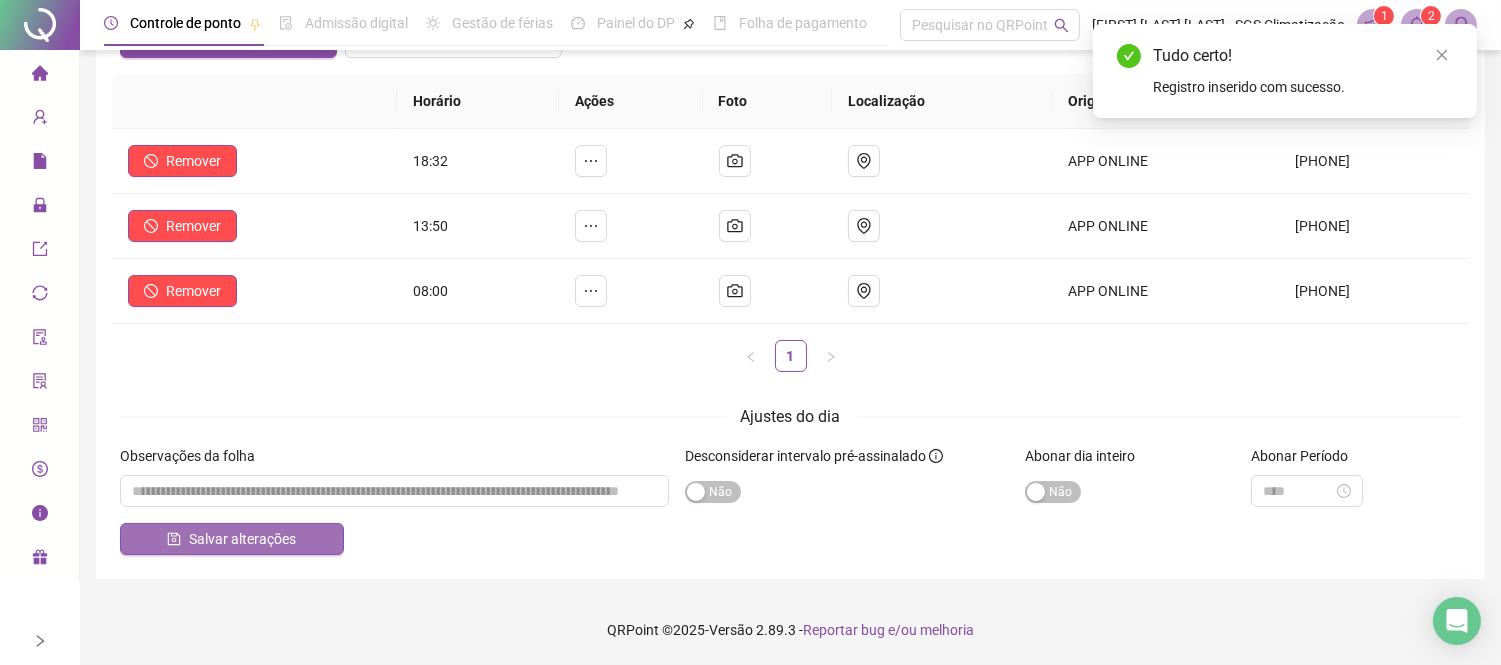 click on "Salvar alterações" at bounding box center (242, 539) 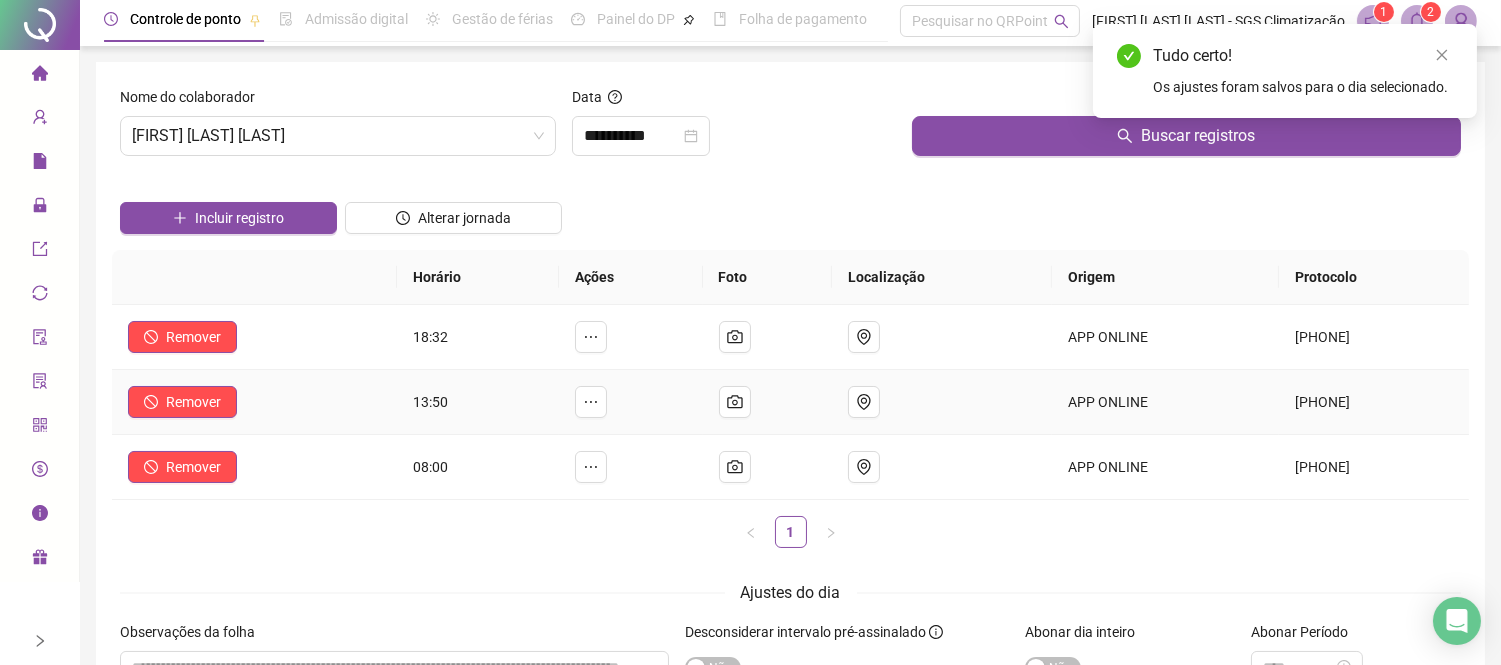 scroll, scrollTop: 0, scrollLeft: 0, axis: both 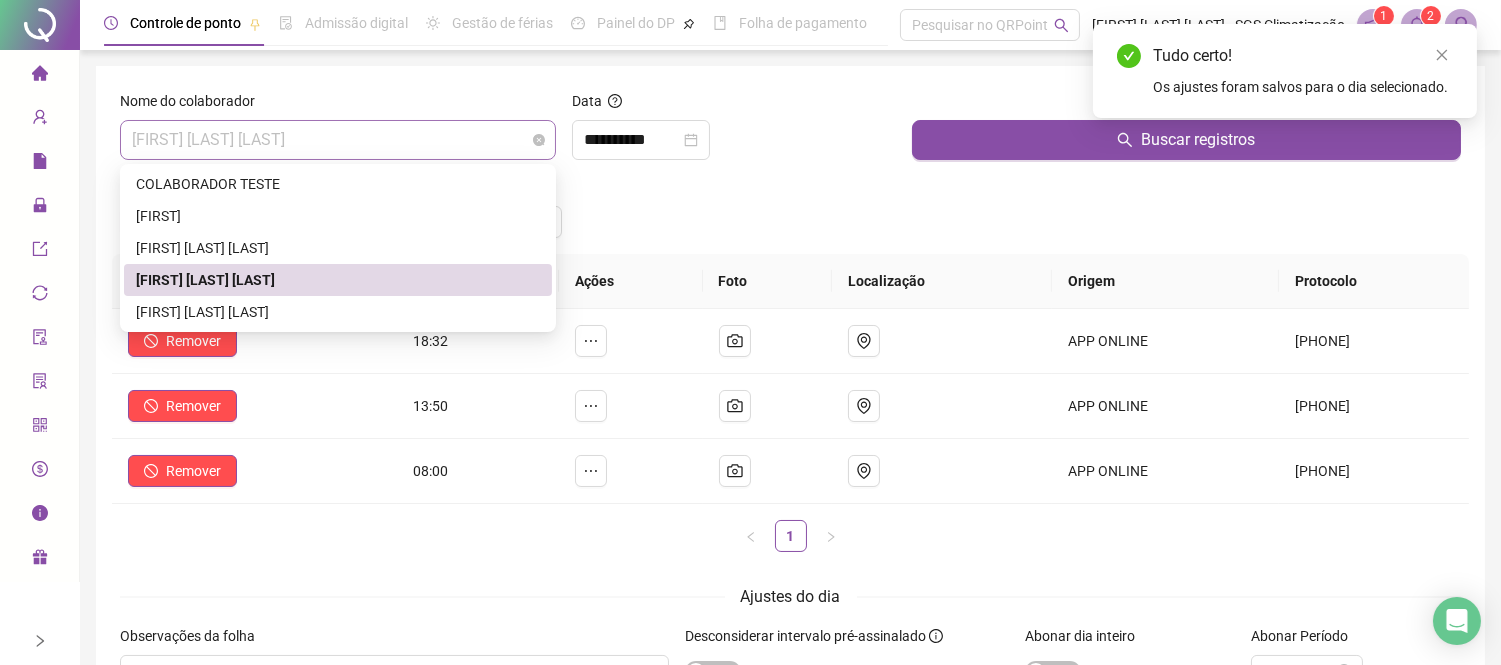 click on "[FIRST] [LAST] [LAST]" at bounding box center [338, 140] 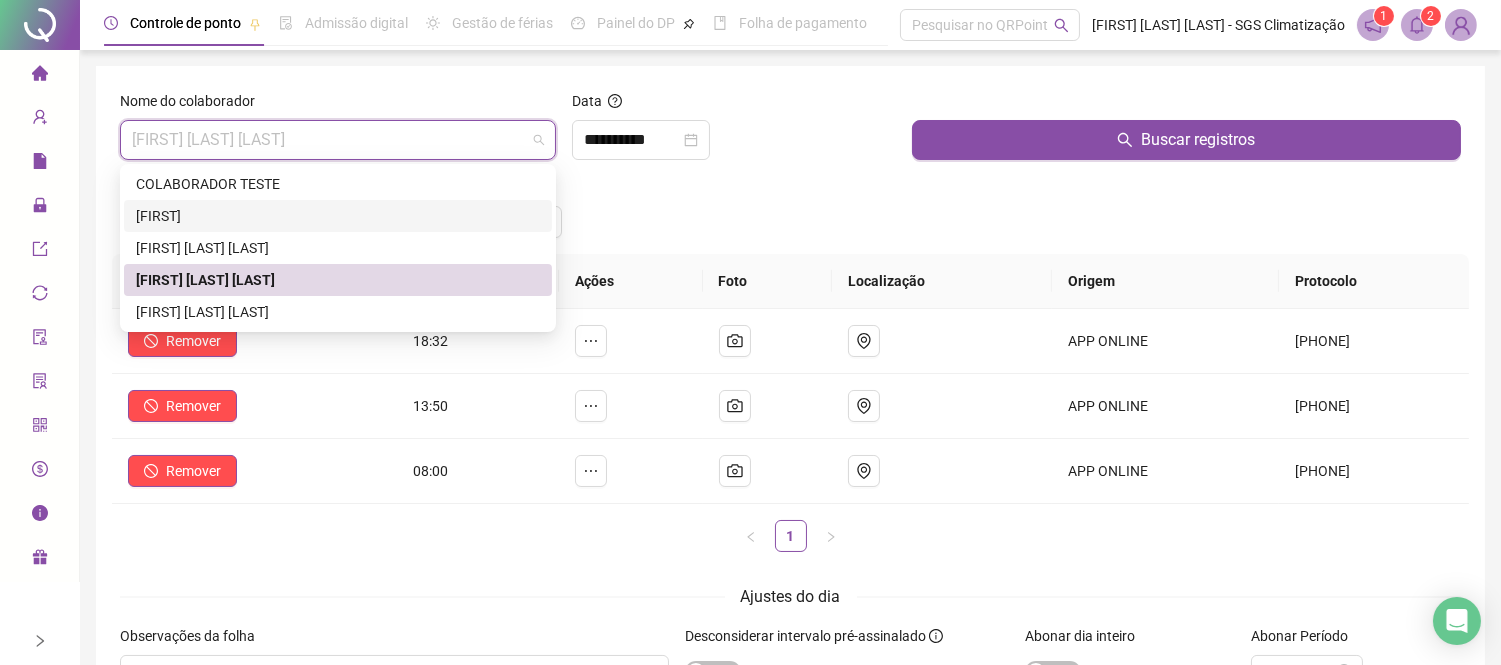 click on "[FIRST]" at bounding box center (338, 216) 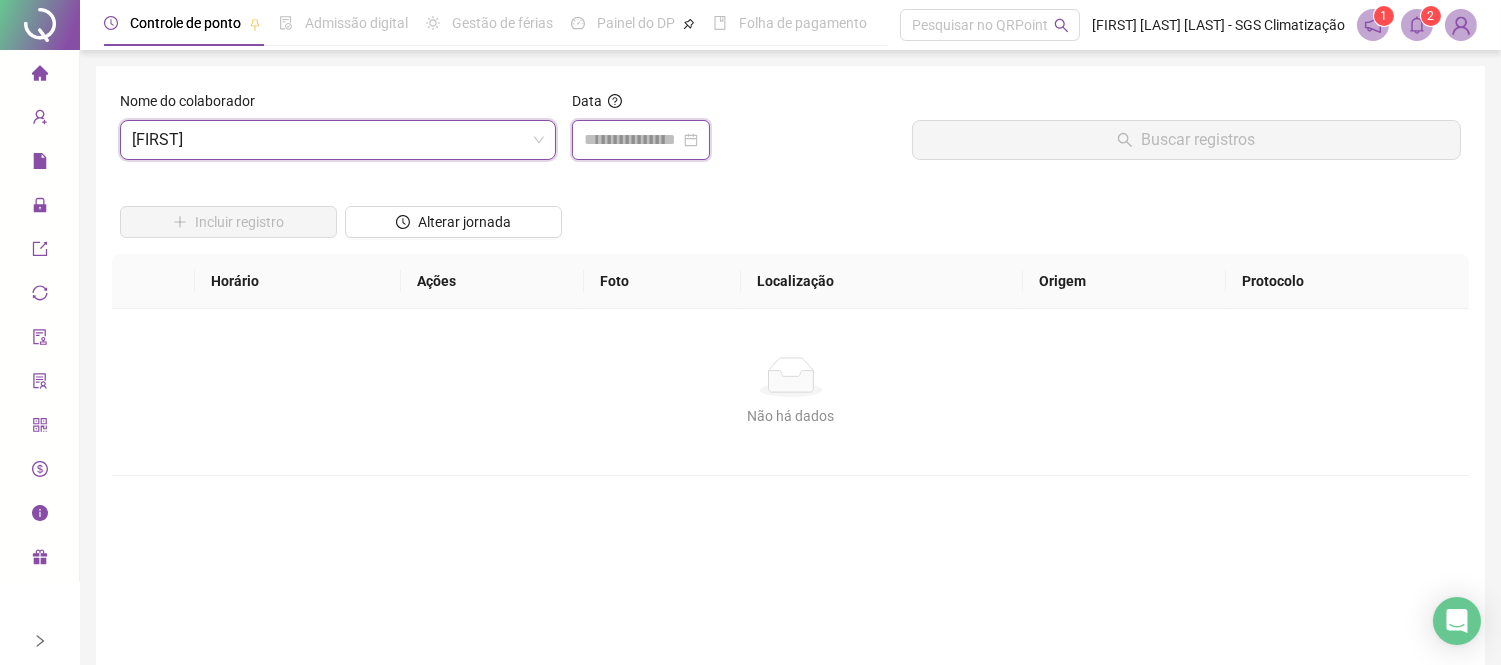 click at bounding box center [632, 140] 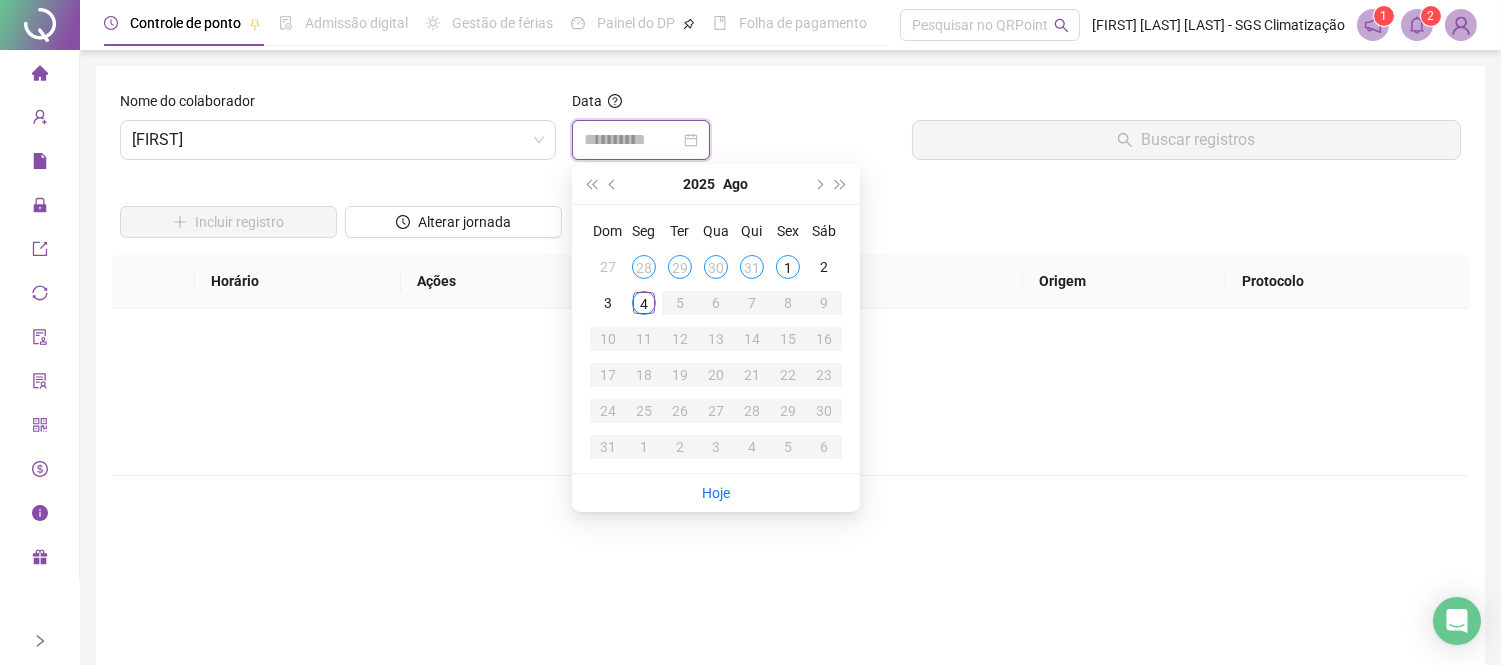 type on "**********" 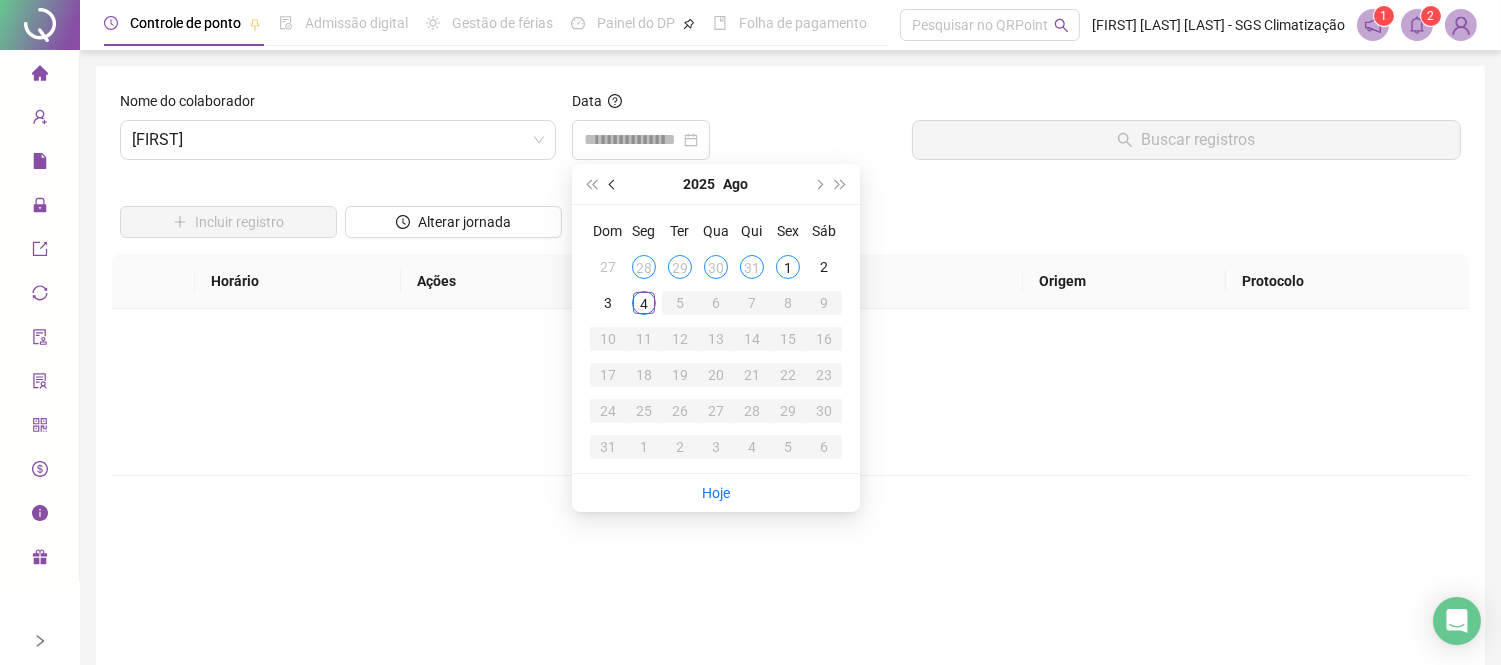 click at bounding box center (613, 184) 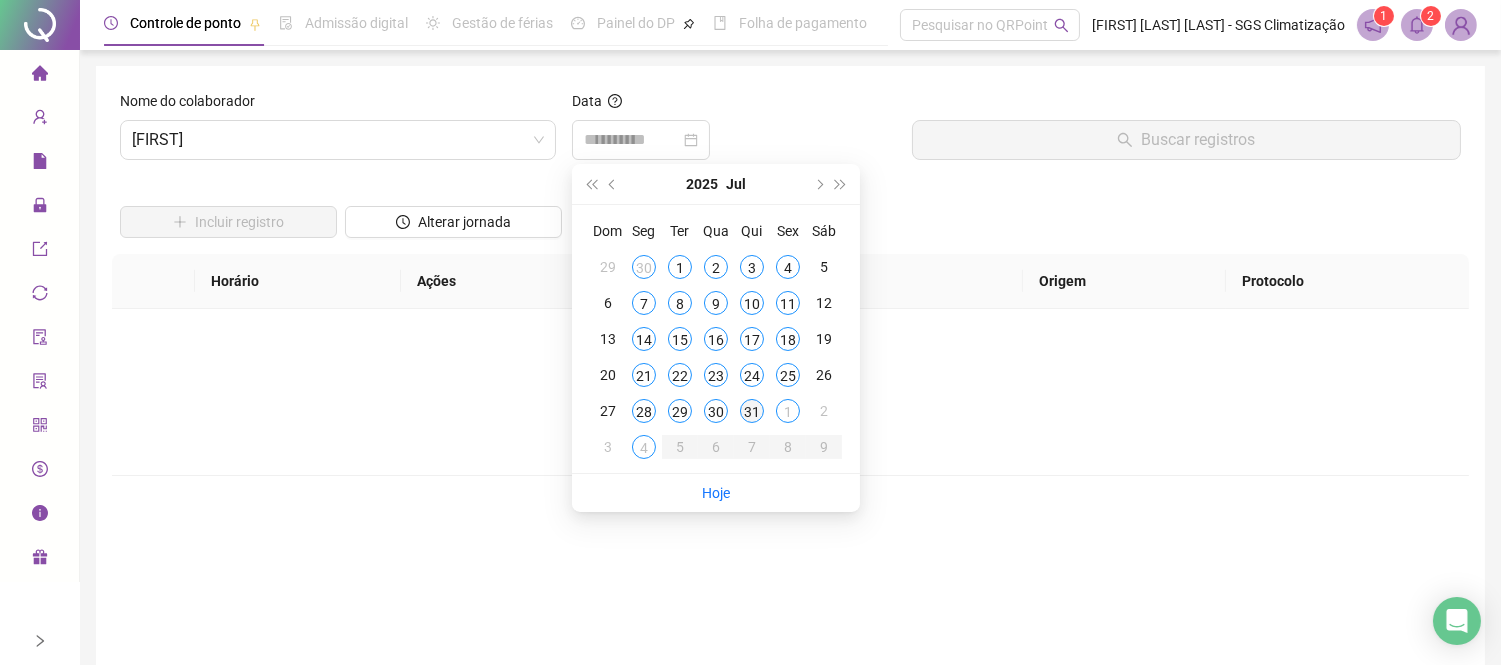 type on "**********" 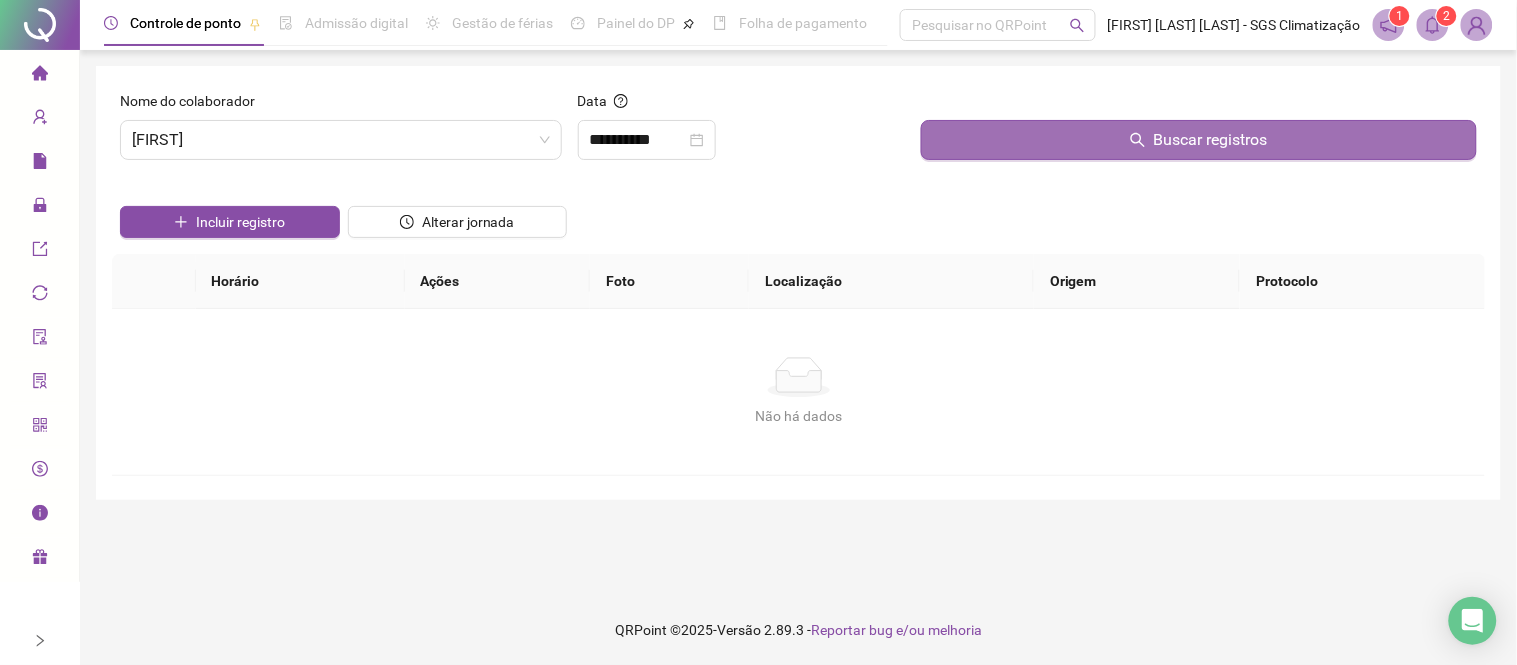 click on "Buscar registros" at bounding box center (1211, 140) 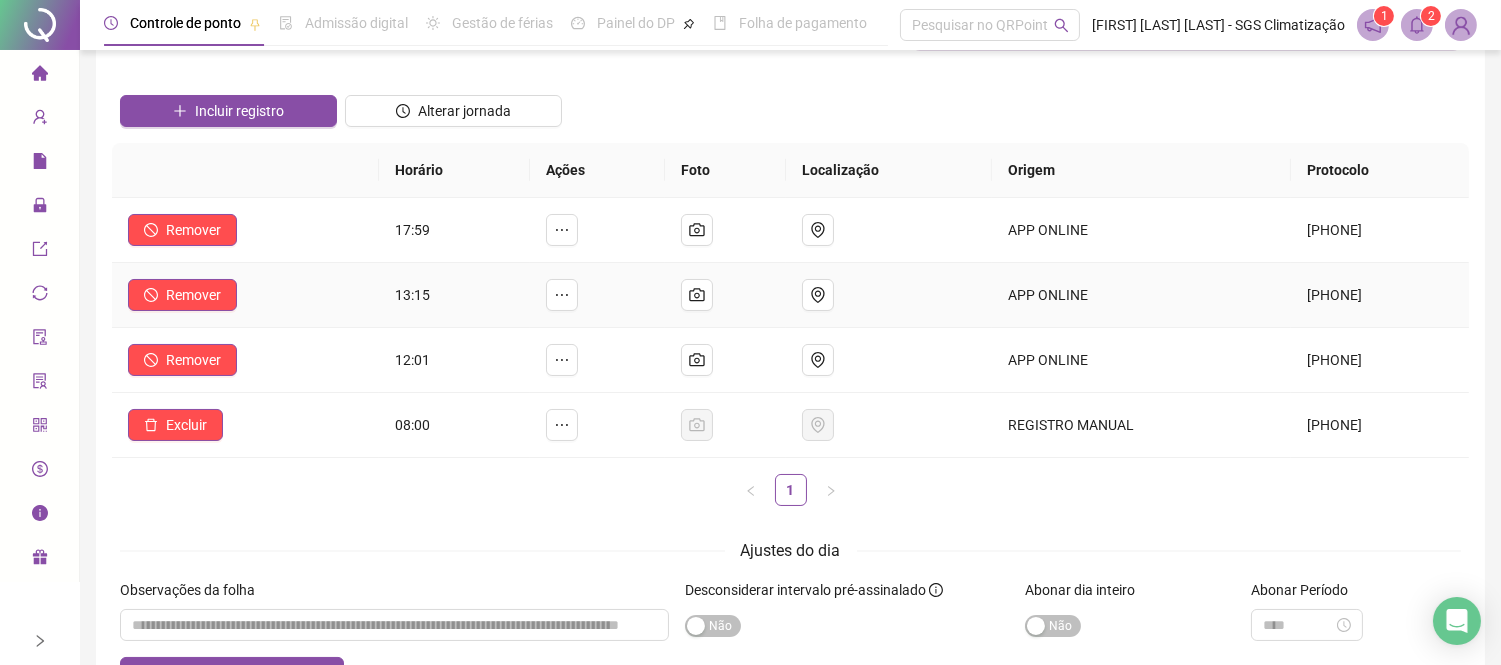 scroll, scrollTop: 0, scrollLeft: 0, axis: both 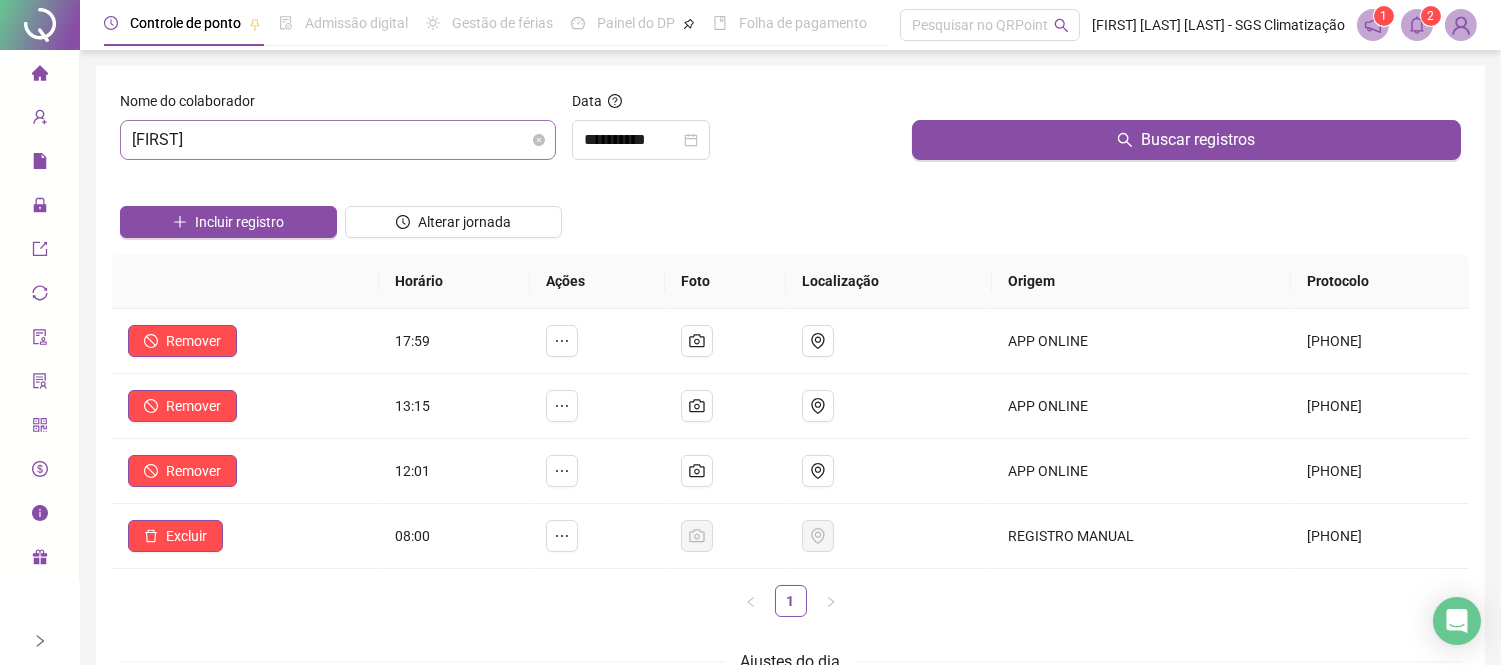 click on "[FIRST]" at bounding box center [338, 140] 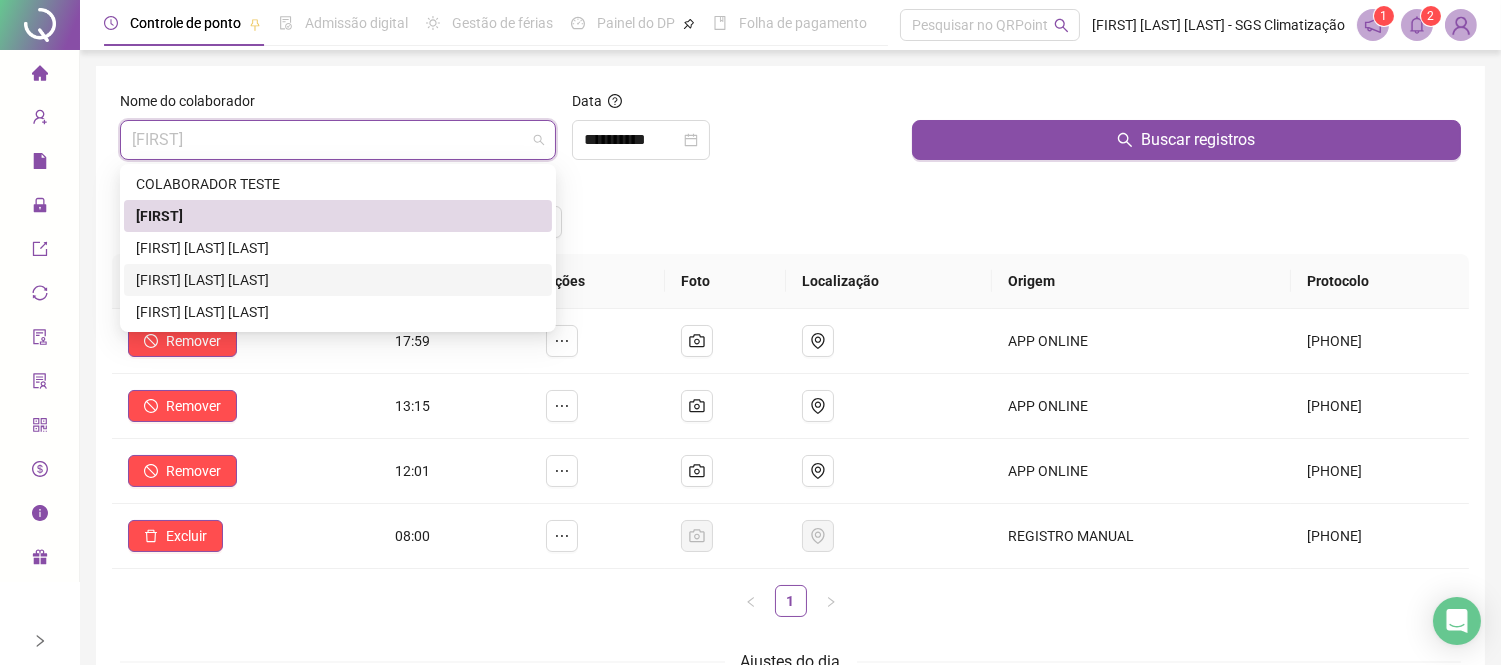 click on "[FIRST] [LAST] [LAST]" at bounding box center (338, 280) 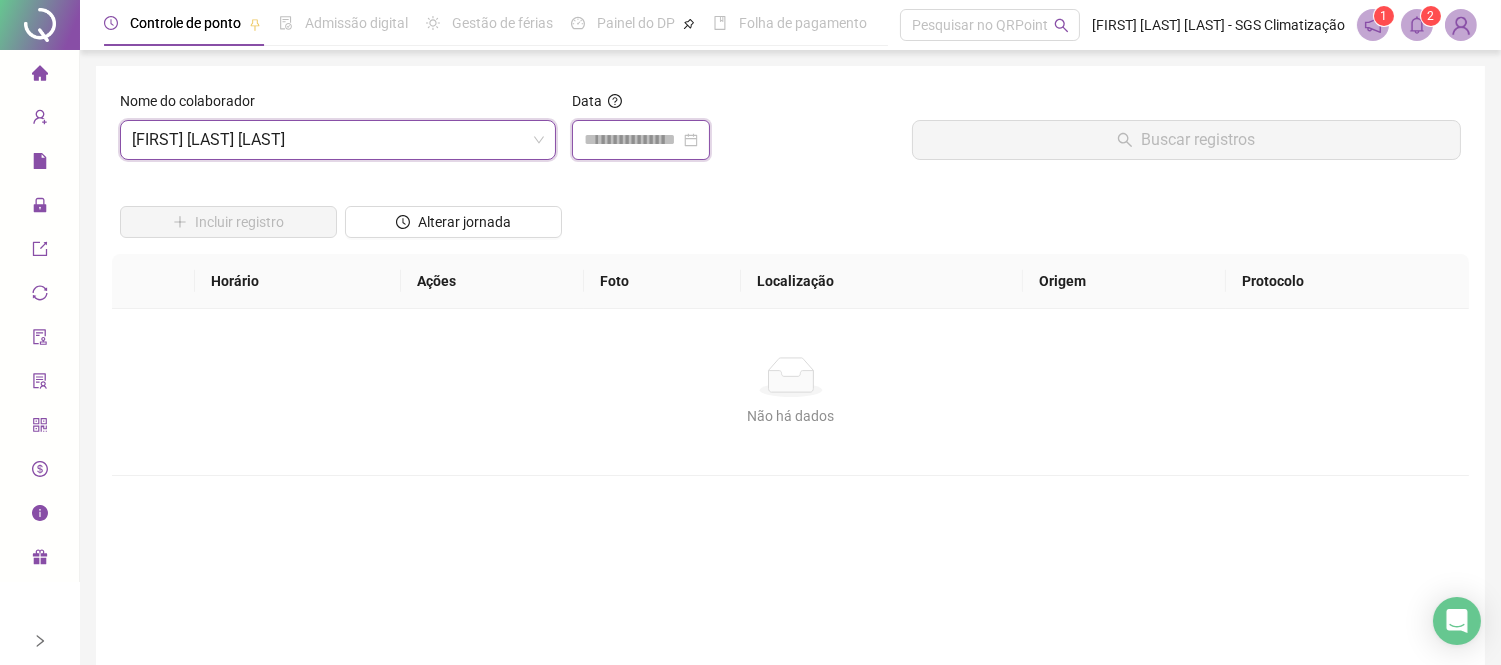 click at bounding box center (632, 140) 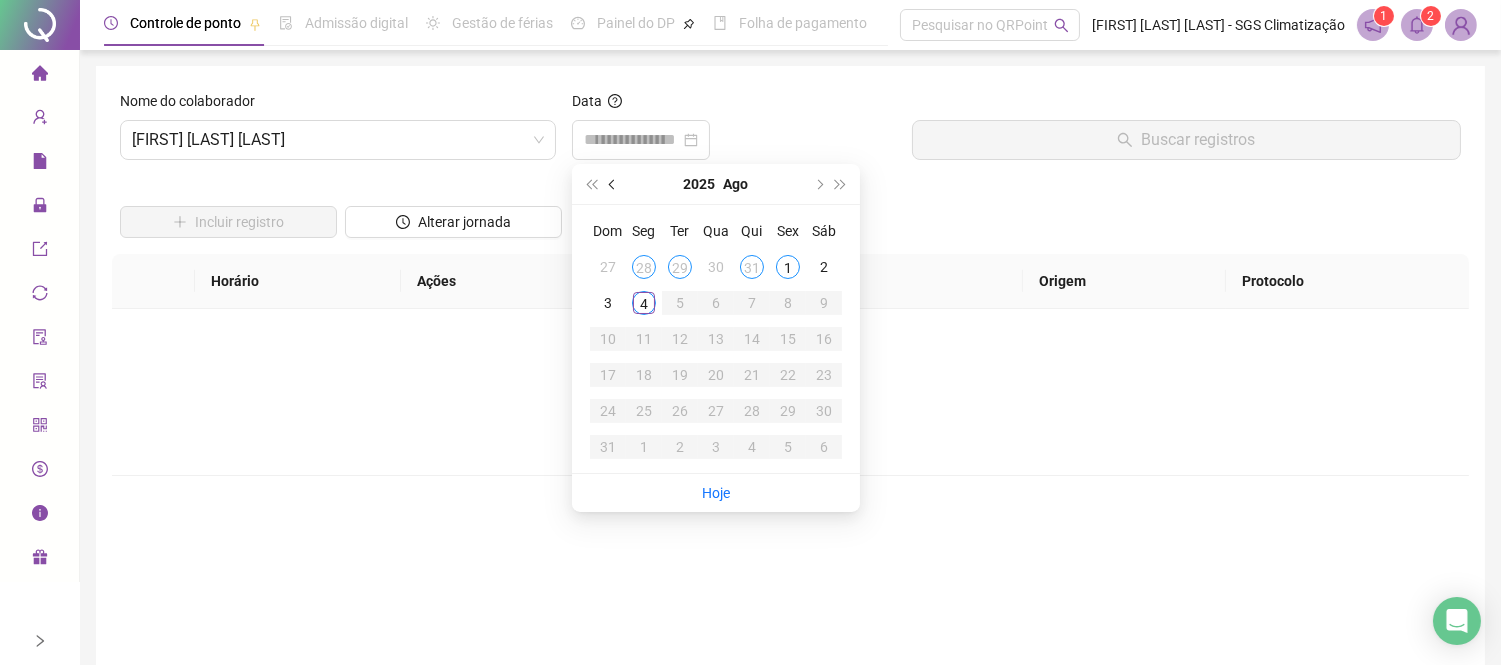 click at bounding box center [613, 184] 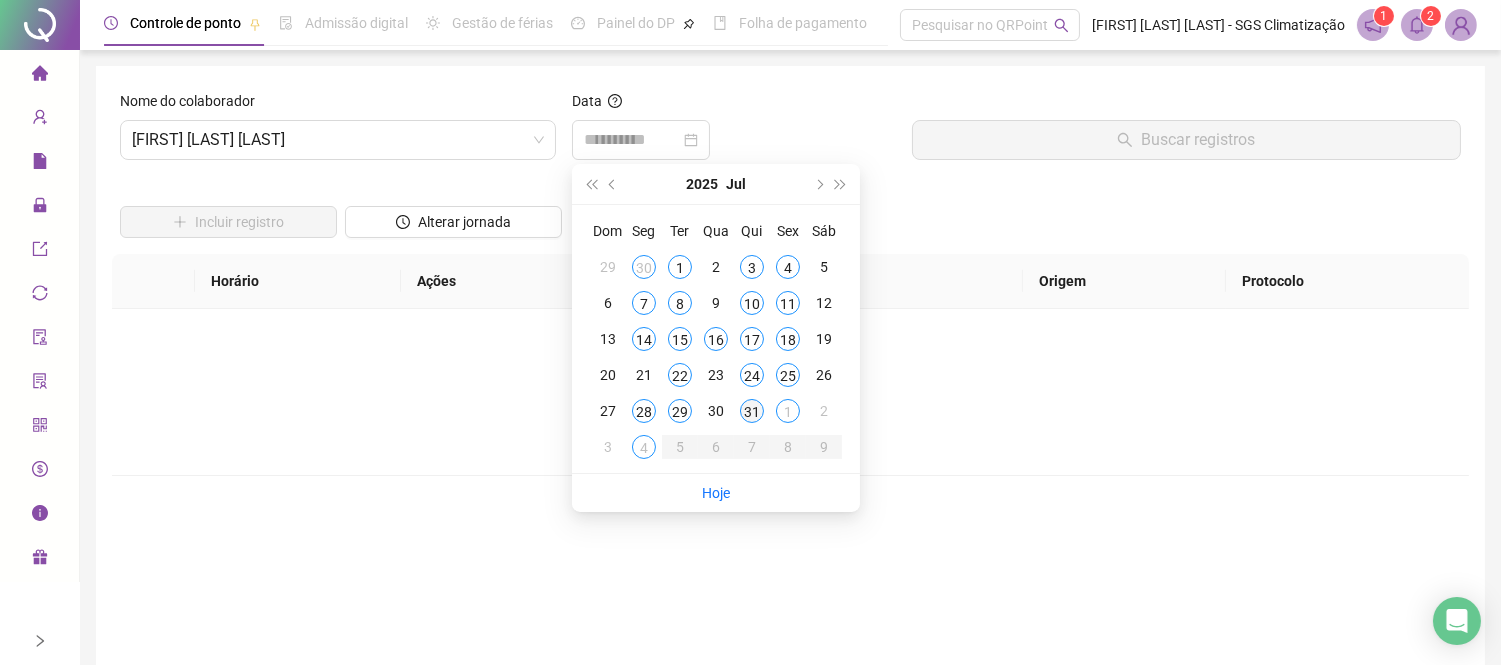 type on "**********" 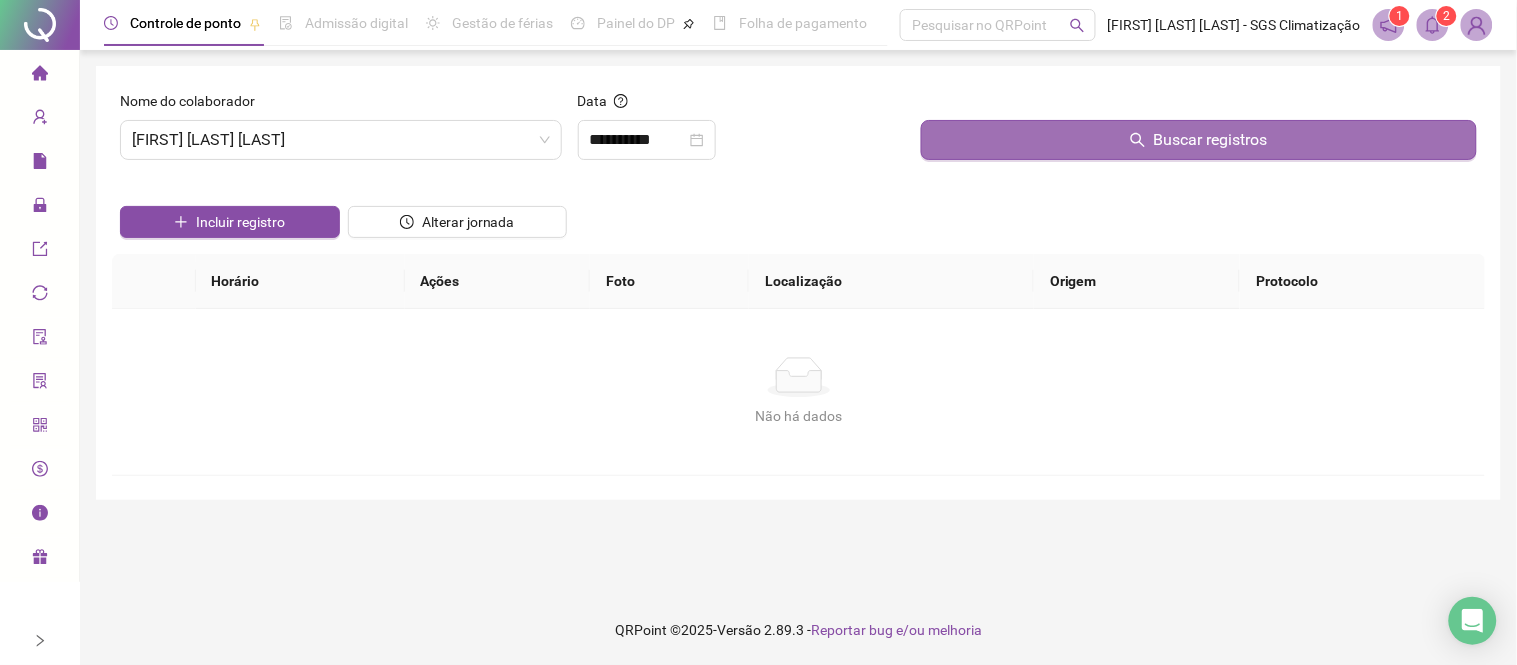 click on "Buscar registros" at bounding box center (1199, 140) 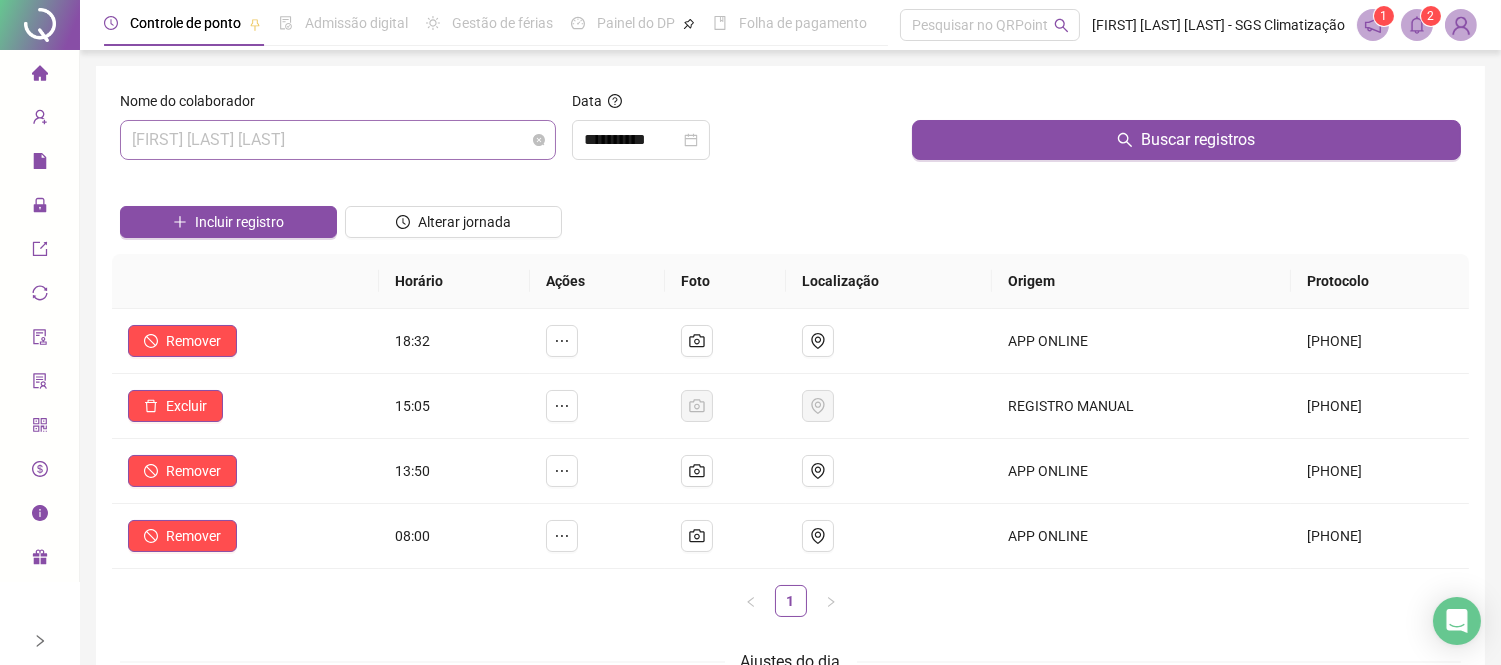 click on "[FIRST] [LAST] [LAST]" at bounding box center [338, 140] 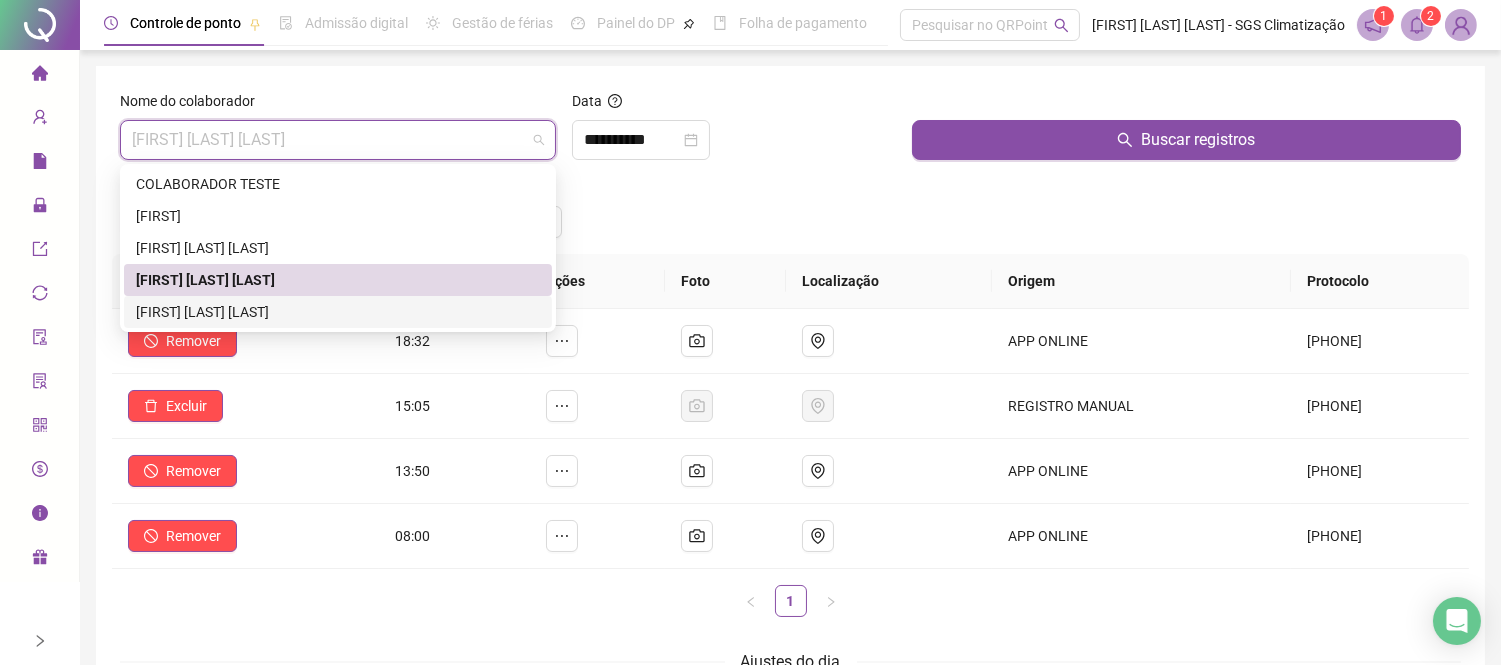 click on "[FIRST] [LAST] [LAST]" at bounding box center [338, 312] 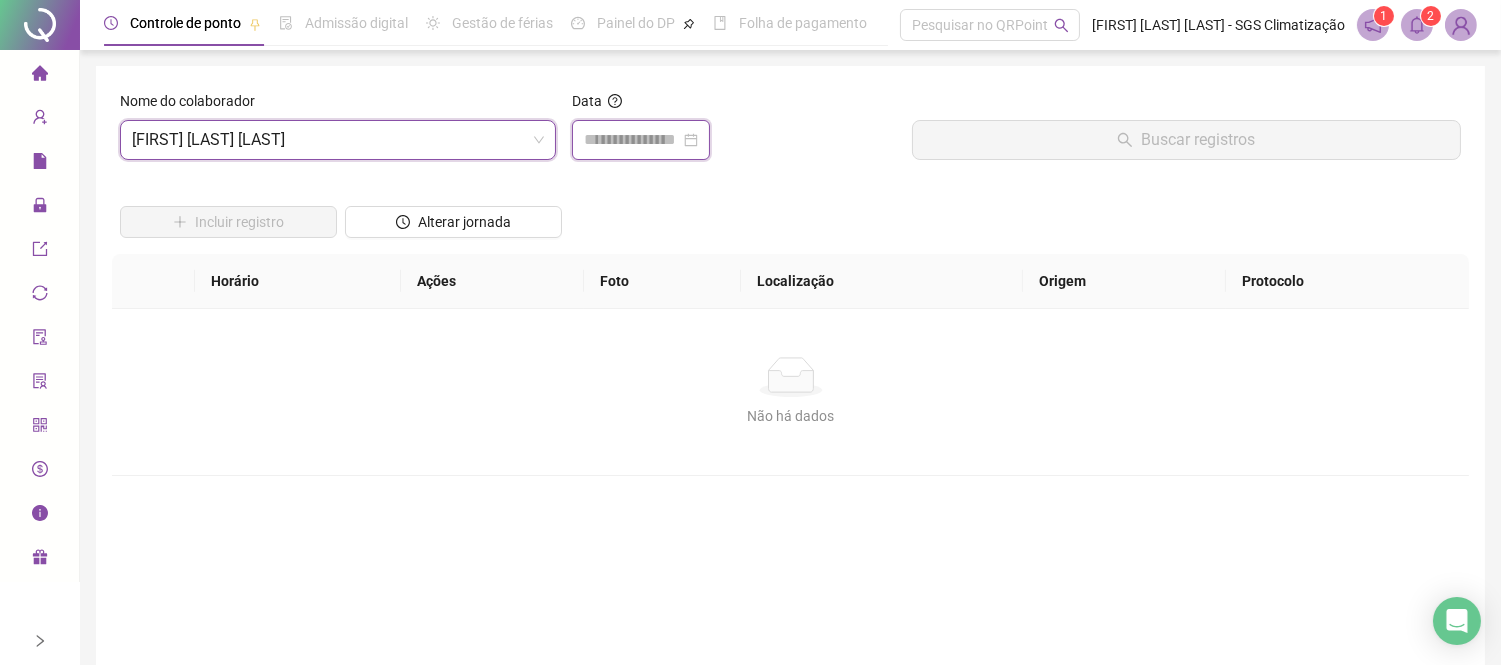 click at bounding box center [632, 140] 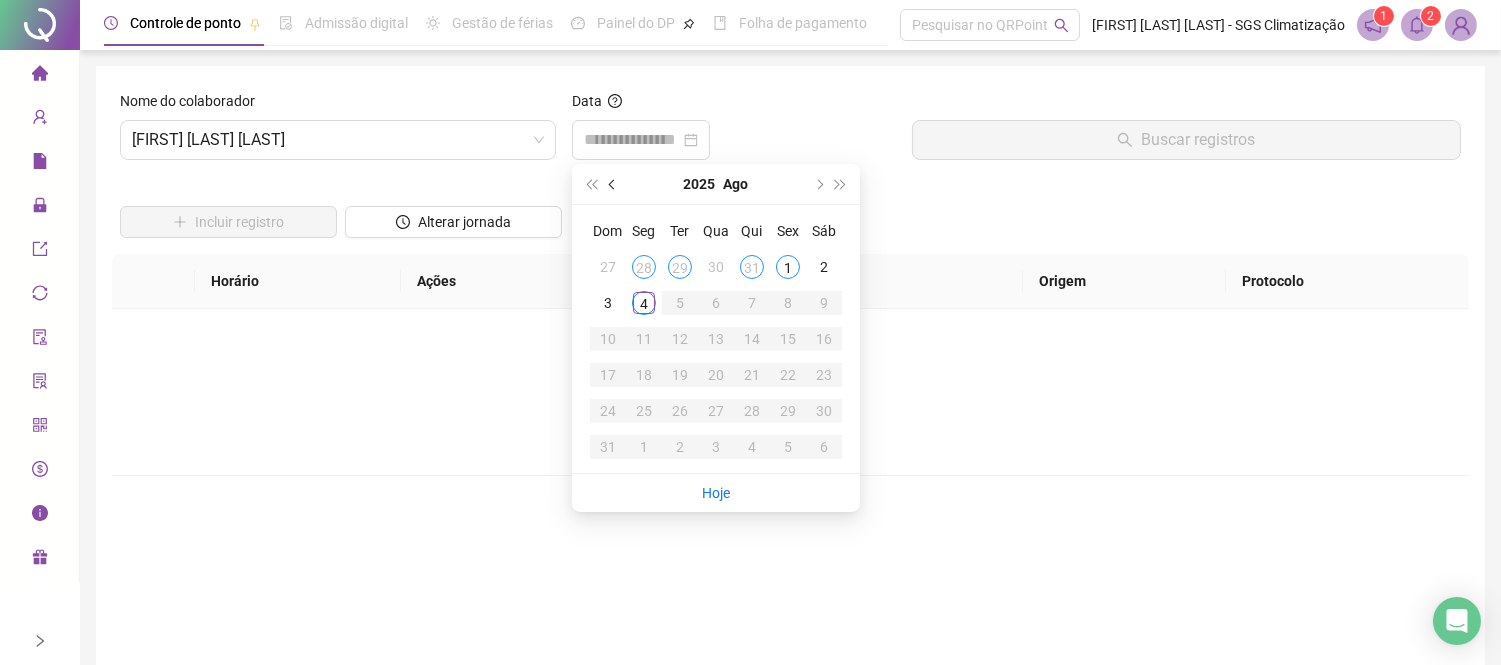 click at bounding box center [613, 184] 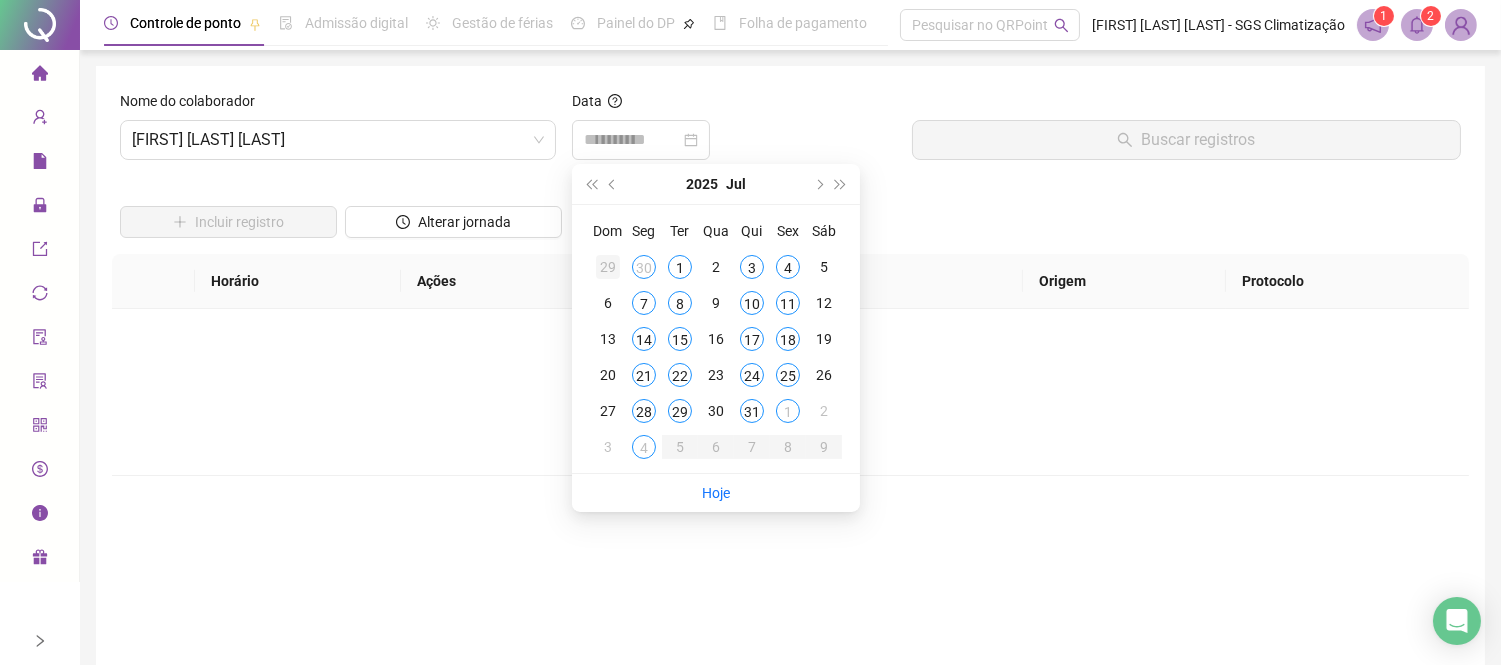 type on "**********" 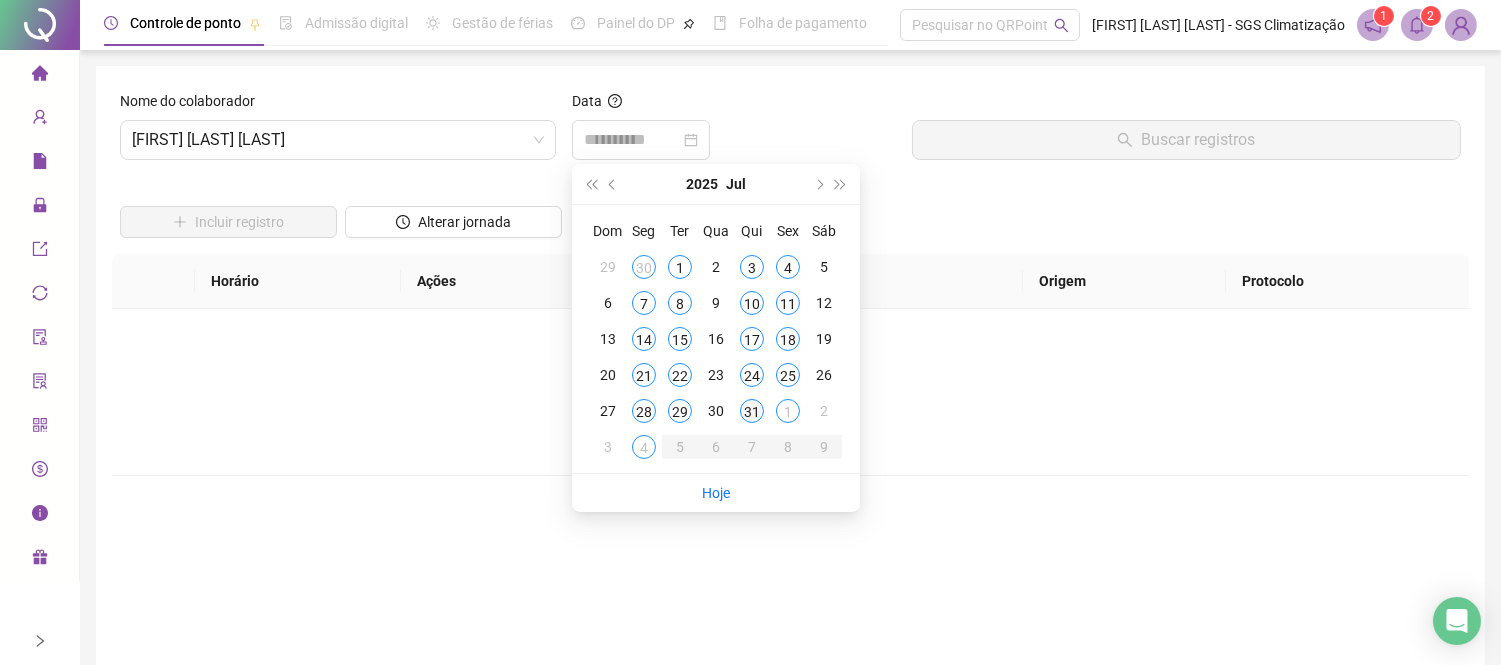 type on "**********" 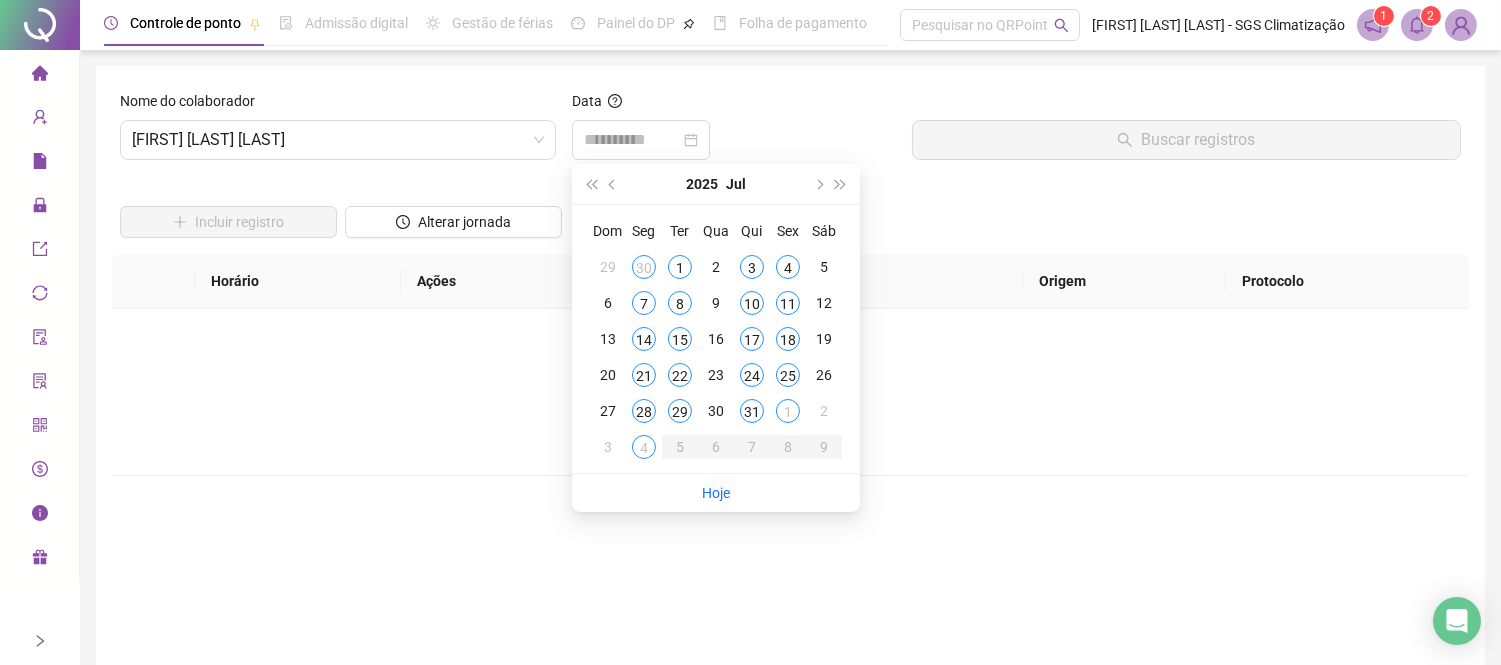 drag, startPoint x: 756, startPoint y: 413, endPoint x: 746, endPoint y: 402, distance: 14.866069 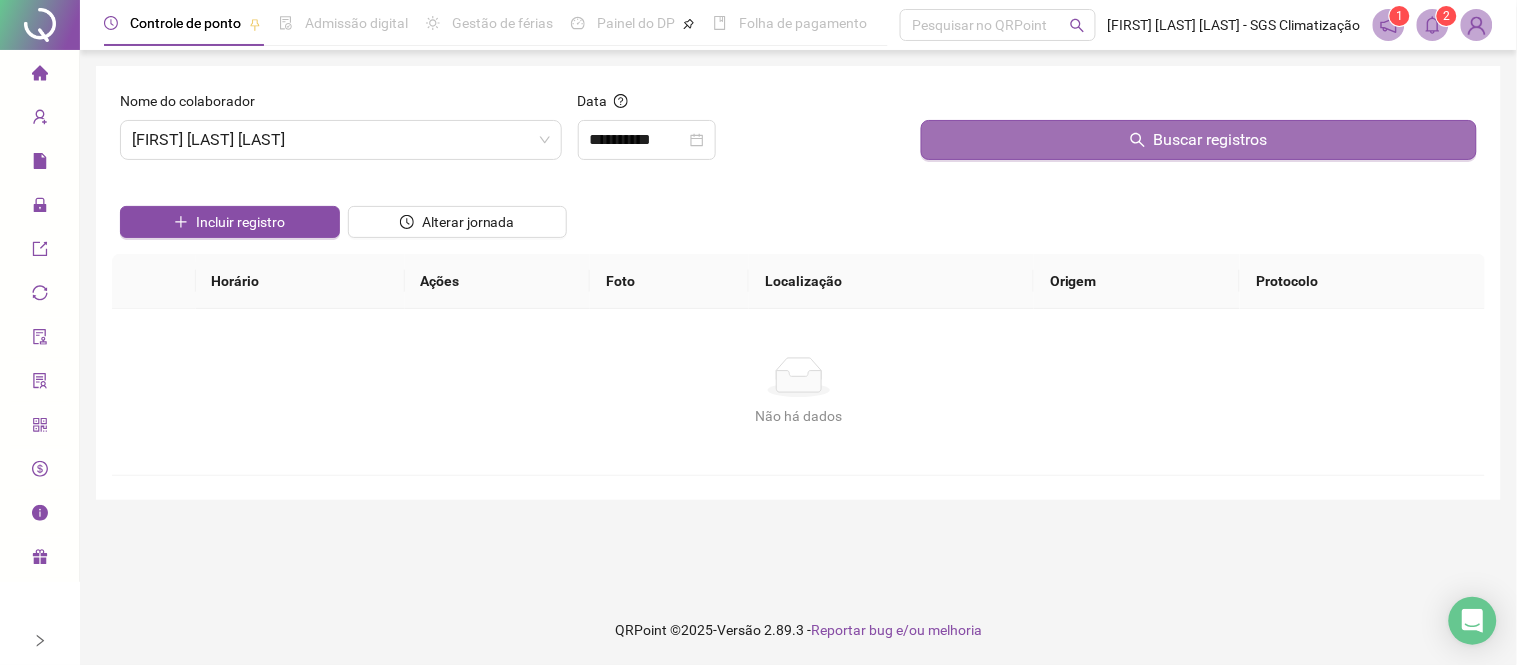 click on "Buscar registros" at bounding box center (1199, 140) 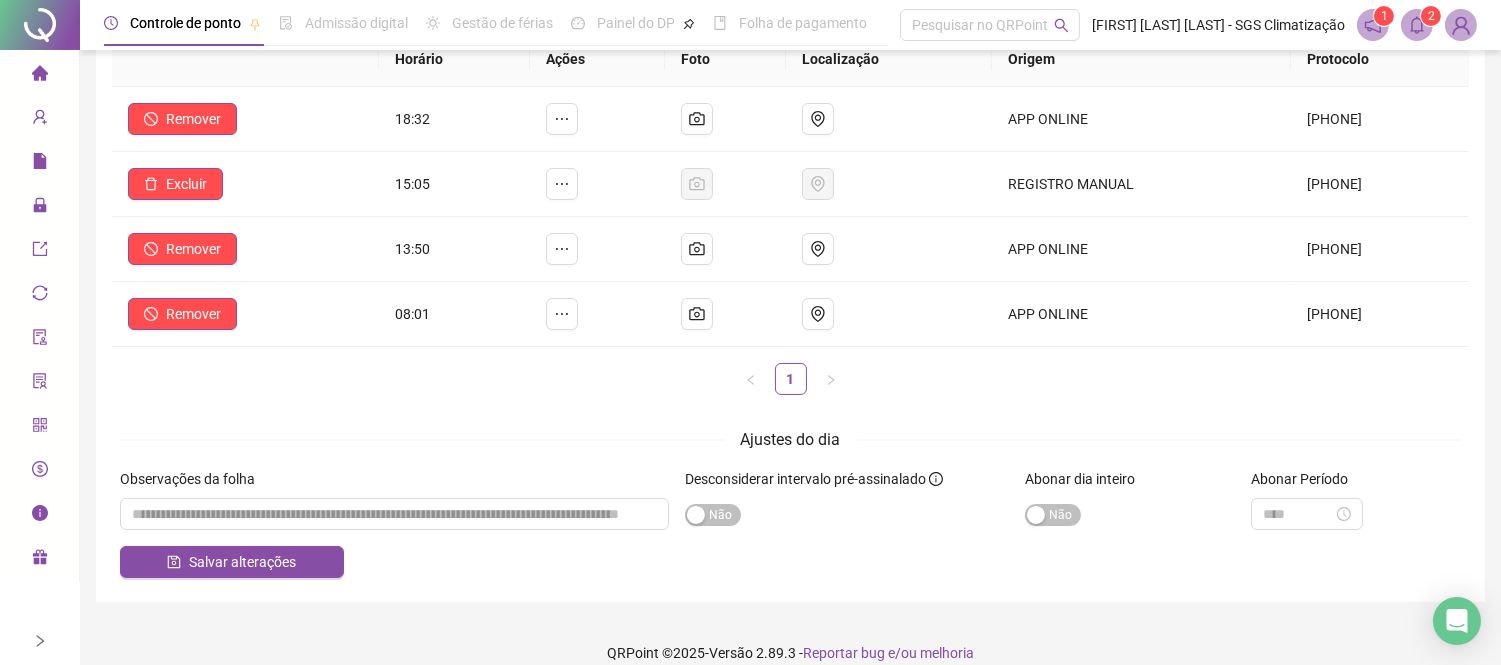 scroll, scrollTop: 0, scrollLeft: 0, axis: both 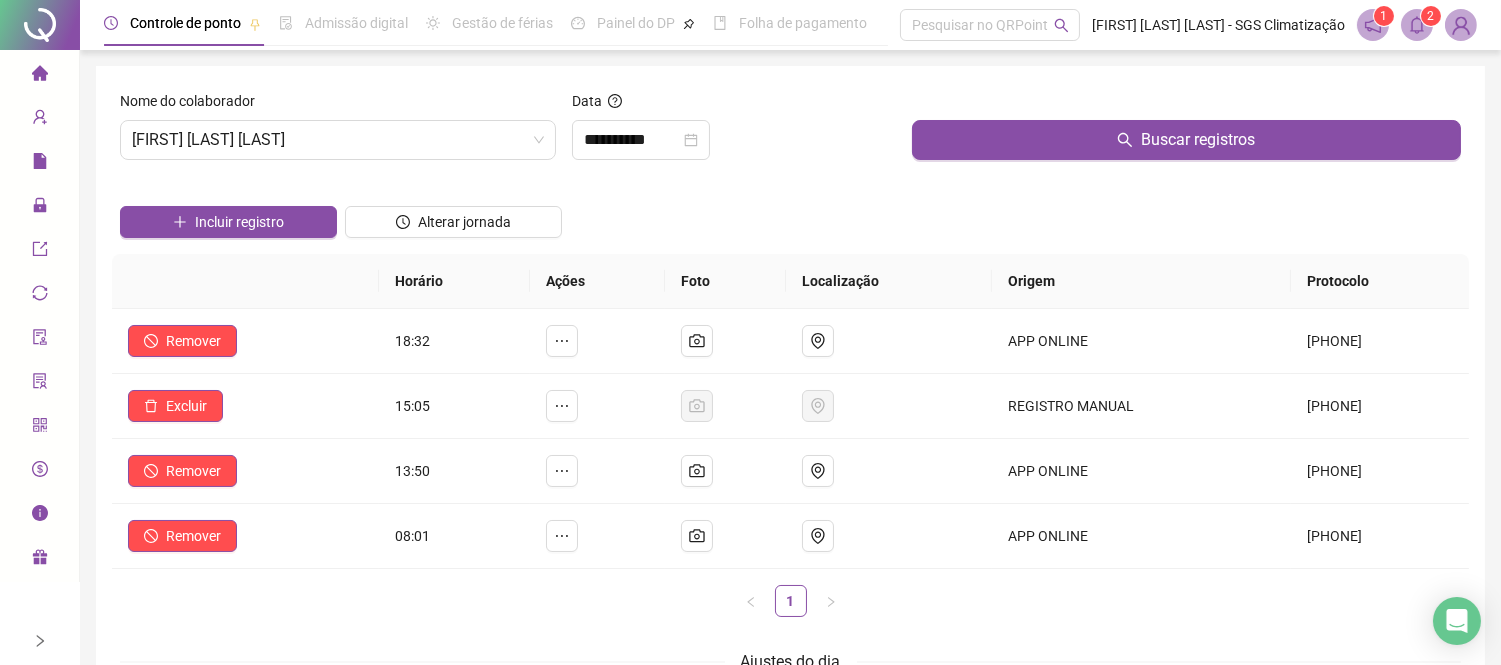click on "Página inicial" at bounding box center (39, 74) 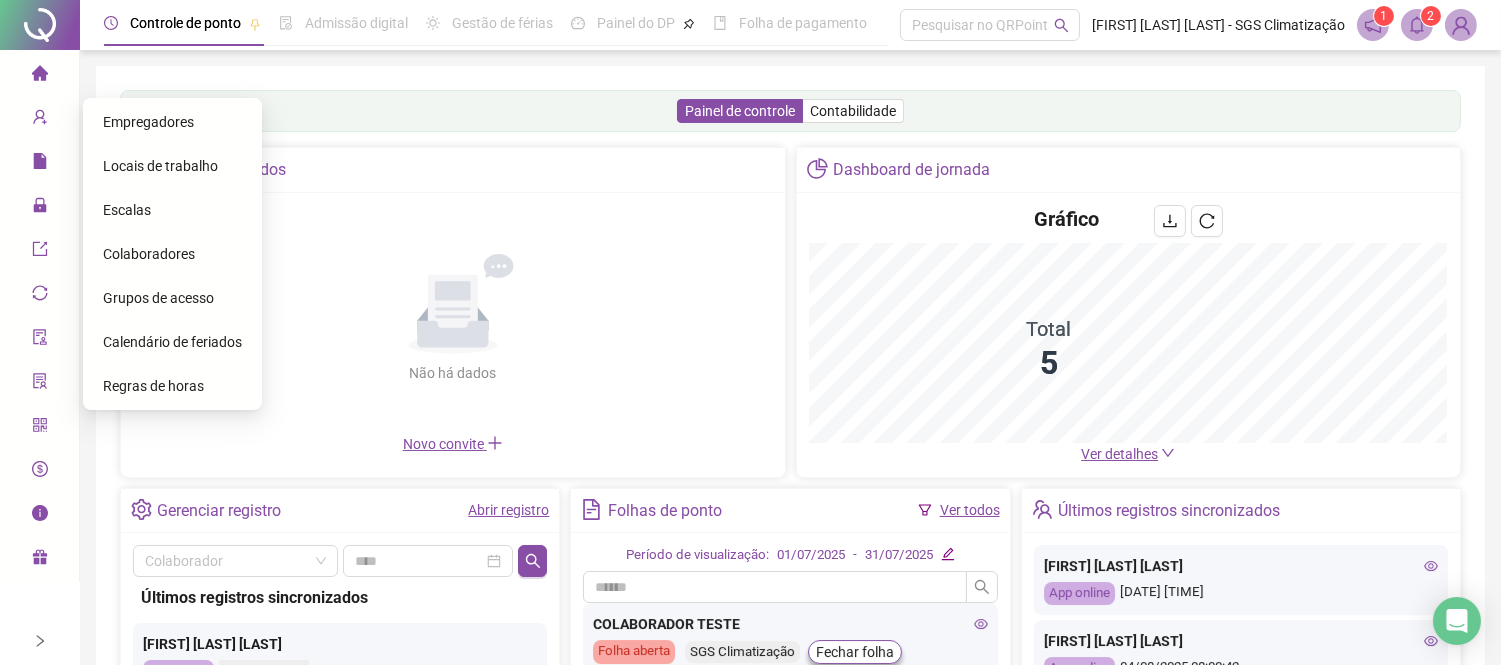 click at bounding box center [40, 164] 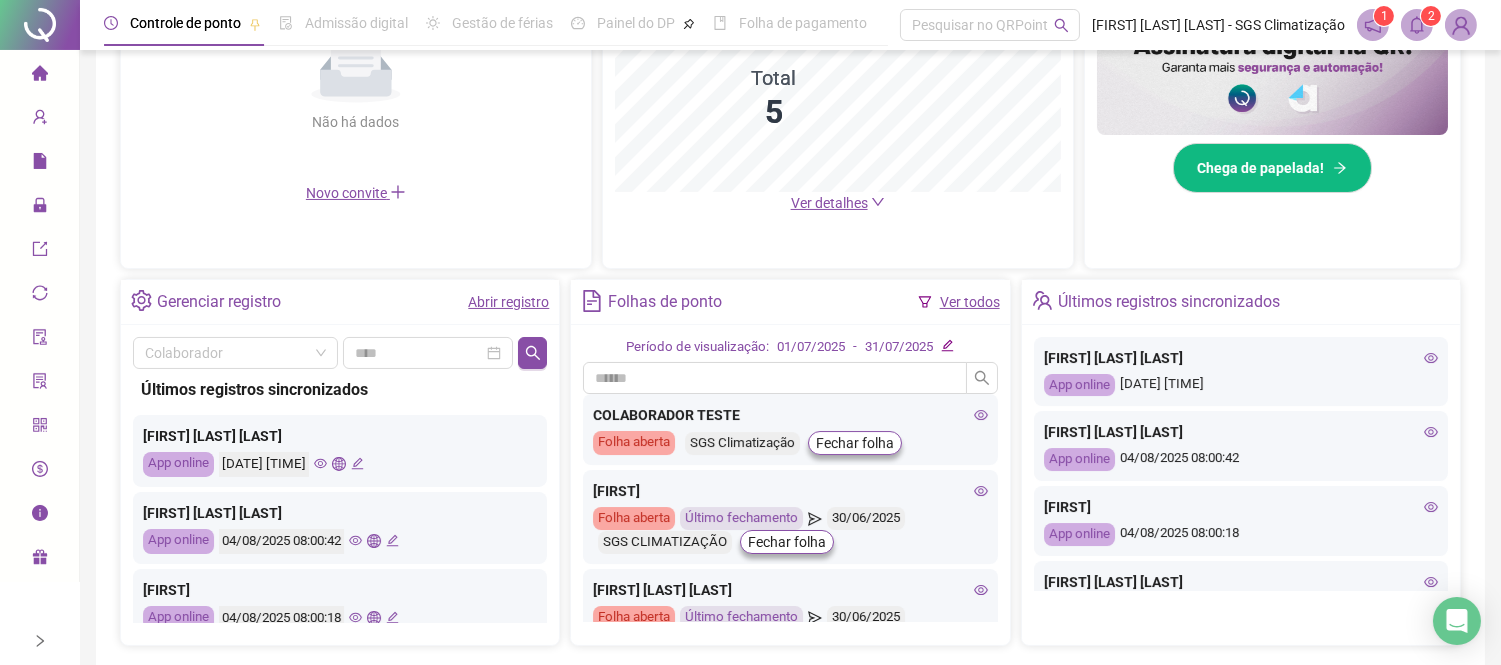 scroll, scrollTop: 555, scrollLeft: 0, axis: vertical 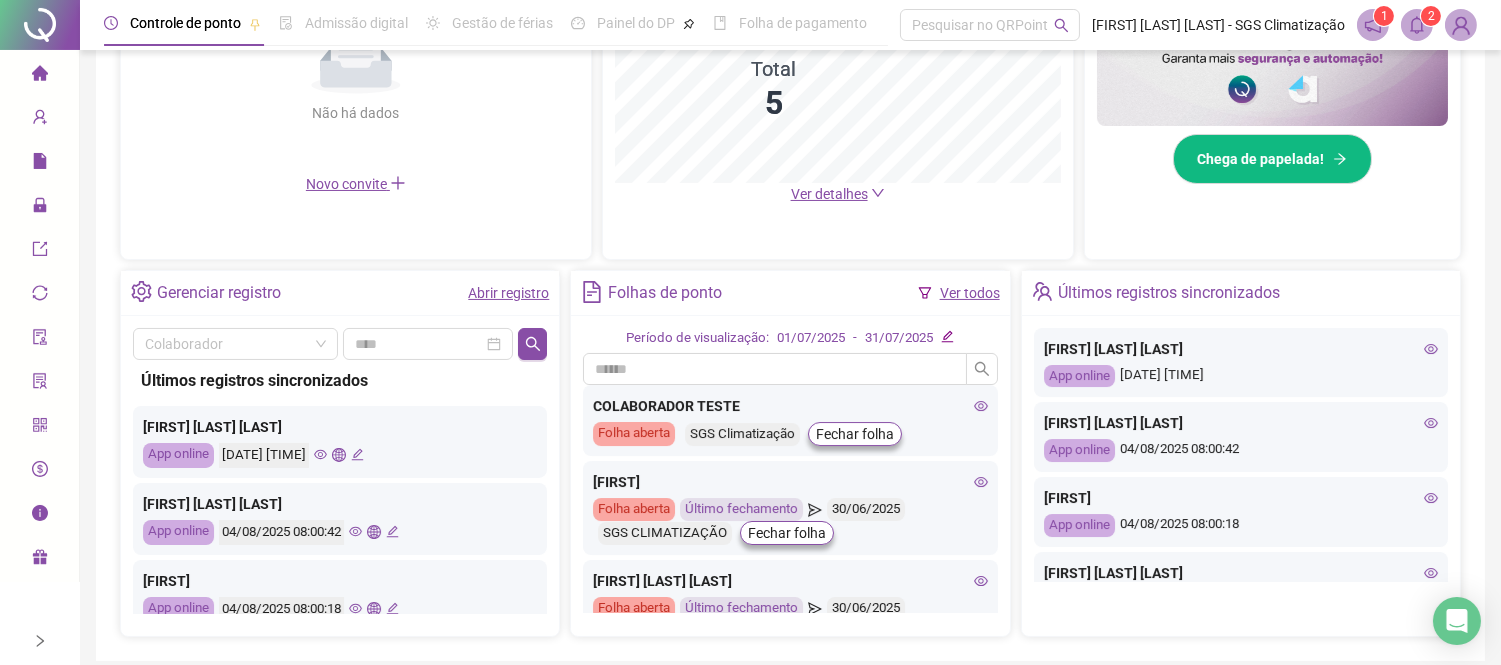 click on "Ver todos" at bounding box center [970, 293] 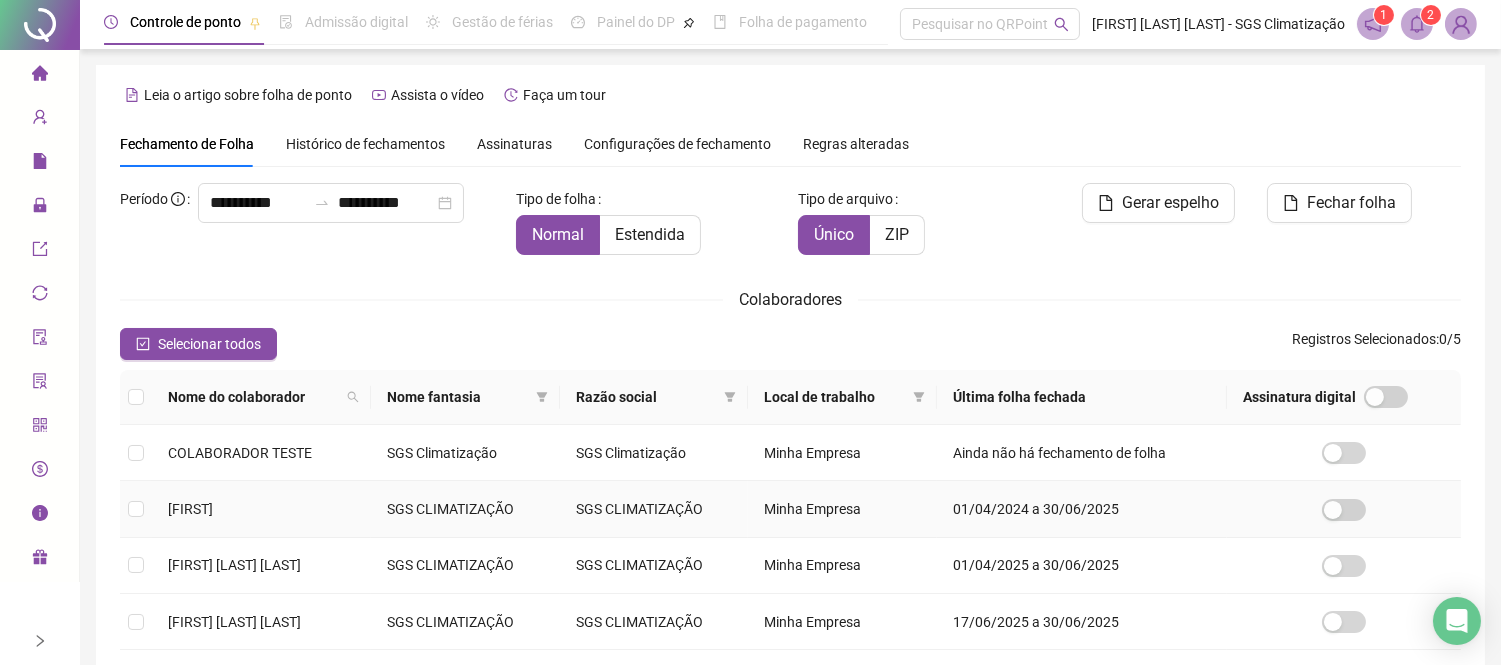 scroll, scrollTop: 0, scrollLeft: 0, axis: both 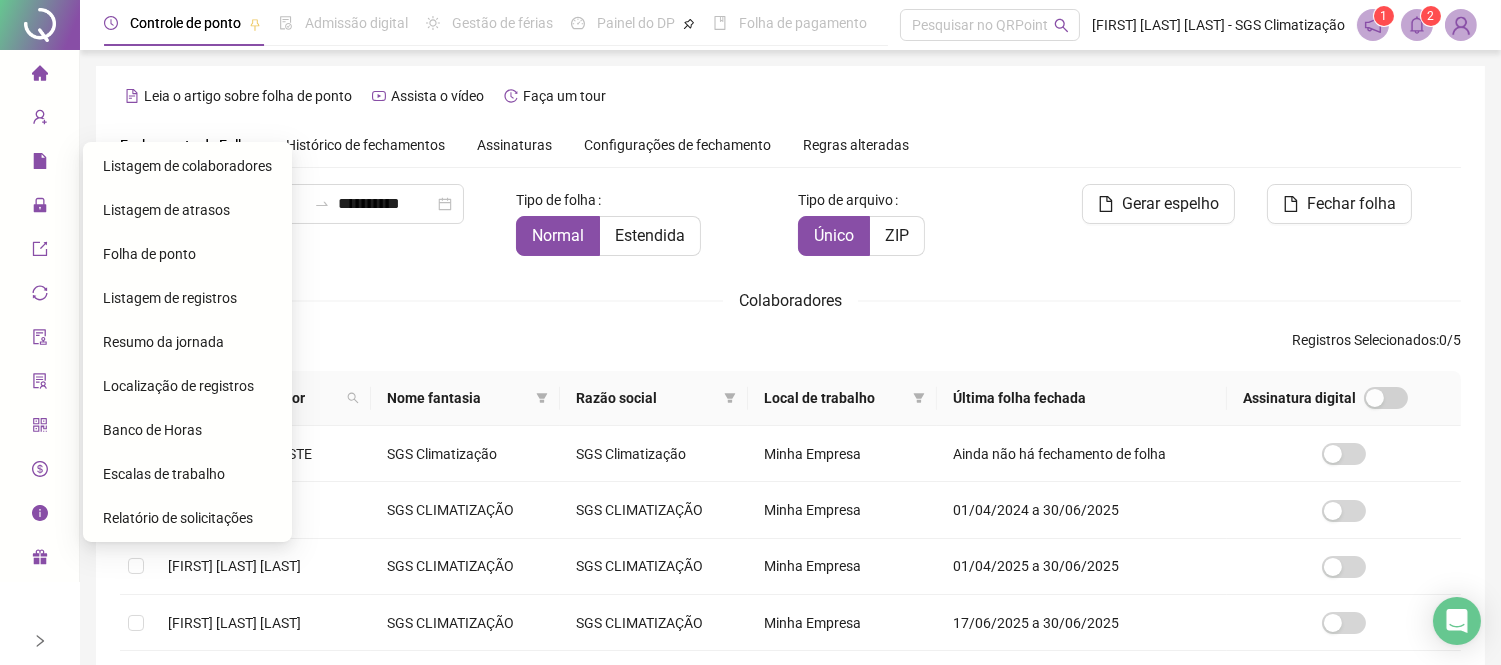 click on "Folha de ponto" at bounding box center [149, 254] 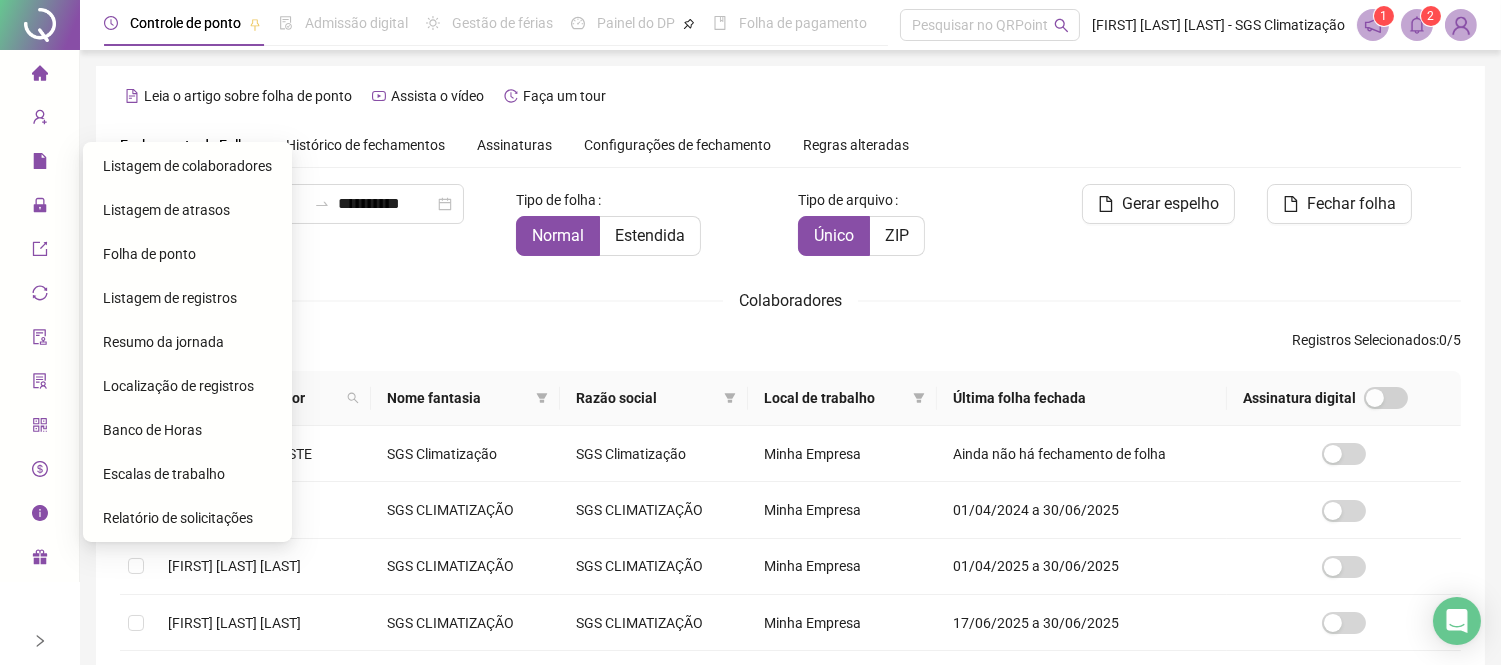 click on "Folha de ponto" at bounding box center [149, 254] 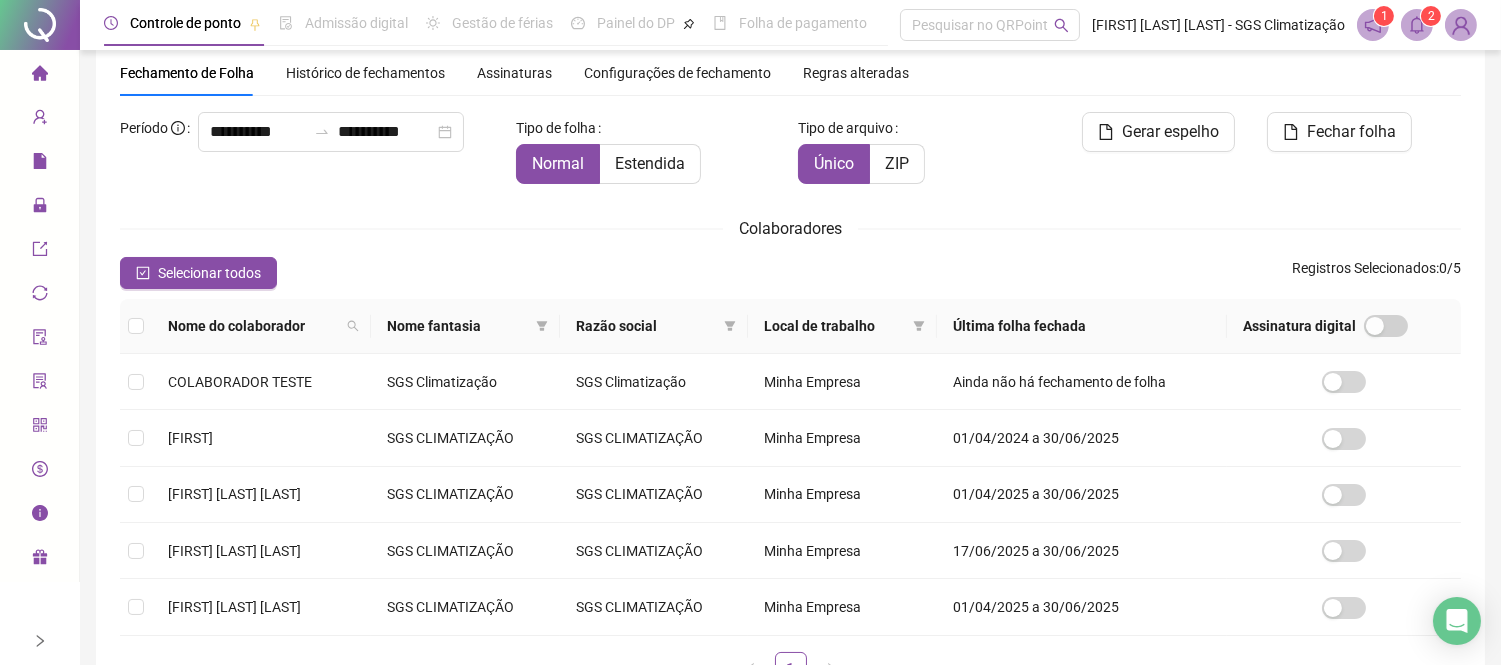 scroll, scrollTop: 111, scrollLeft: 0, axis: vertical 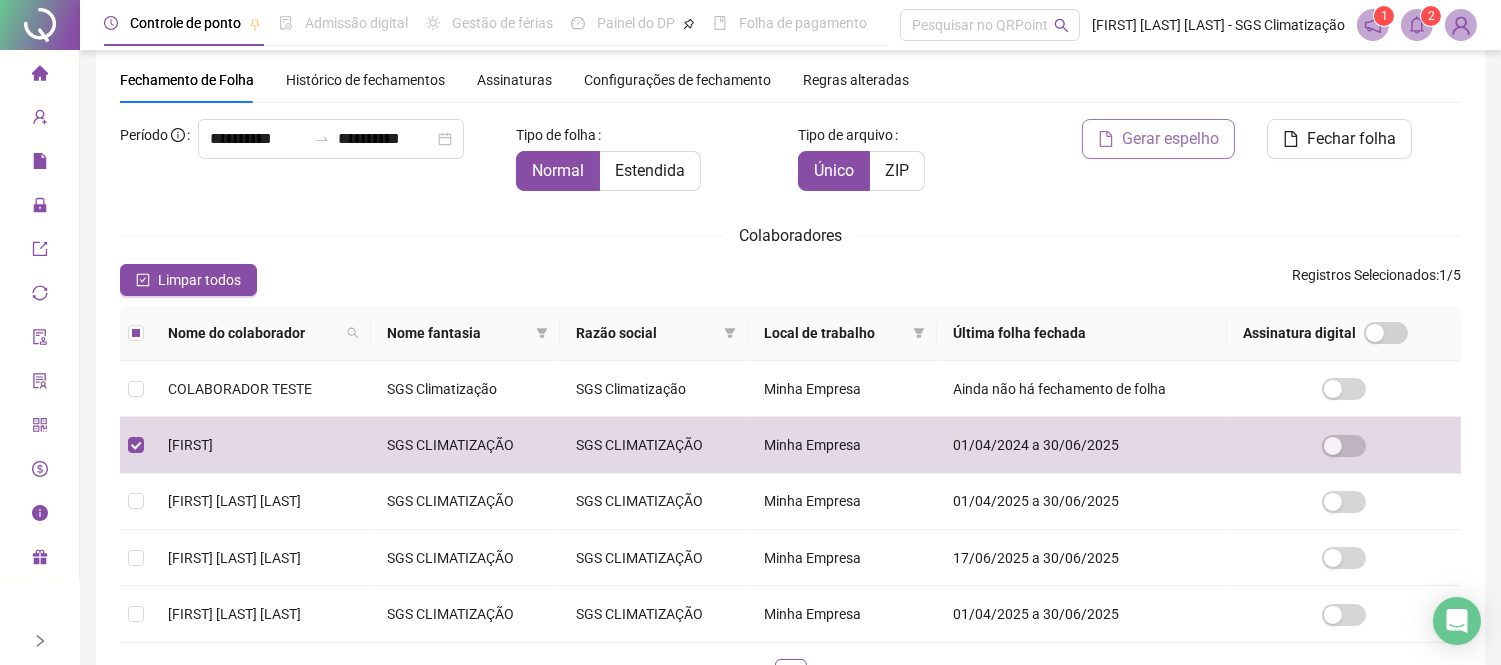 click on "Gerar espelho" at bounding box center (1170, 139) 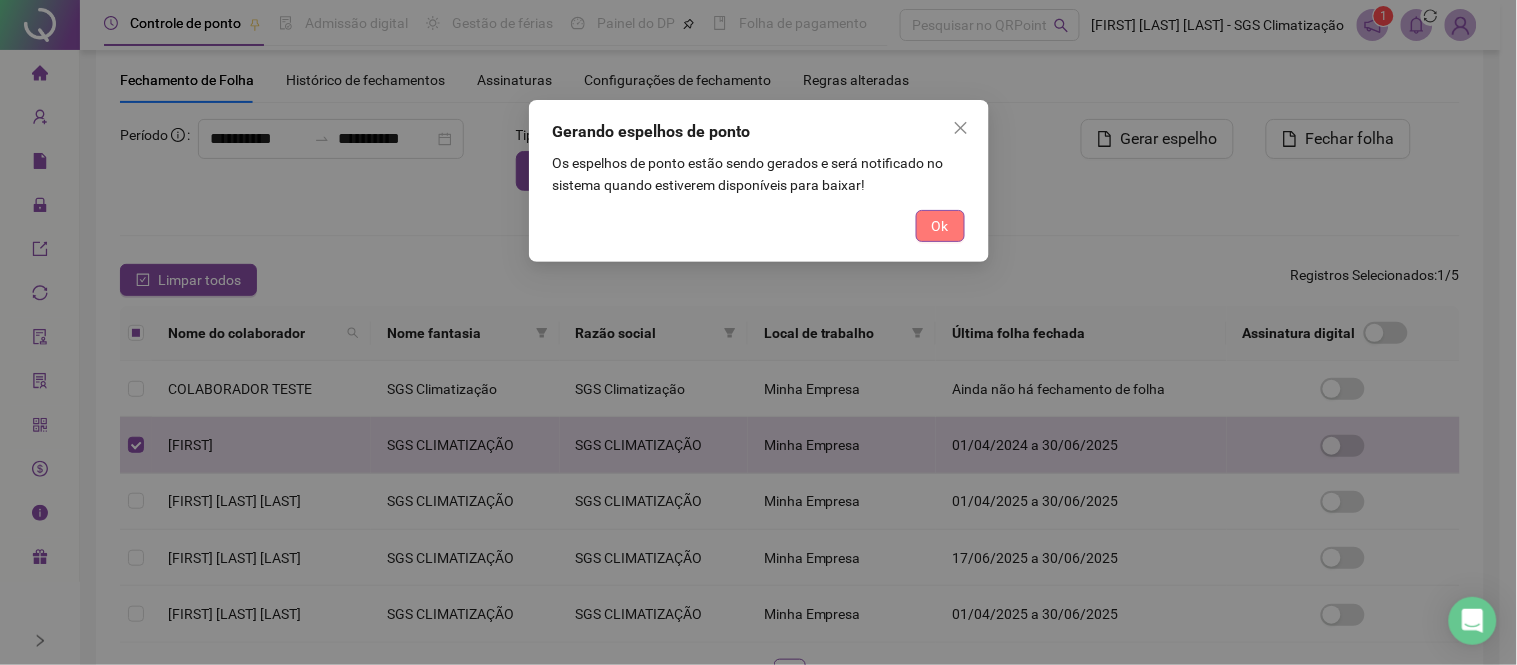 click on "Ok" at bounding box center (940, 226) 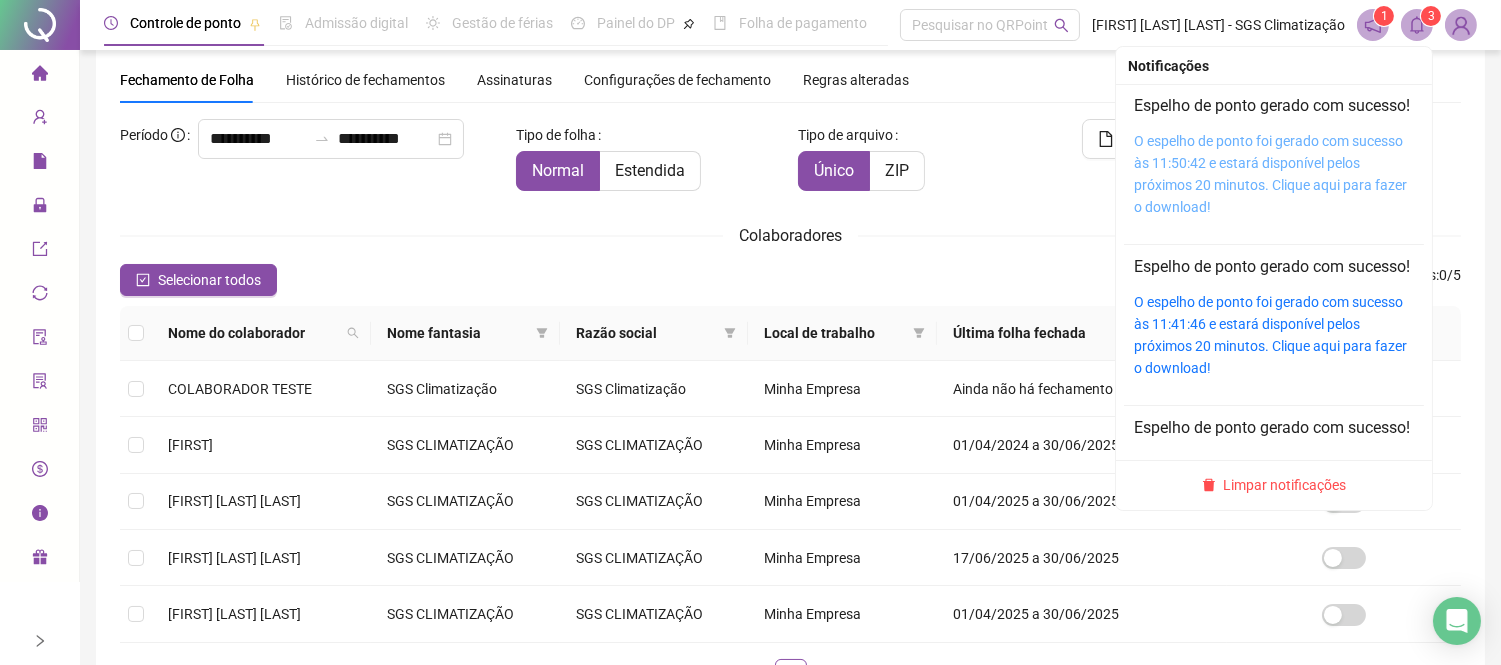 click on "O espelho de ponto foi gerado com sucesso às 11:50:42 e estará disponível pelos próximos 20 minutos.
Clique aqui para fazer o download!" at bounding box center [1270, 174] 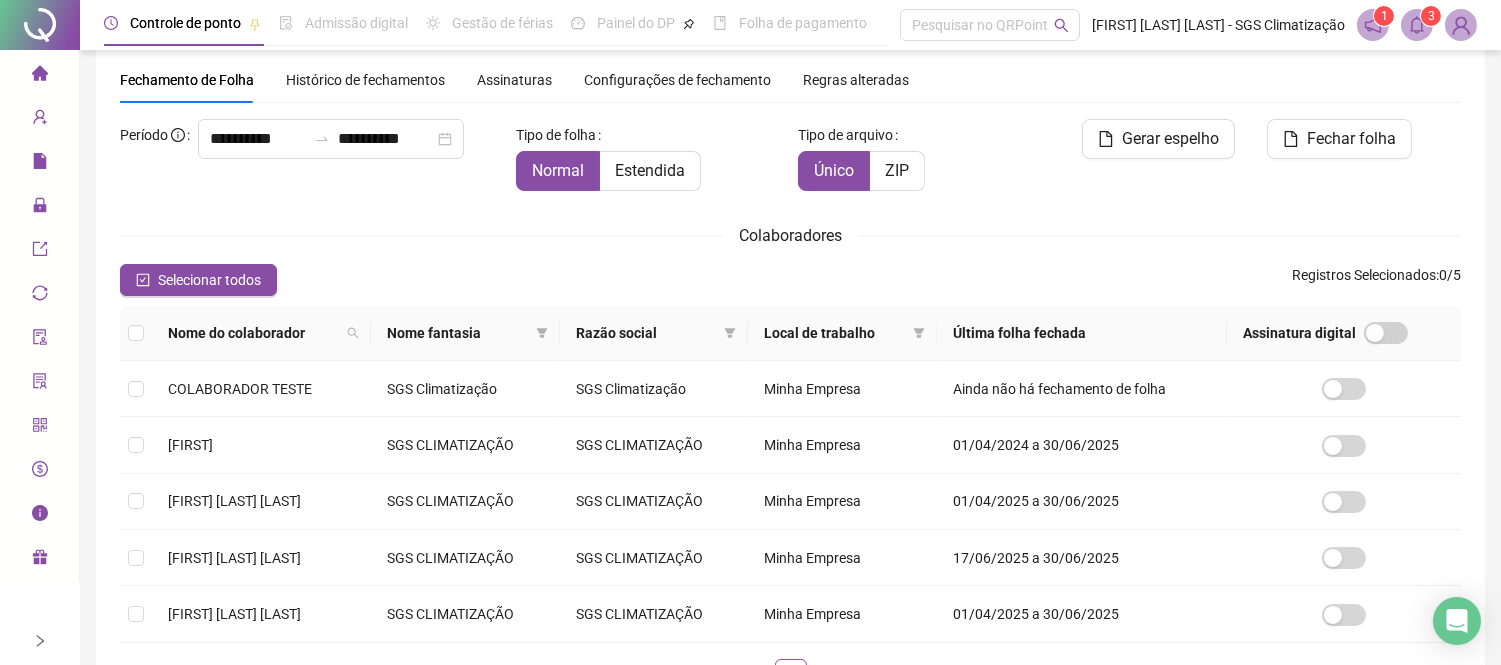 click on "Colaboradores" at bounding box center (790, 235) 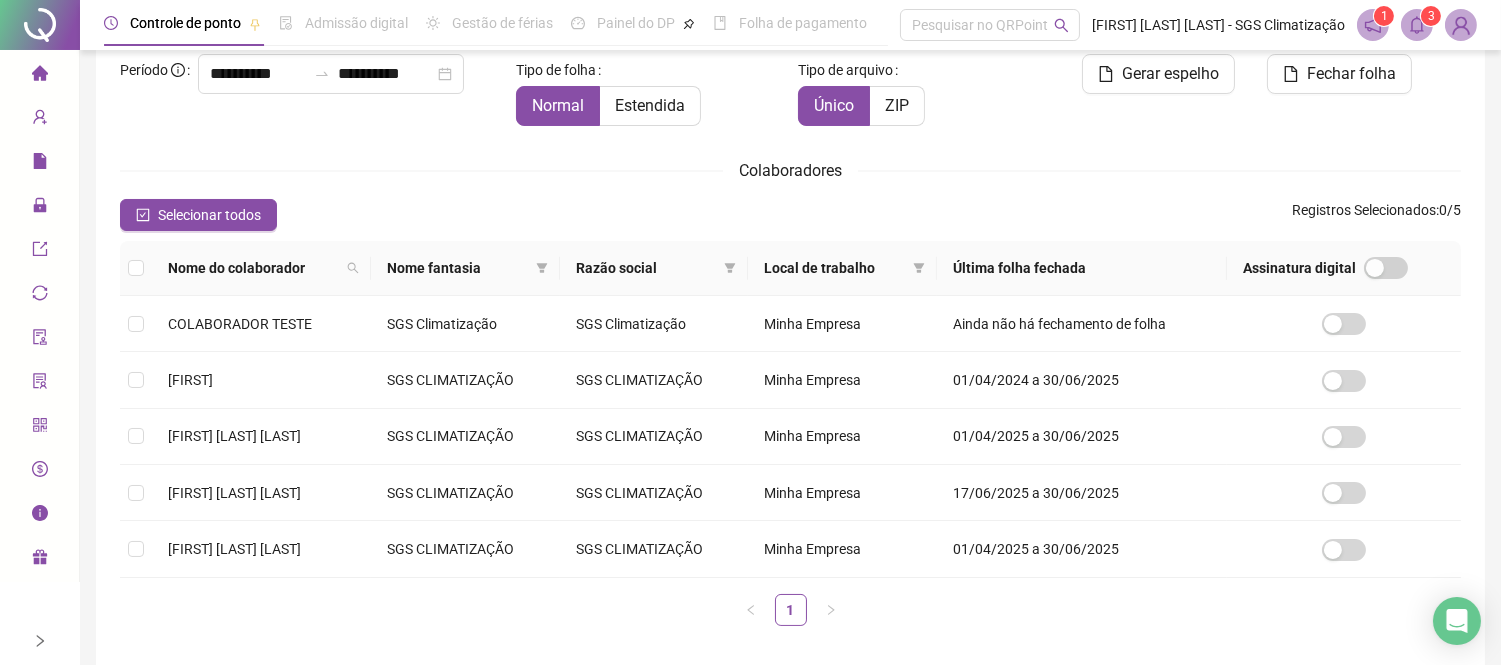 scroll, scrollTop: 176, scrollLeft: 0, axis: vertical 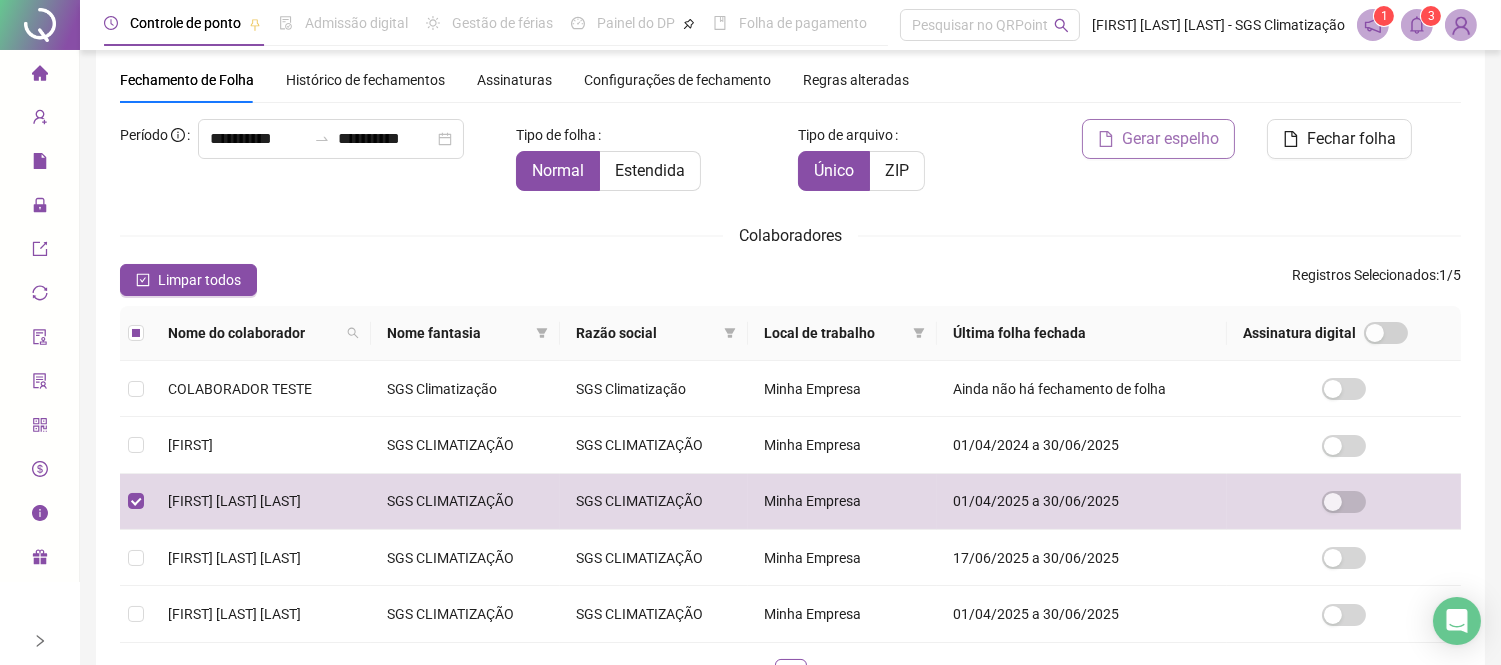 click on "Gerar espelho" at bounding box center (1170, 139) 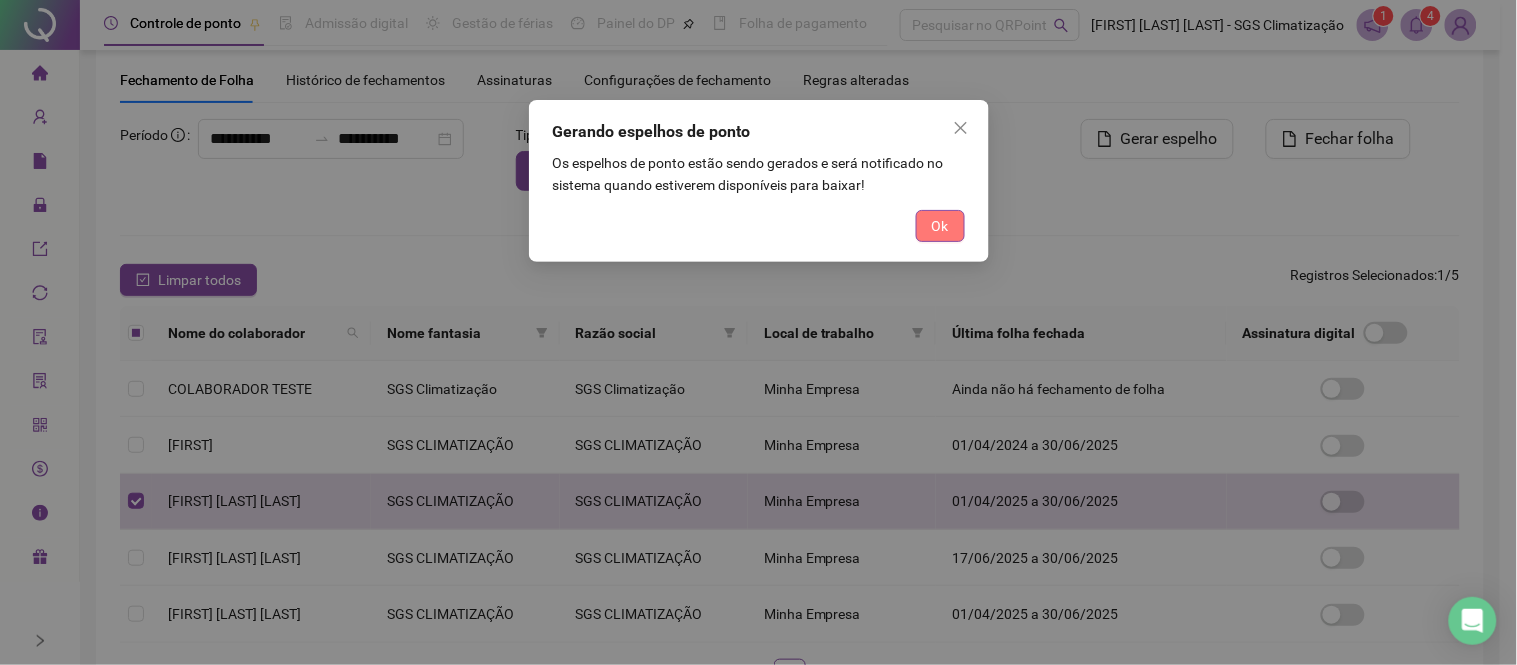 click on "Ok" at bounding box center [940, 226] 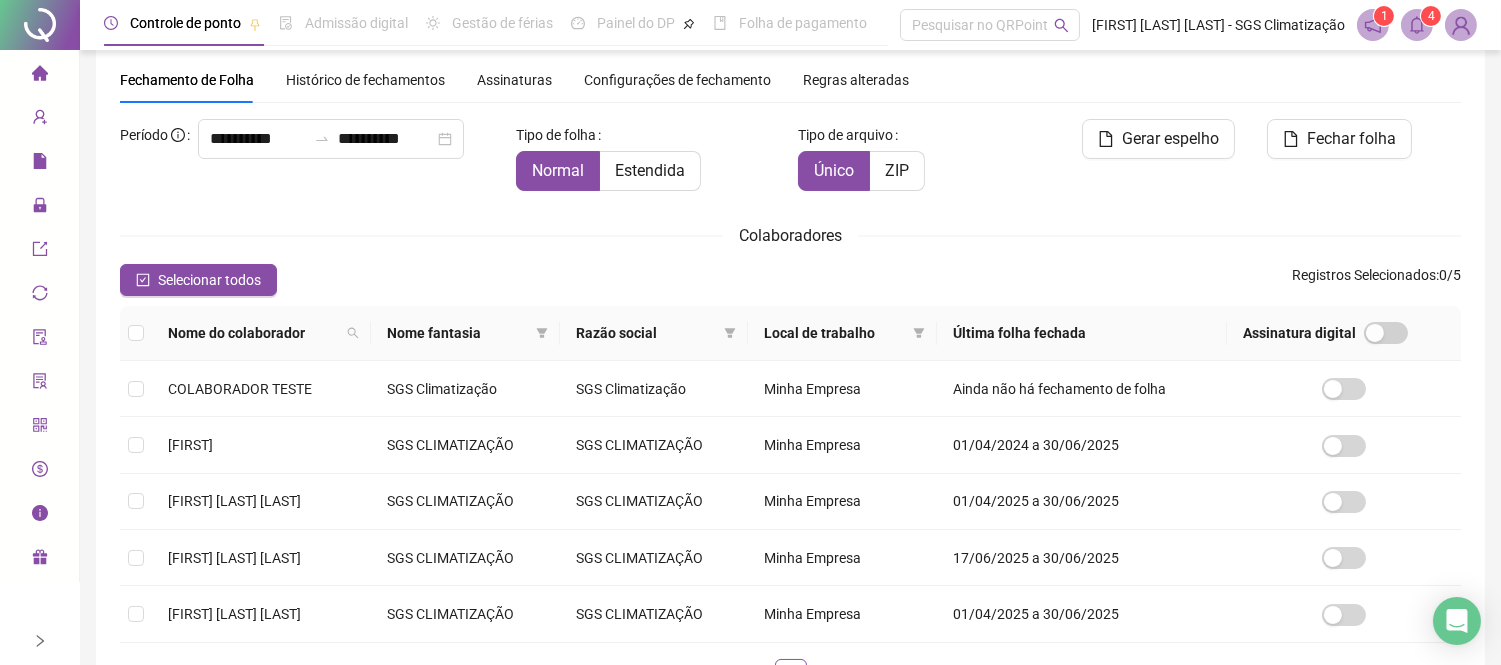 click on "1" at bounding box center (1384, 16) 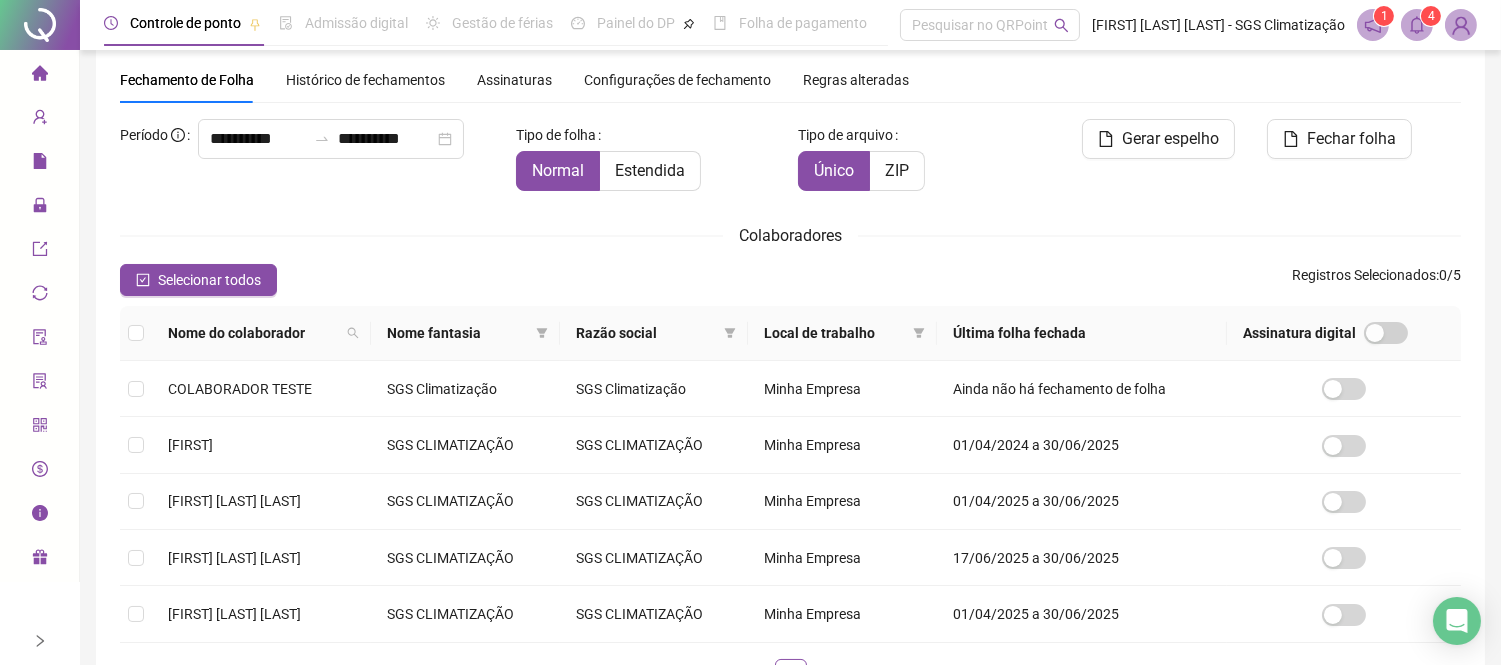 click 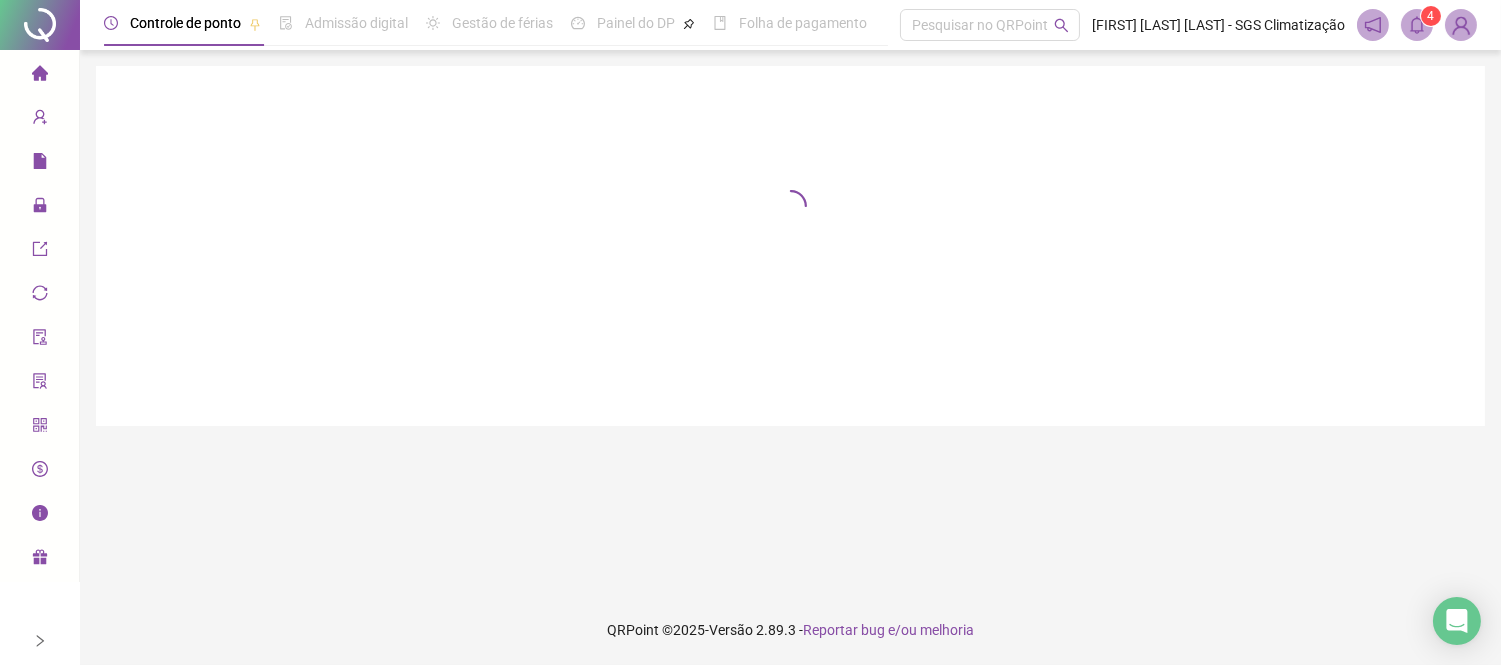 scroll, scrollTop: 0, scrollLeft: 0, axis: both 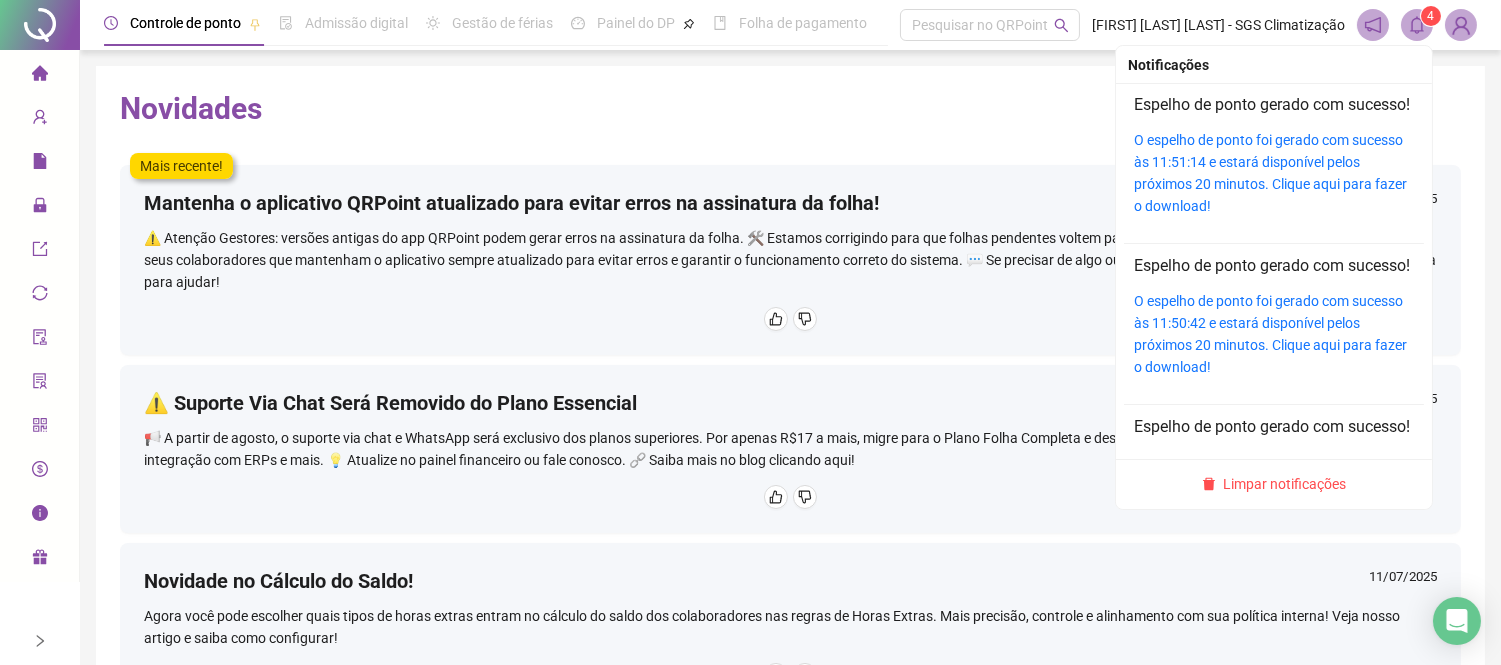 click 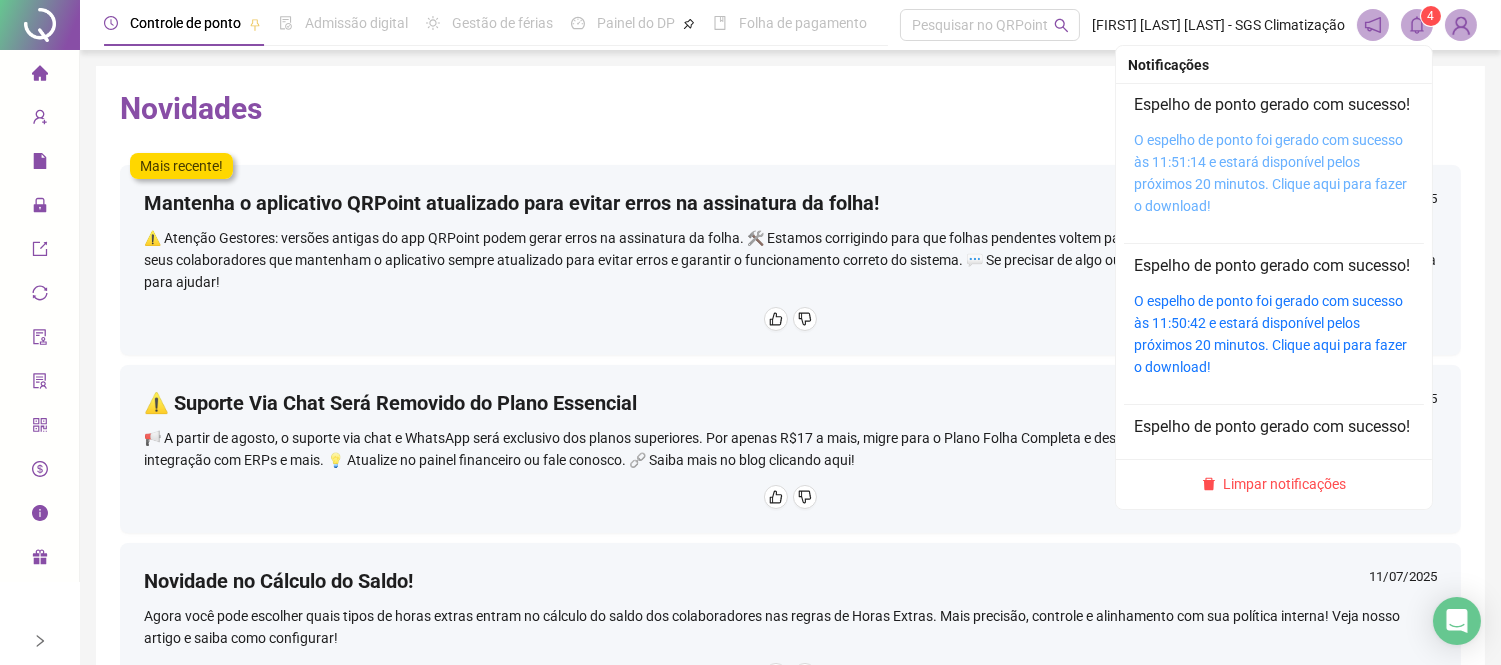 click on "O espelho de ponto foi gerado com sucesso às 11:51:14 e estará disponível pelos próximos 20 minutos.
Clique aqui para fazer o download!" at bounding box center (1270, 173) 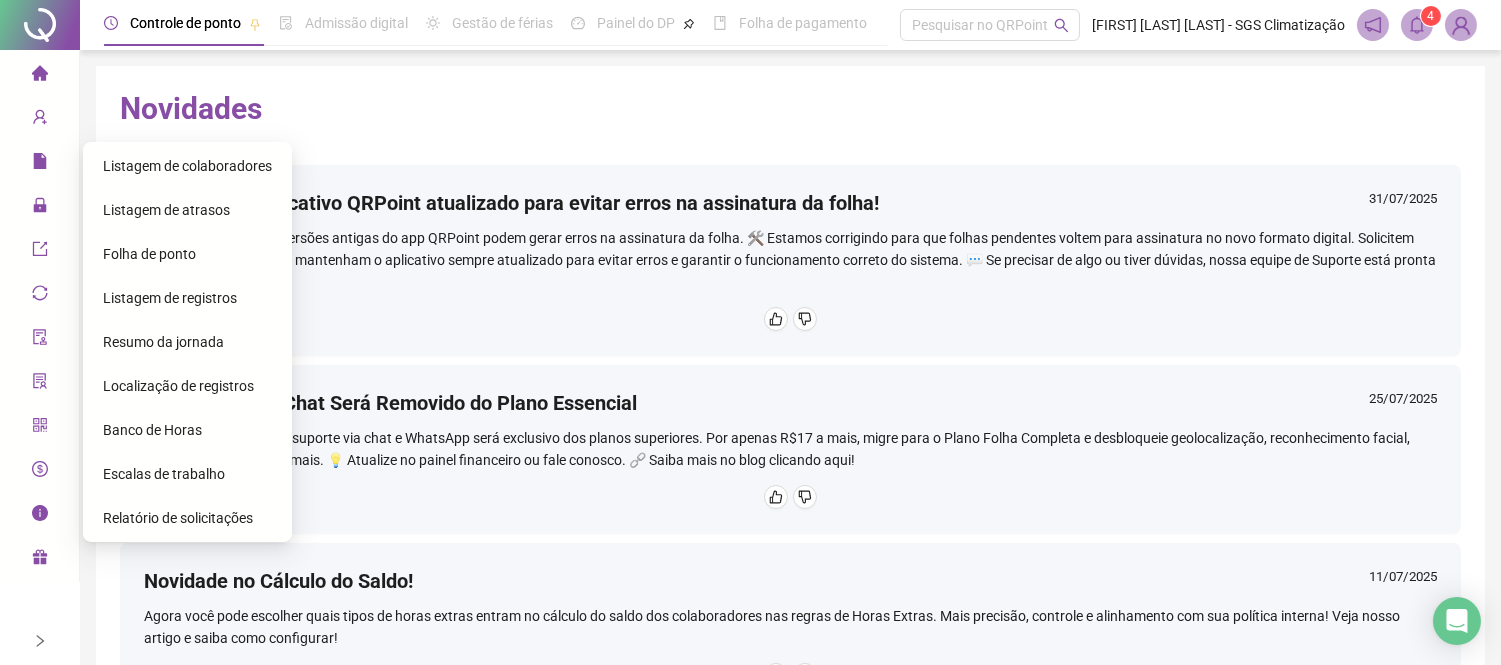 click on "Folha de ponto" at bounding box center (149, 254) 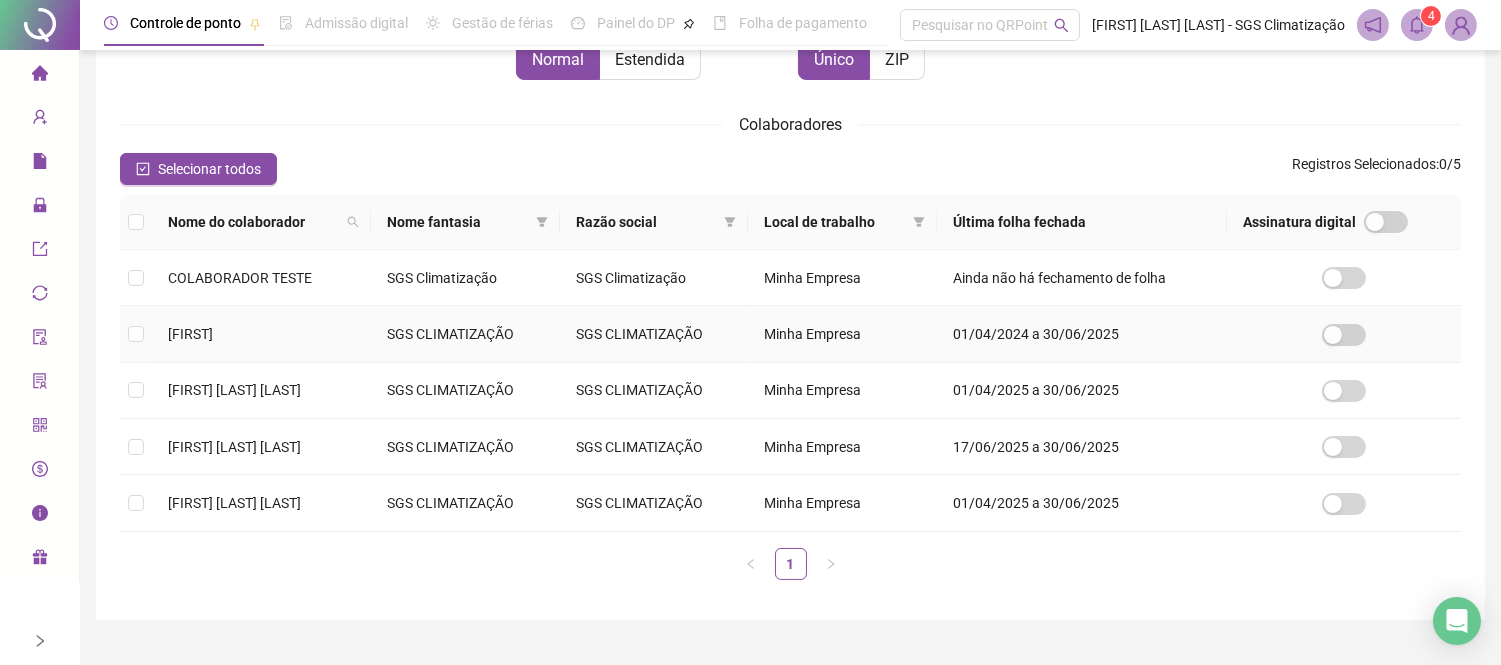 scroll, scrollTop: 65, scrollLeft: 0, axis: vertical 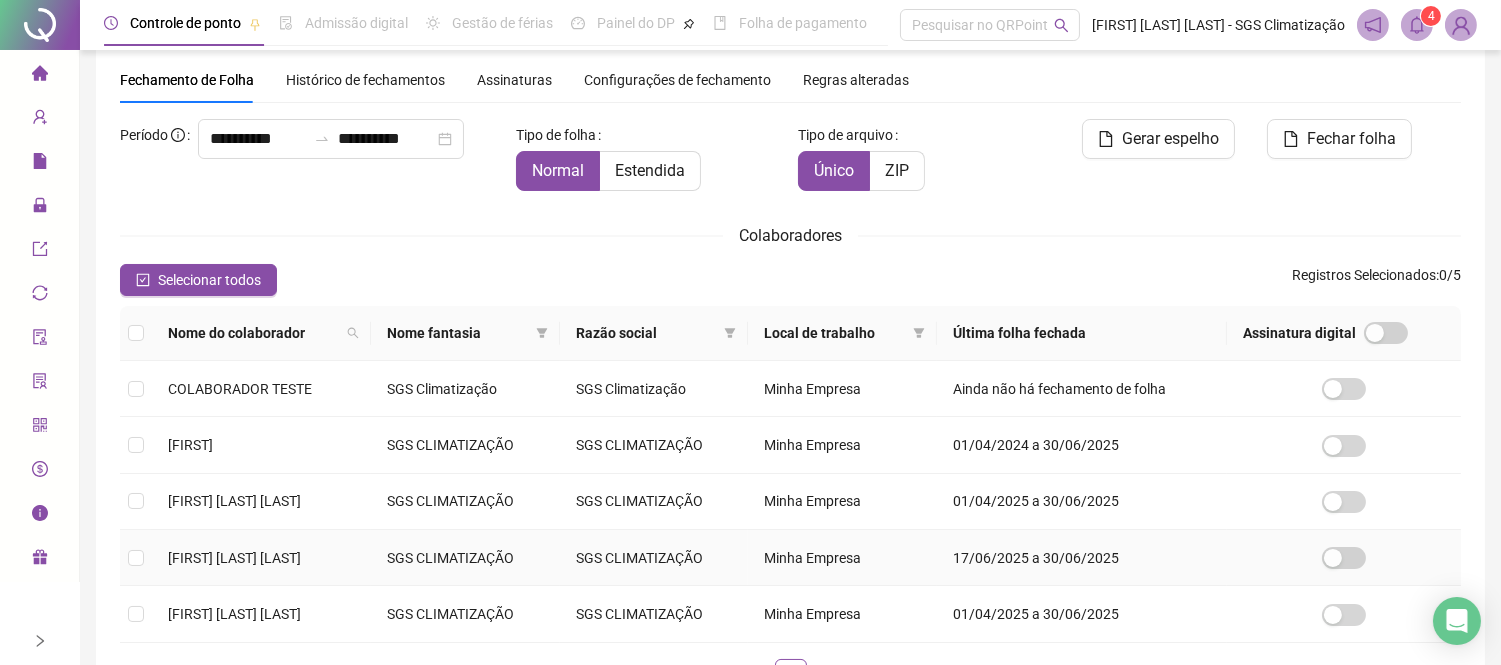 click at bounding box center (136, 558) 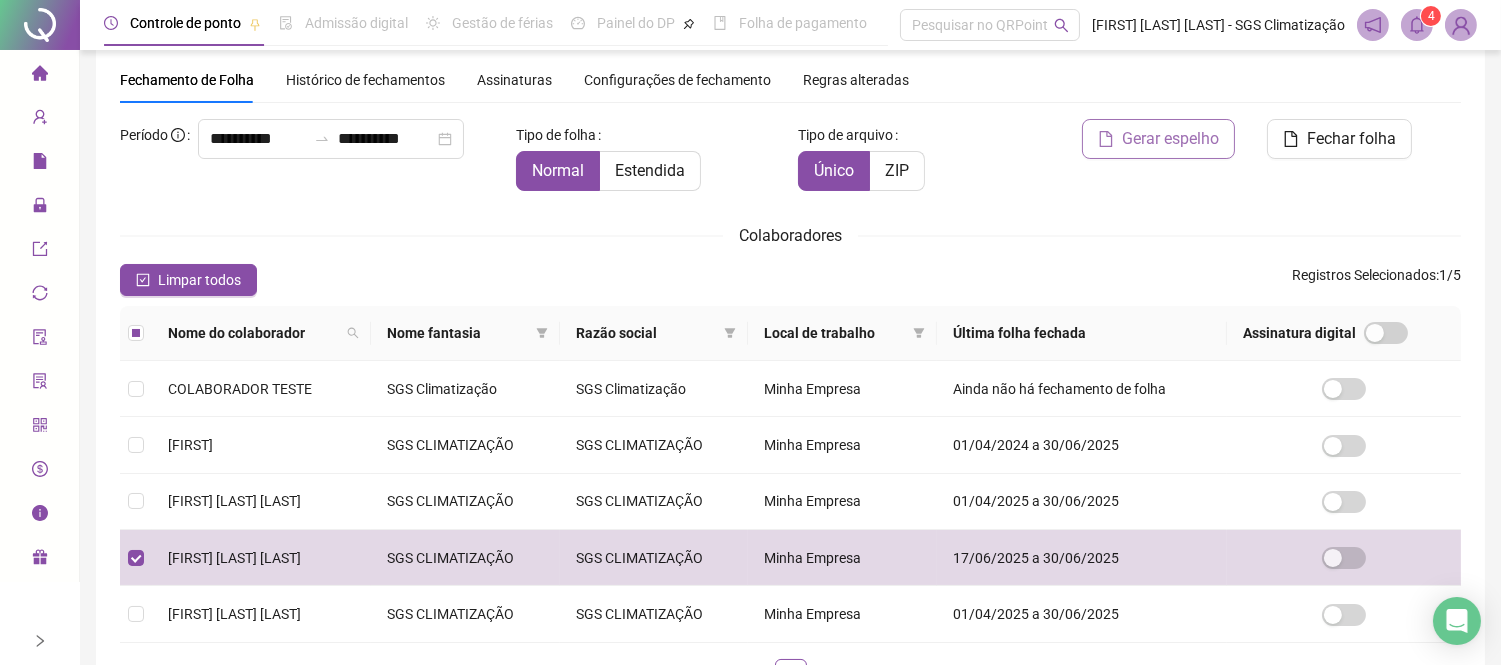 click on "Gerar espelho" at bounding box center [1170, 139] 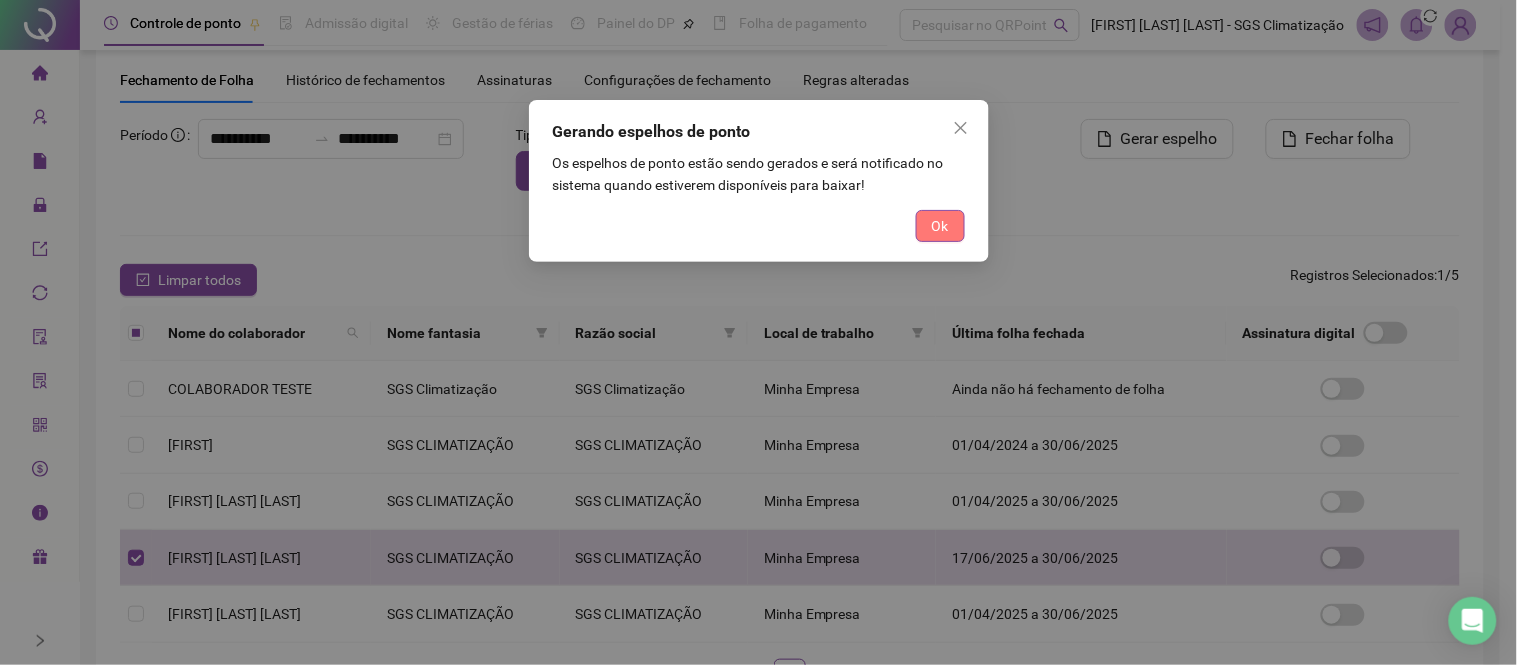 click on "Ok" at bounding box center [940, 226] 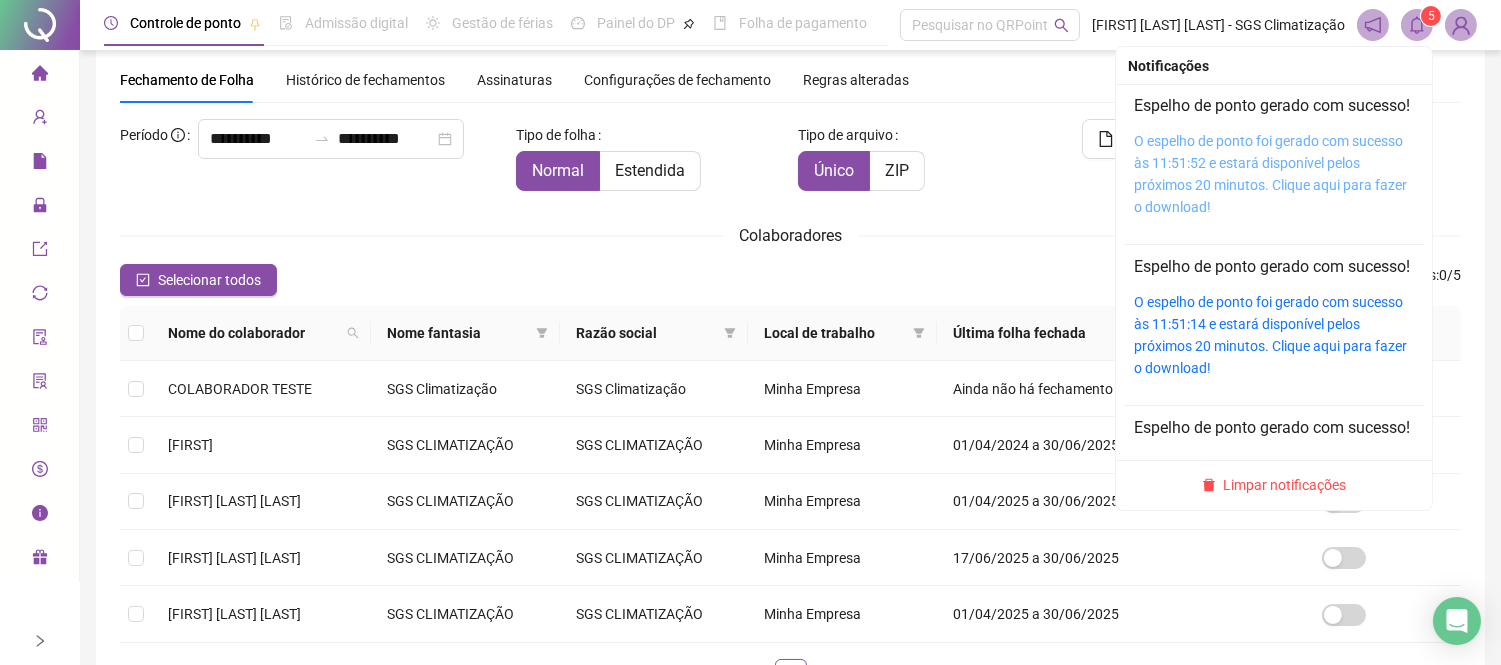 click on "O espelho de ponto foi gerado com sucesso às 11:51:52 e estará disponível pelos próximos 20 minutos.
Clique aqui para fazer o download!" at bounding box center (1270, 174) 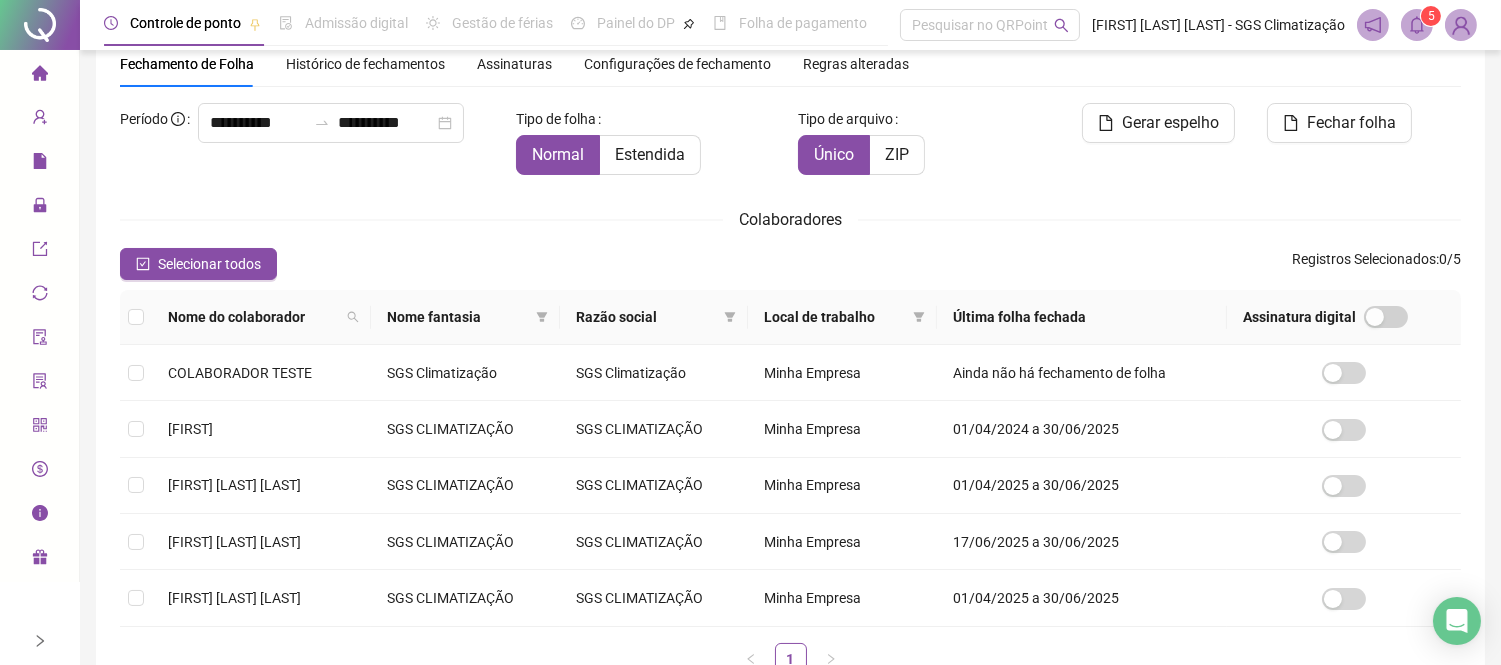 scroll, scrollTop: 176, scrollLeft: 0, axis: vertical 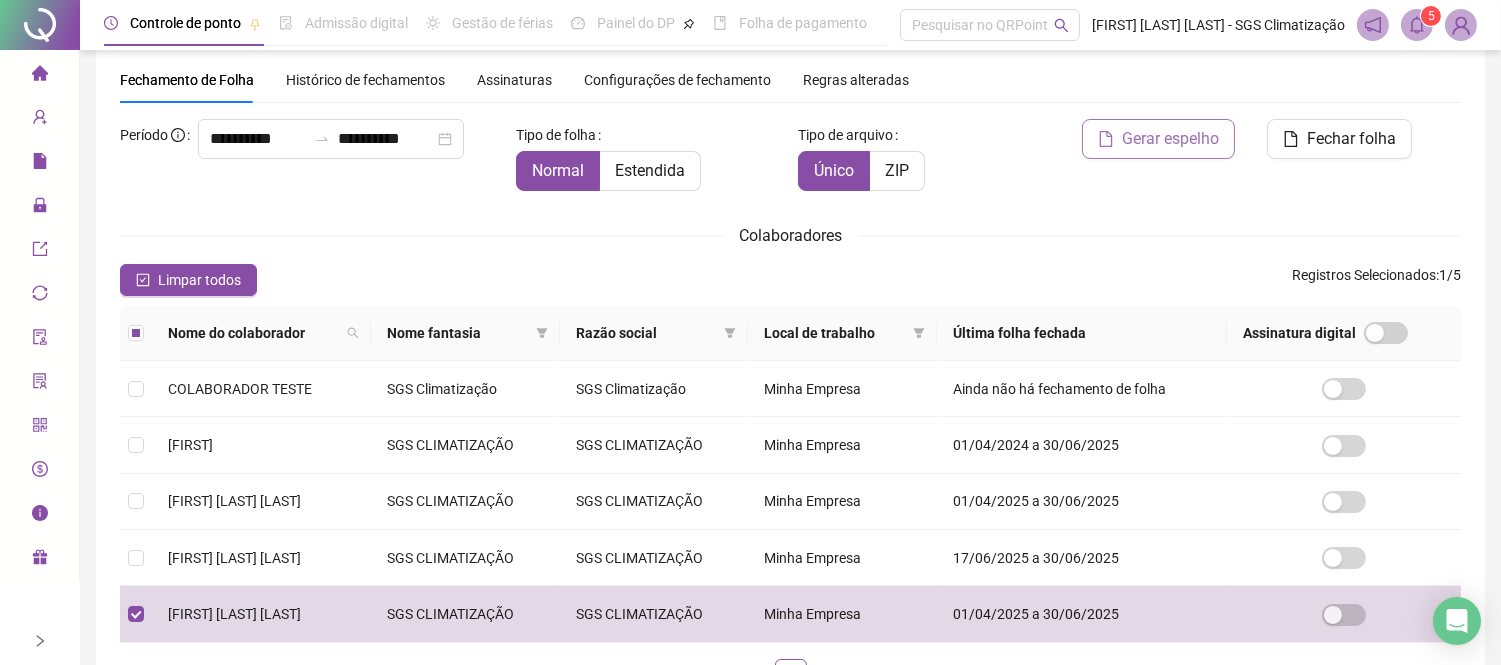 click on "Gerar espelho" at bounding box center (1158, 139) 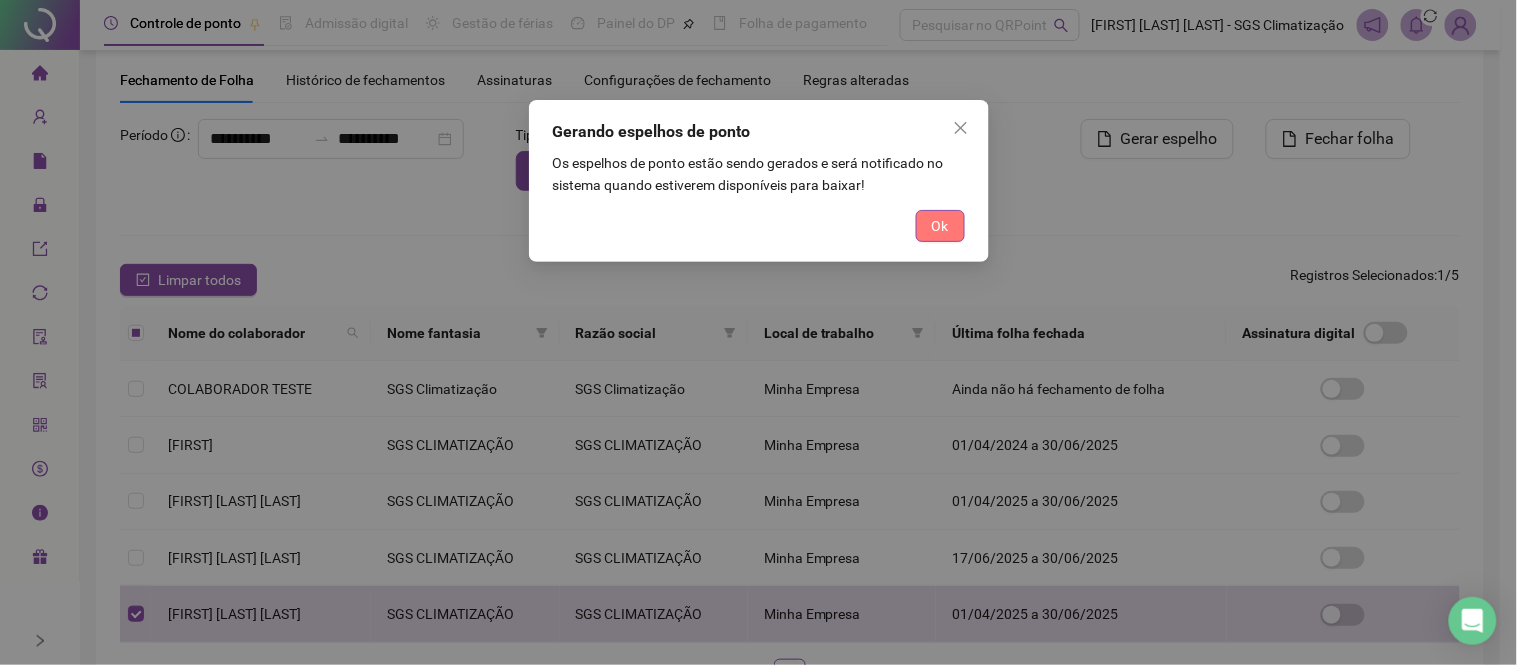 click on "Ok" at bounding box center (940, 226) 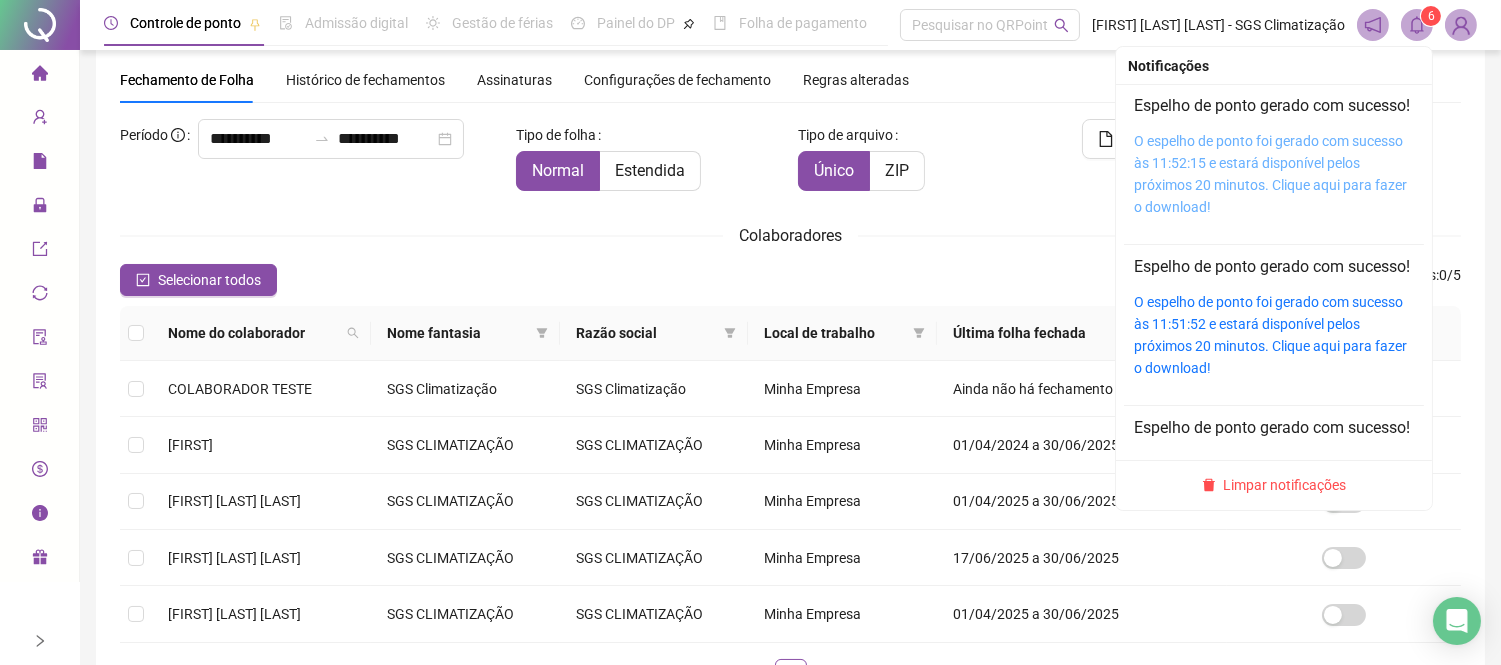 click on "O espelho de ponto foi gerado com sucesso às 11:52:15 e estará disponível pelos próximos 20 minutos.
Clique aqui para fazer o download!" at bounding box center (1270, 174) 